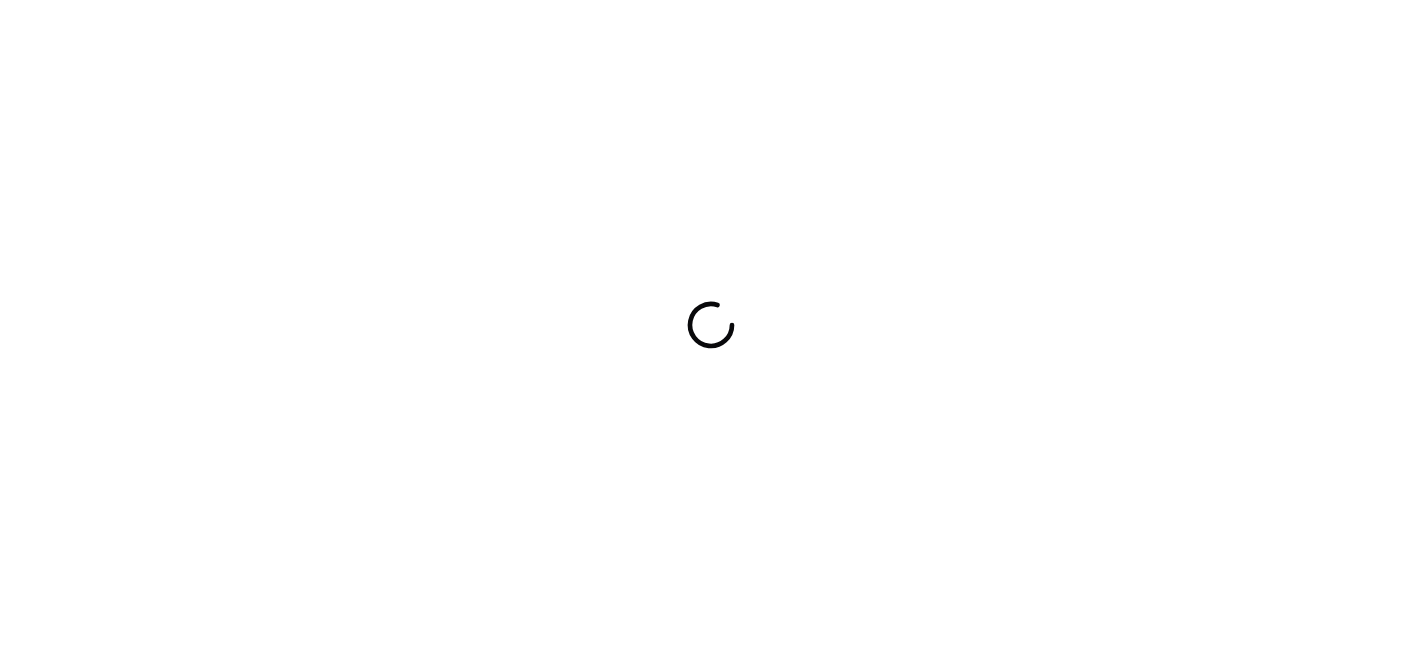 scroll, scrollTop: 0, scrollLeft: 0, axis: both 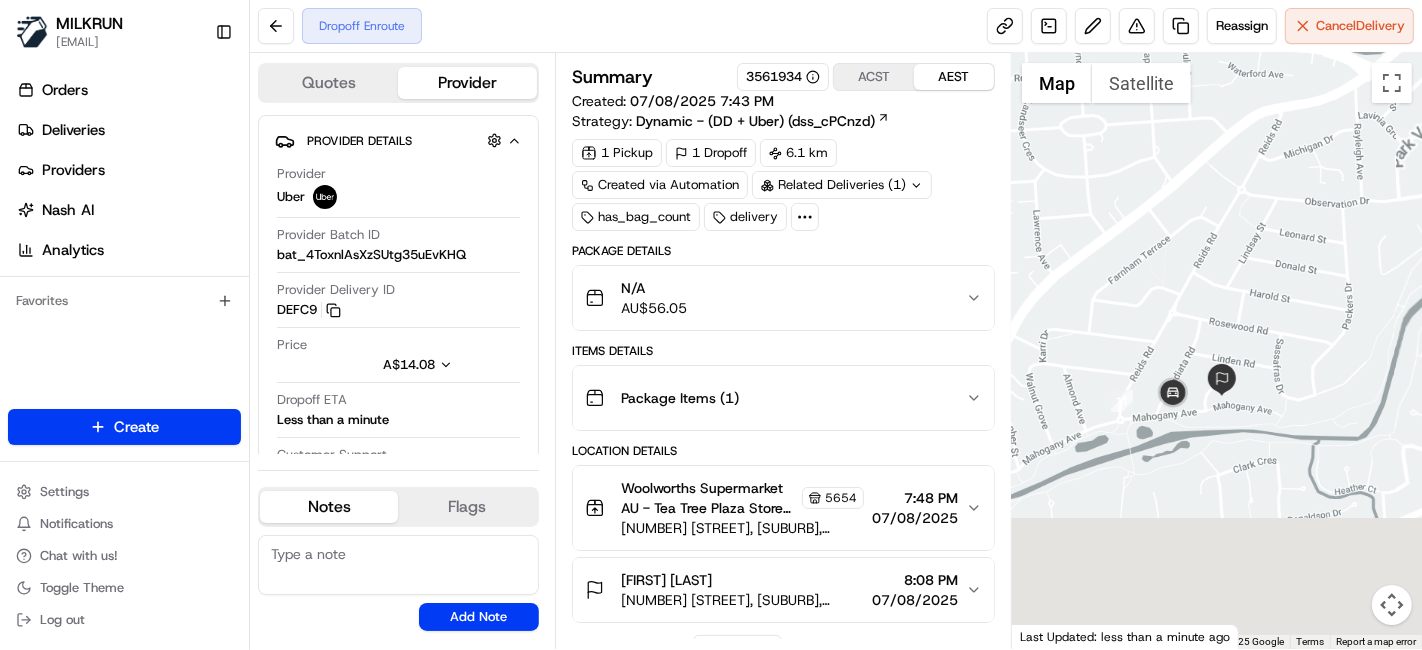drag, startPoint x: 1165, startPoint y: 569, endPoint x: 1188, endPoint y: 183, distance: 386.68463 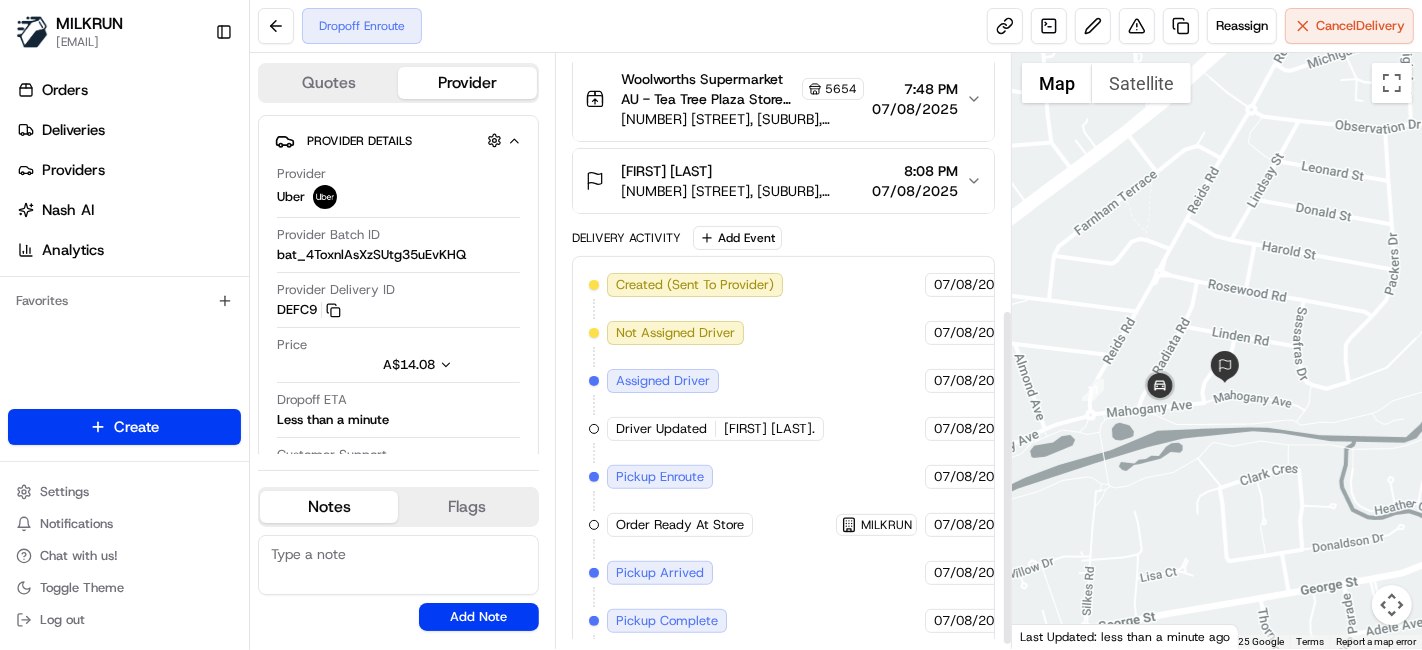 scroll, scrollTop: 457, scrollLeft: 0, axis: vertical 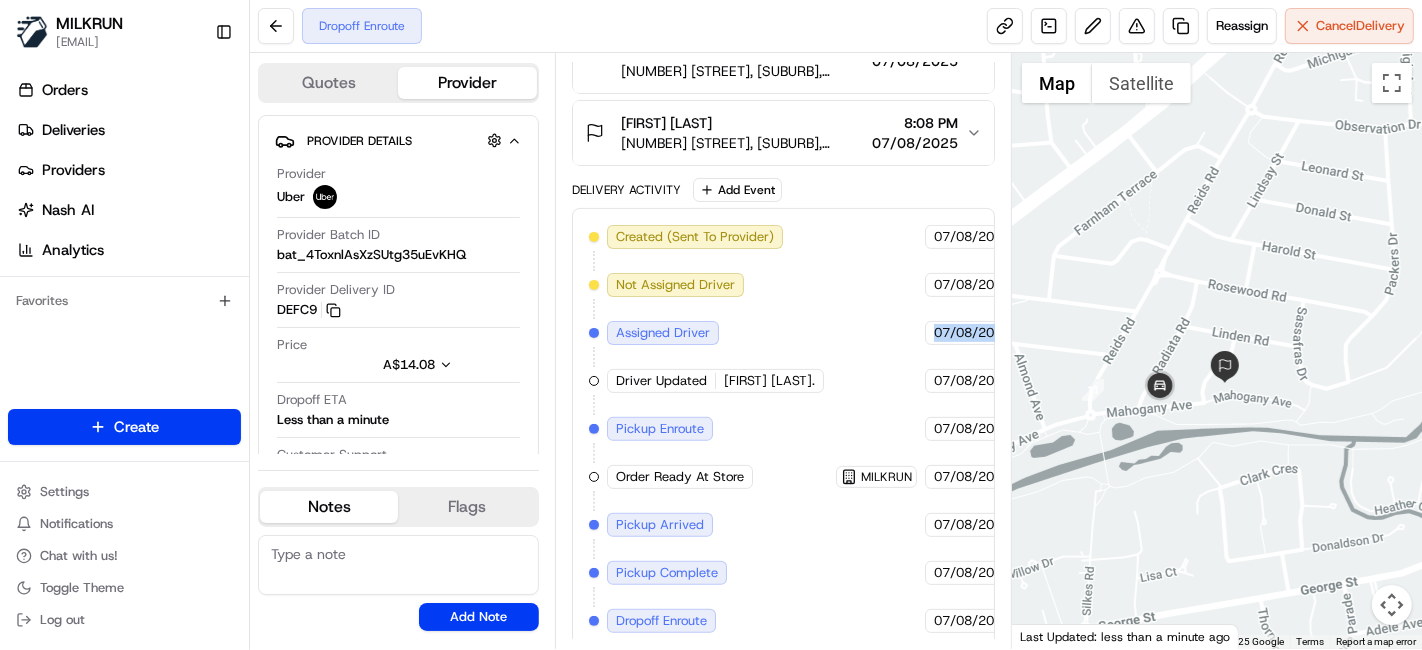 drag, startPoint x: 852, startPoint y: 330, endPoint x: 962, endPoint y: 341, distance: 110.54863 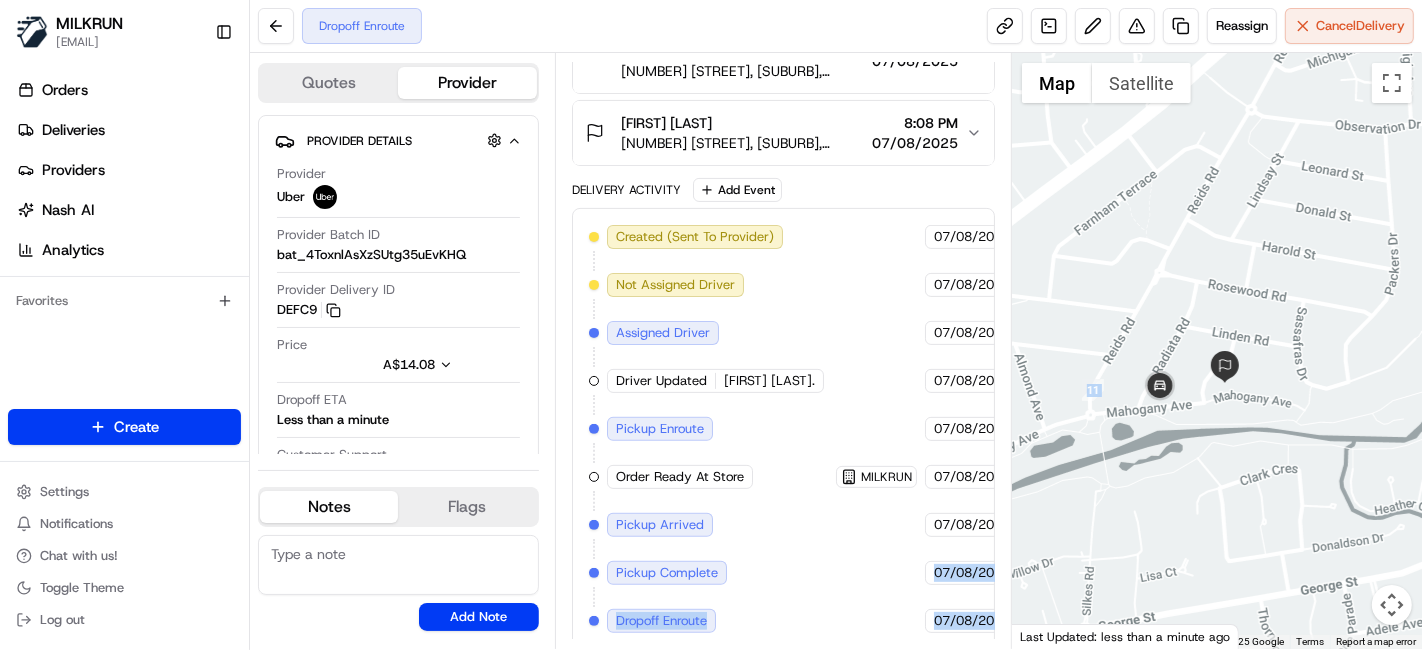 scroll, scrollTop: 457, scrollLeft: 73, axis: both 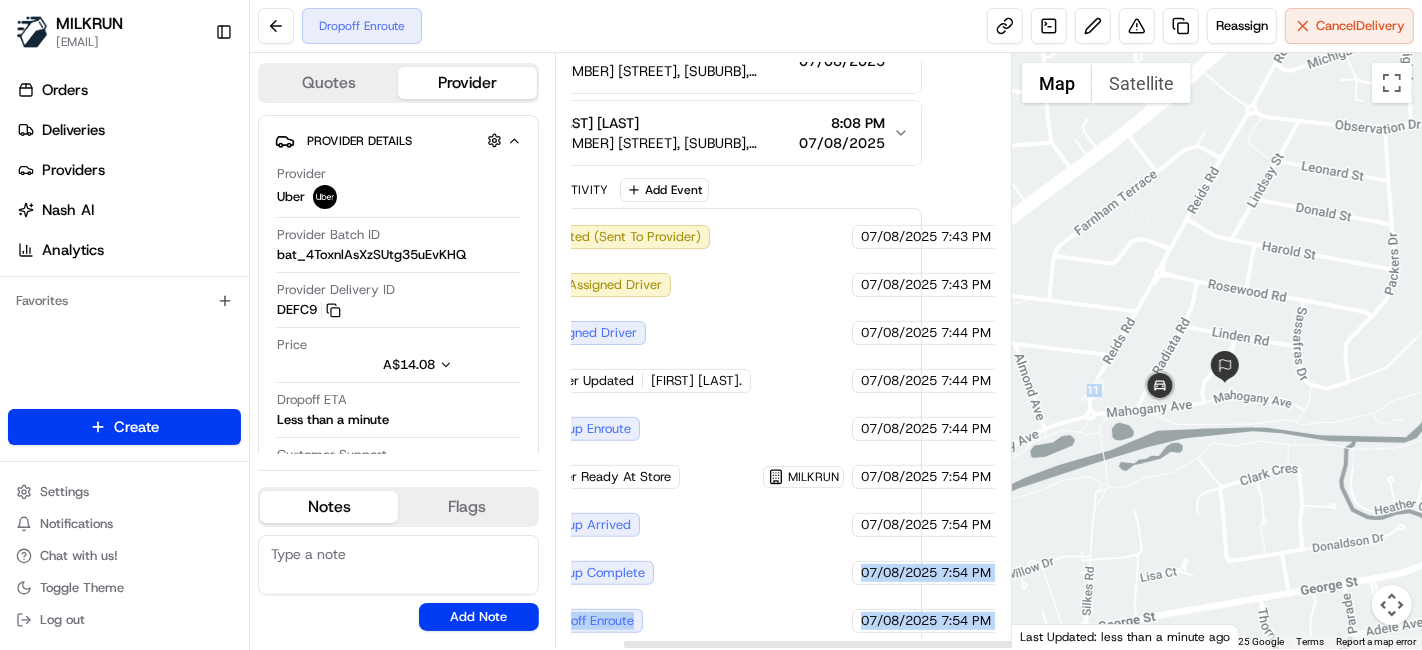 drag, startPoint x: 889, startPoint y: 543, endPoint x: 976, endPoint y: 570, distance: 91.09336 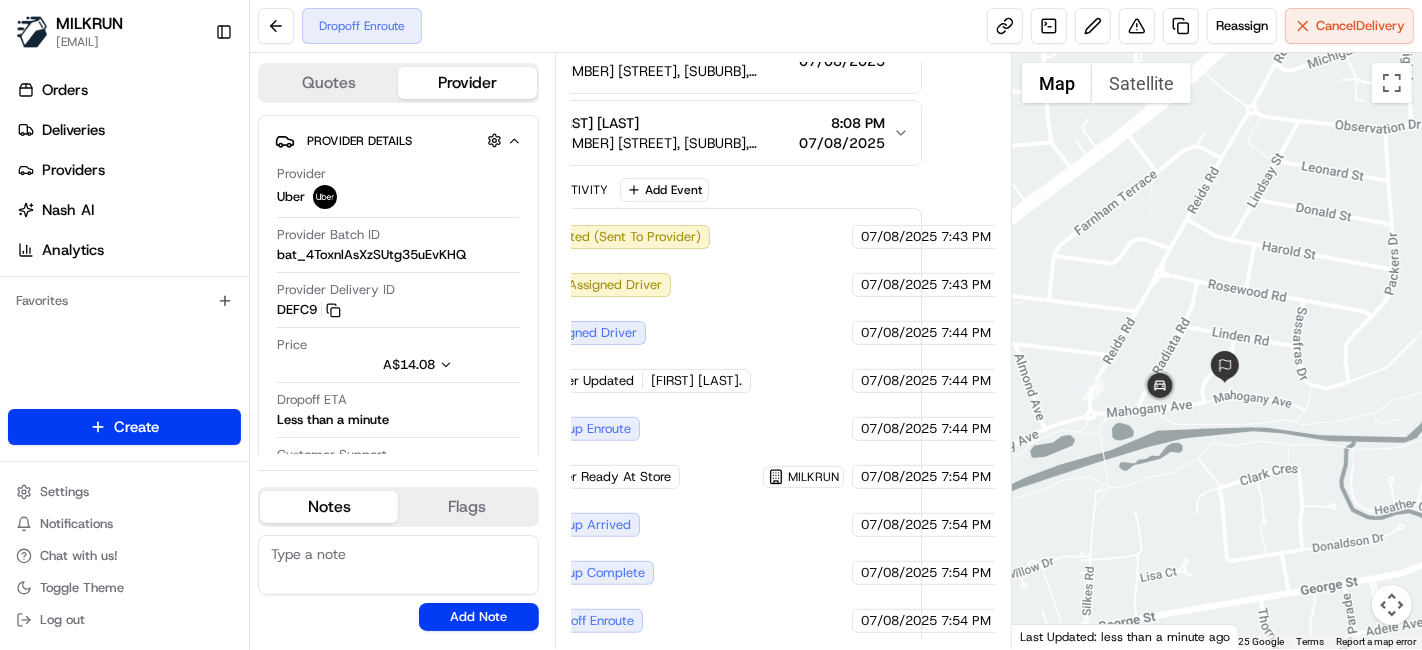 click on "07/08/2025" at bounding box center (899, 477) 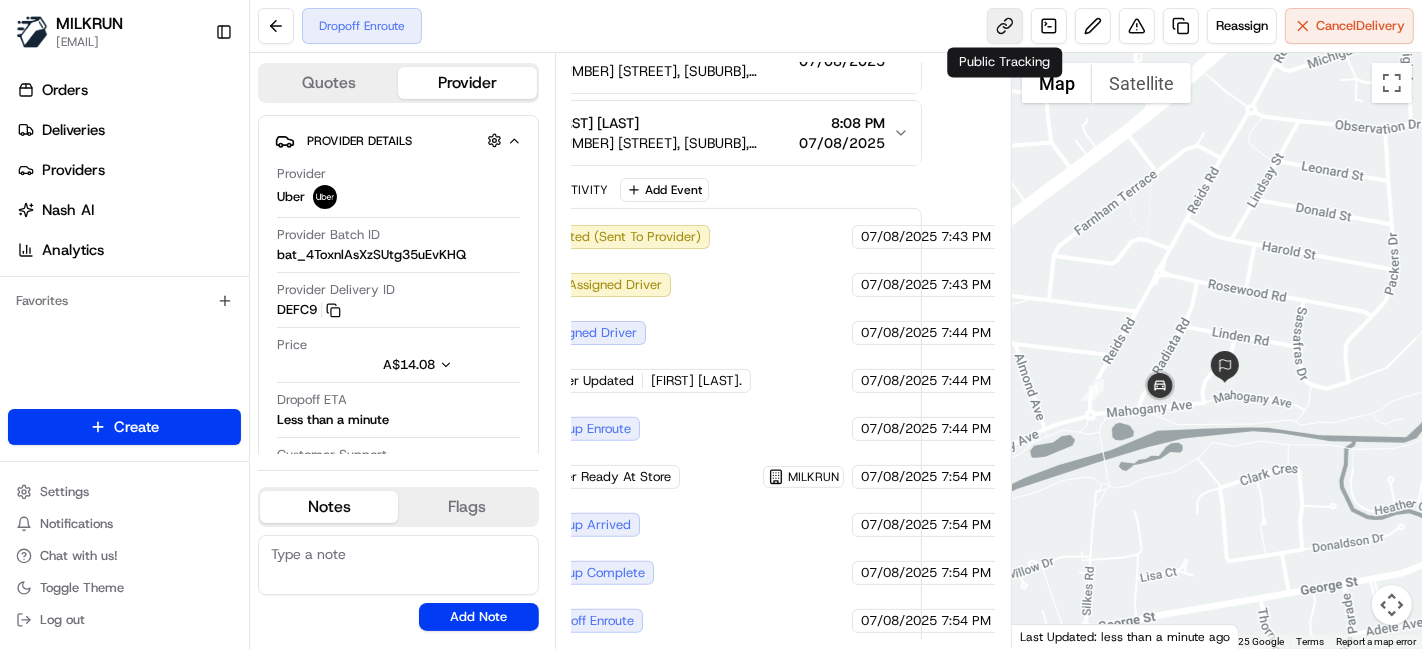 click at bounding box center (1005, 26) 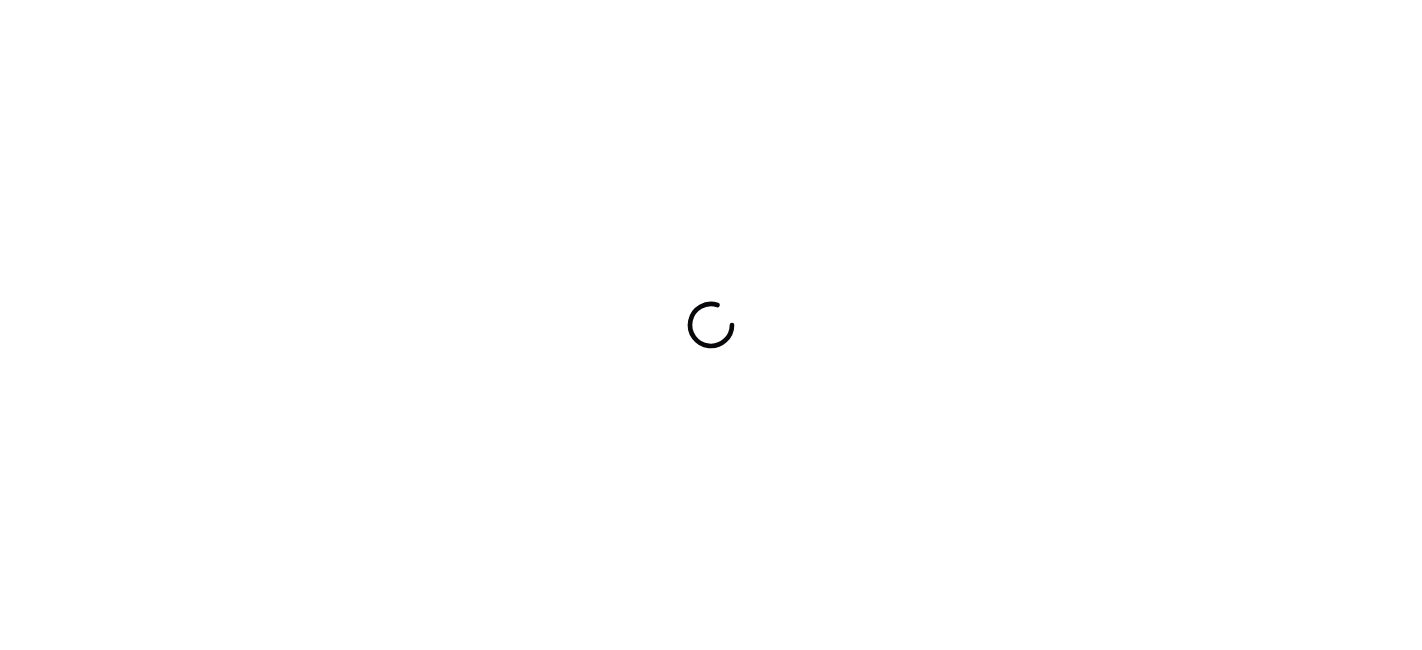 scroll, scrollTop: 0, scrollLeft: 0, axis: both 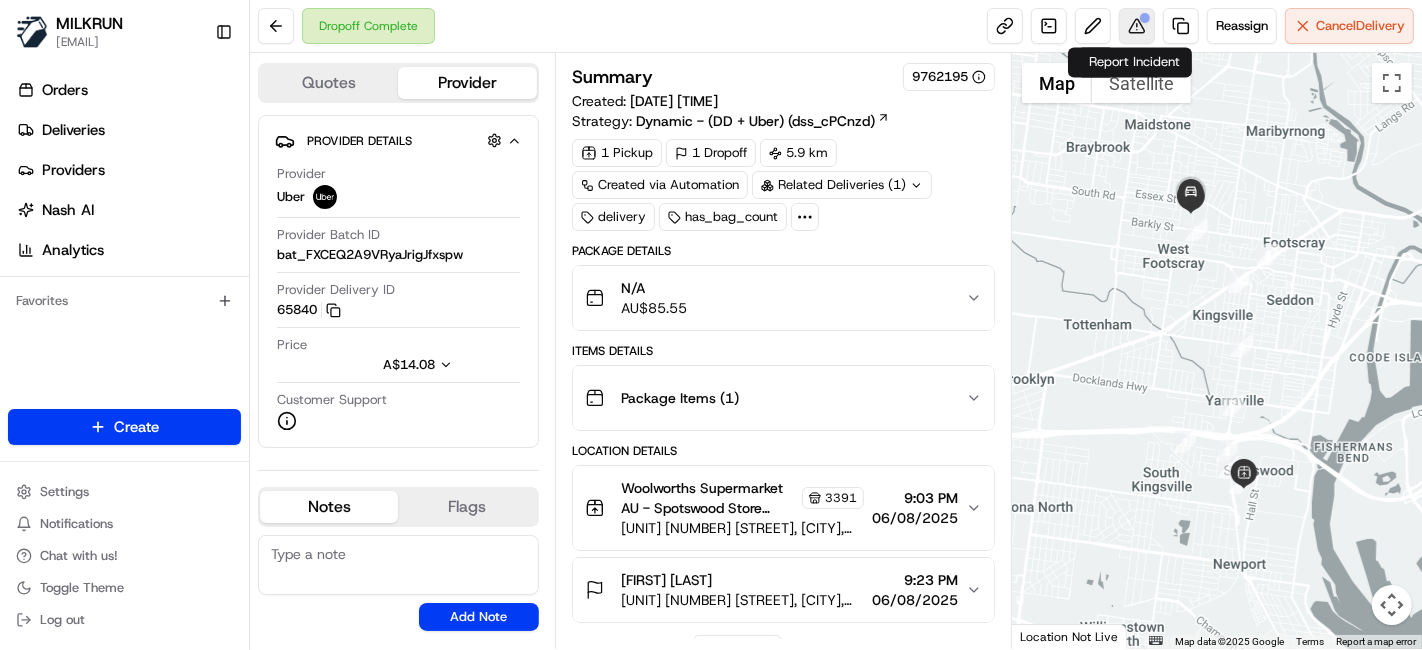 click at bounding box center [1137, 26] 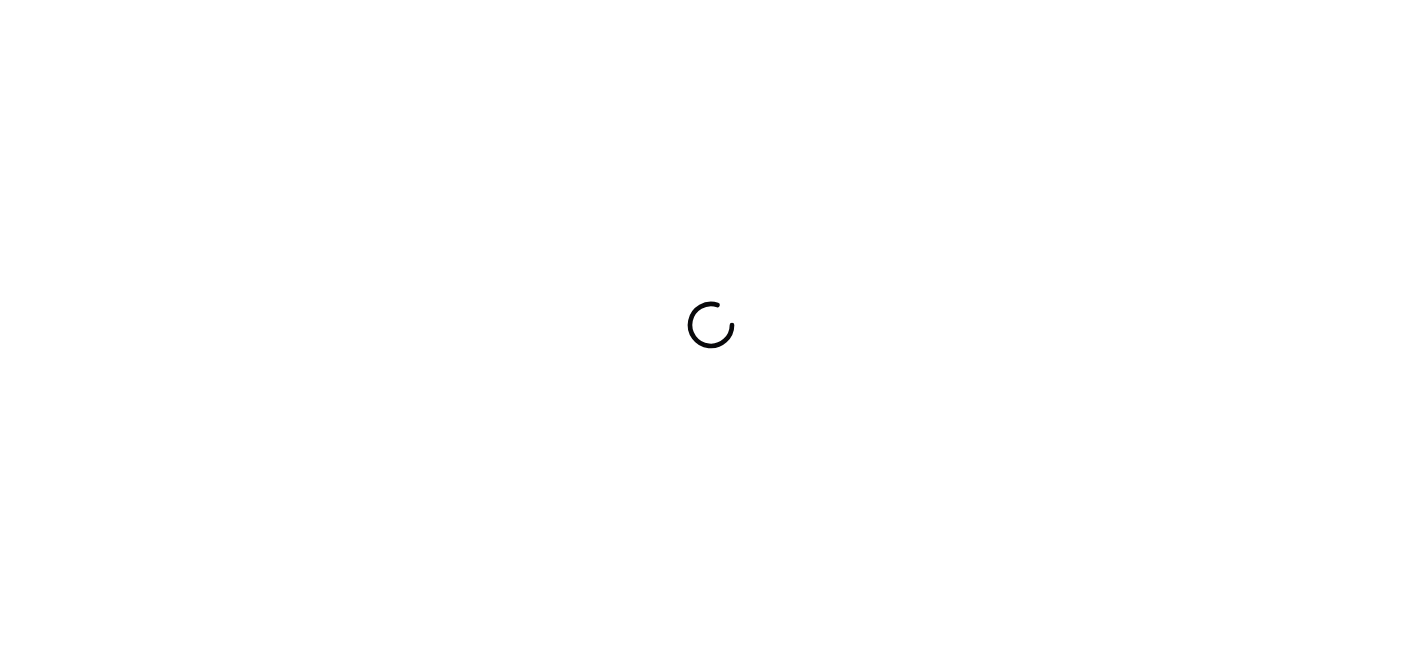 scroll, scrollTop: 0, scrollLeft: 0, axis: both 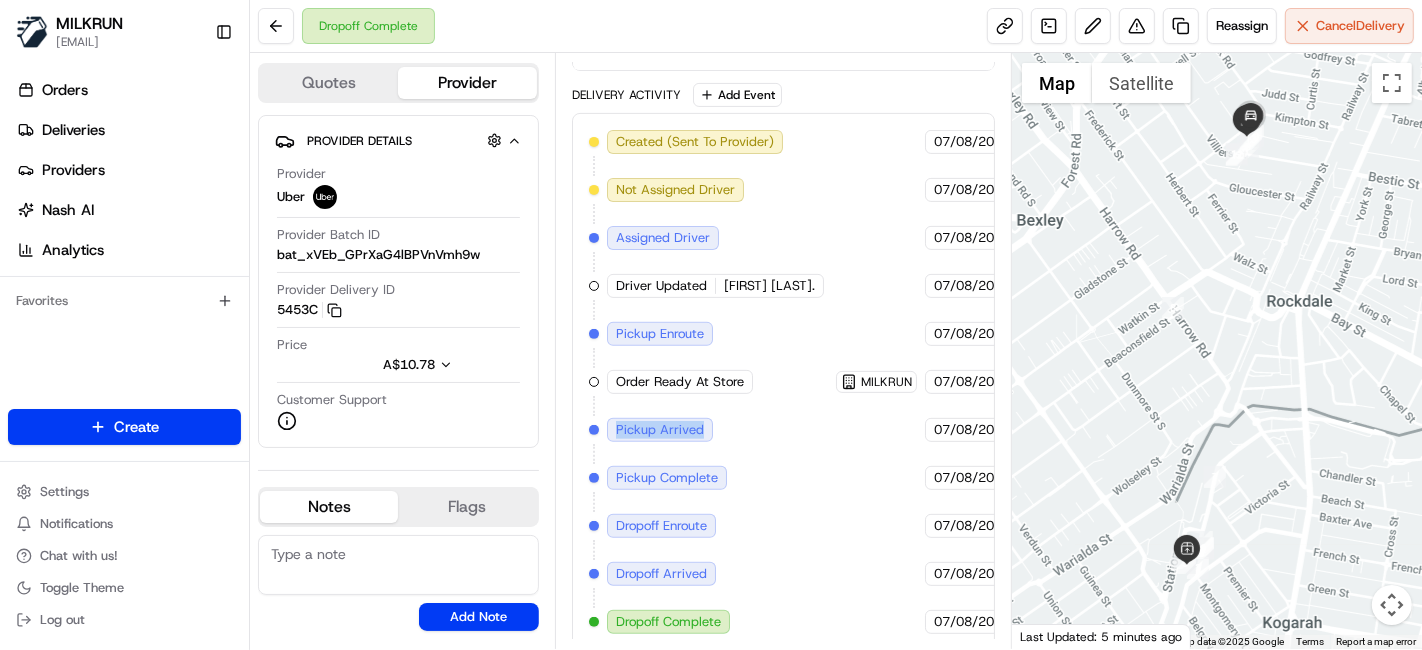 drag, startPoint x: 965, startPoint y: 384, endPoint x: 709, endPoint y: 404, distance: 256.78006 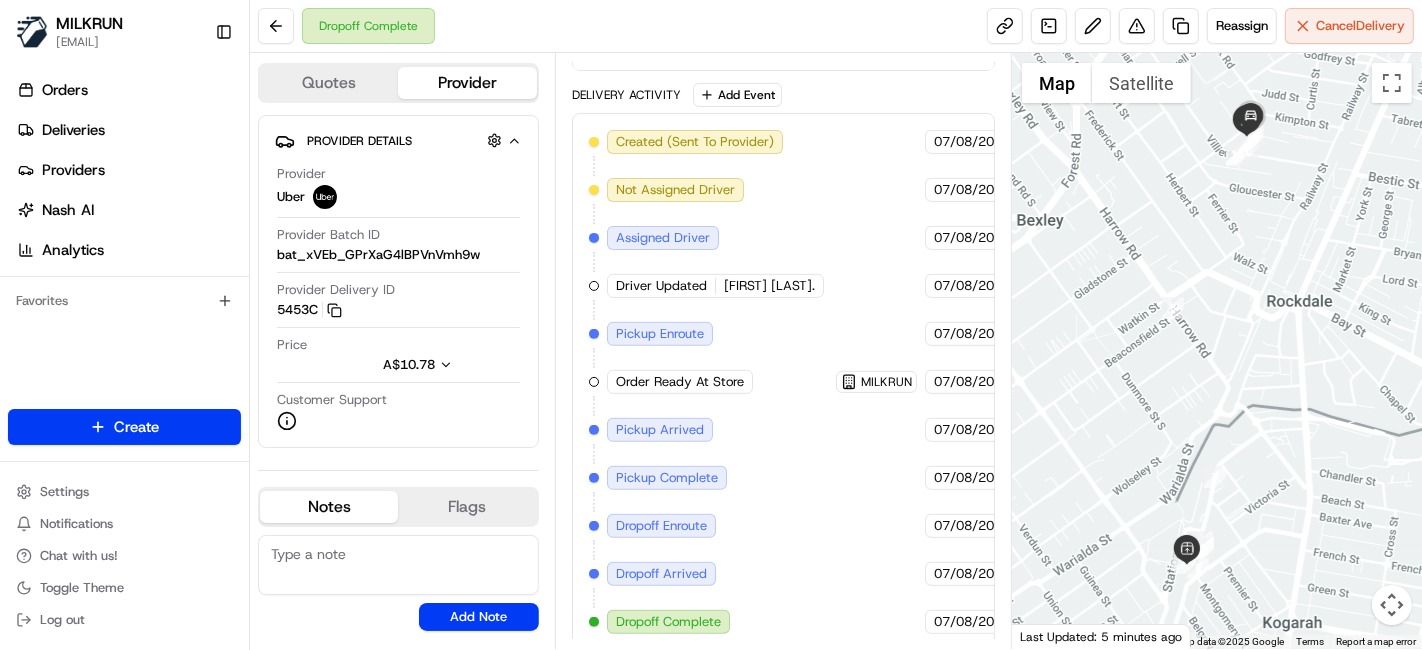 drag, startPoint x: 981, startPoint y: 477, endPoint x: 949, endPoint y: 461, distance: 35.77709 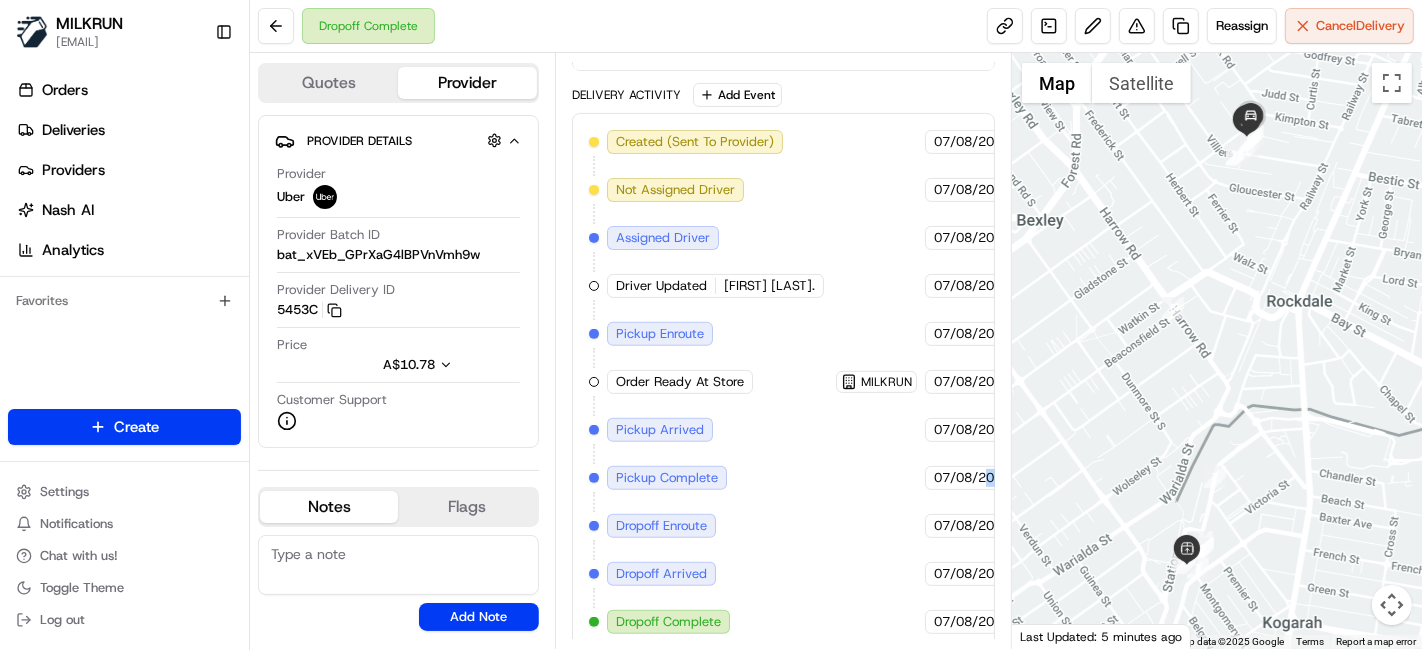 scroll, scrollTop: 552, scrollLeft: 79, axis: both 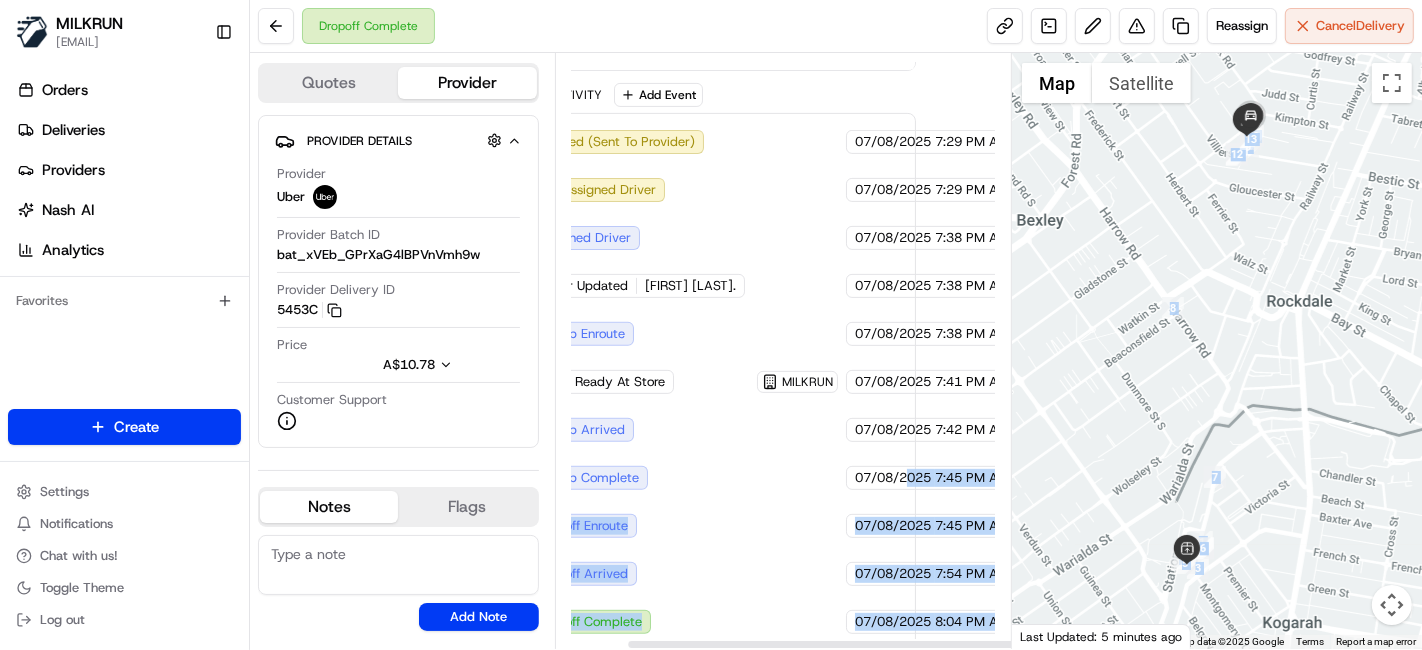 drag, startPoint x: 949, startPoint y: 461, endPoint x: 1060, endPoint y: 472, distance: 111.54372 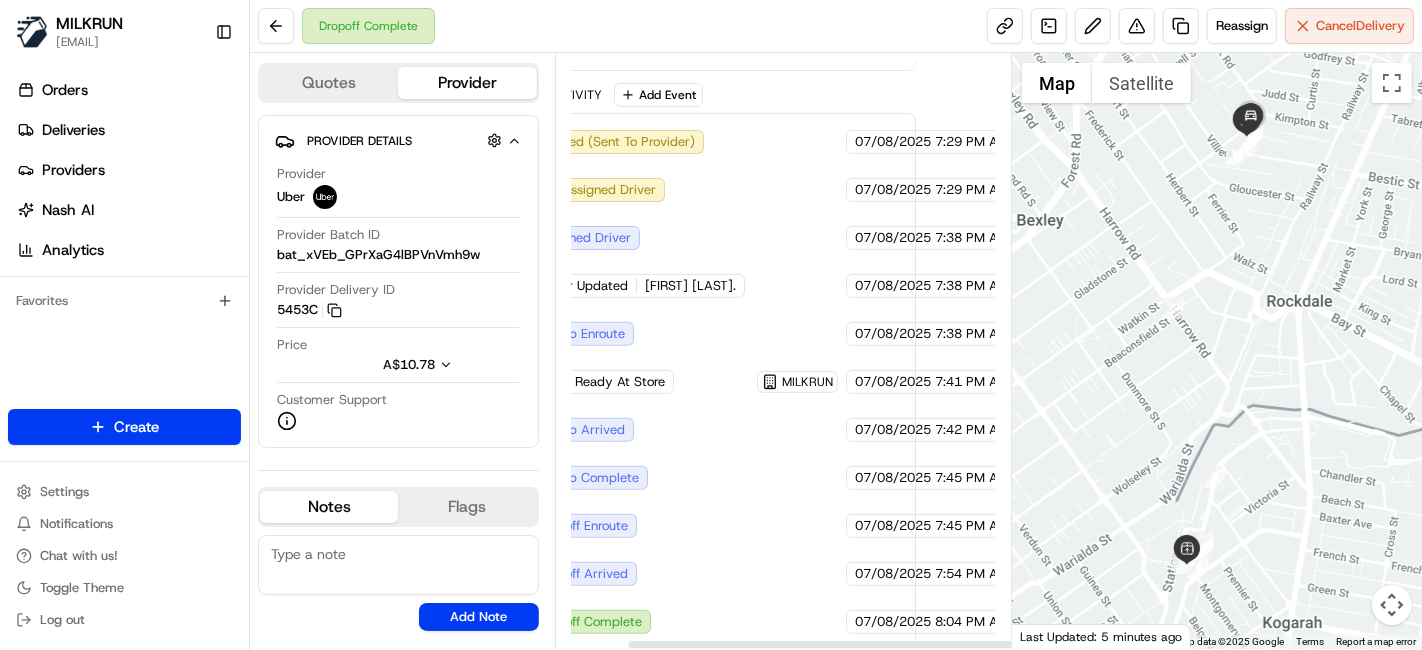 click on "Created (Sent To Provider) Uber 07/08/2025 7:29 PM AEST Not Assigned Driver Uber 07/08/2025 7:29 PM AEST Assigned Driver Uber 07/08/2025 7:38 PM AEST Driver Updated ARRUN S. Uber 07/08/2025 7:38 PM AEST Pickup Enroute Uber 07/08/2025 7:38 PM AEST Order Ready At Store MILKRUN 07/08/2025 7:41 PM AEST Pickup Arrived Uber 07/08/2025 7:42 PM AEST Pickup Complete Uber 07/08/2025 7:45 PM AEST Dropoff Enroute Uber 07/08/2025 7:45 PM AEST Dropoff Arrived Uber 07/08/2025 7:54 PM AEST Dropoff Complete Uber 07/08/2025 8:04 PM AEST" at bounding box center [704, 382] 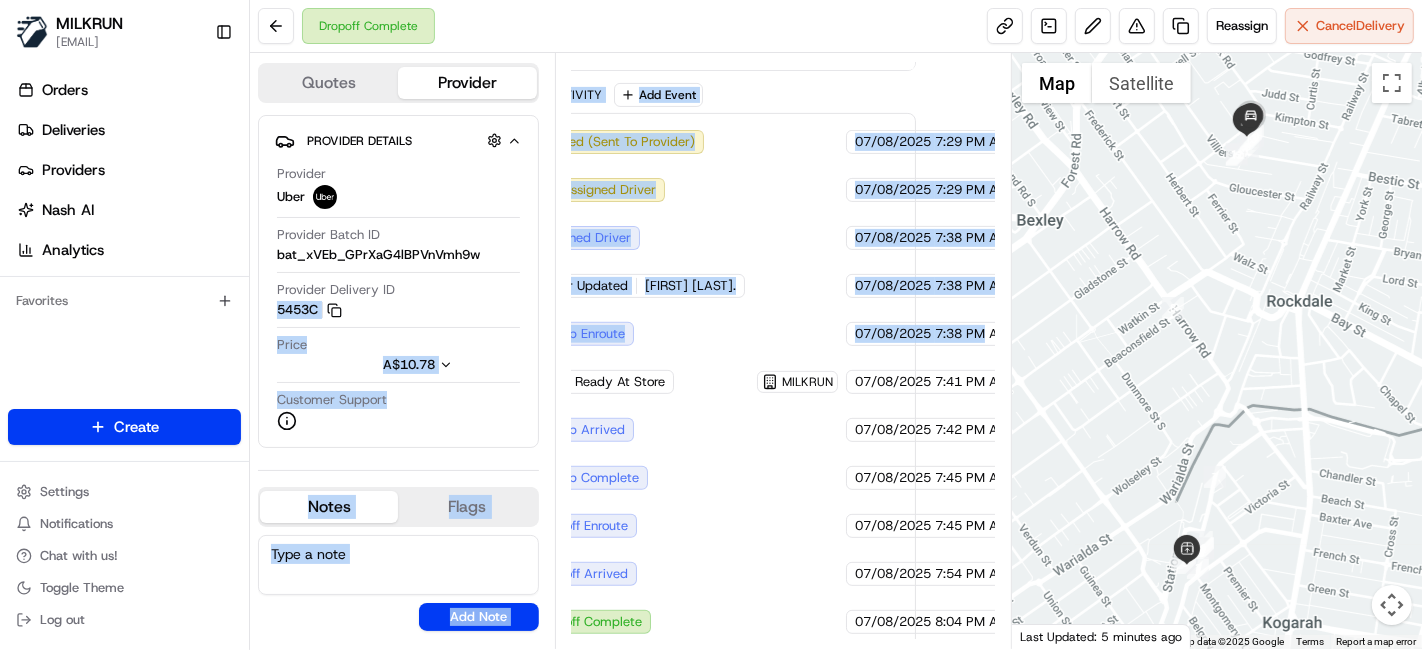 drag, startPoint x: 944, startPoint y: 319, endPoint x: 468, endPoint y: 280, distance: 477.59503 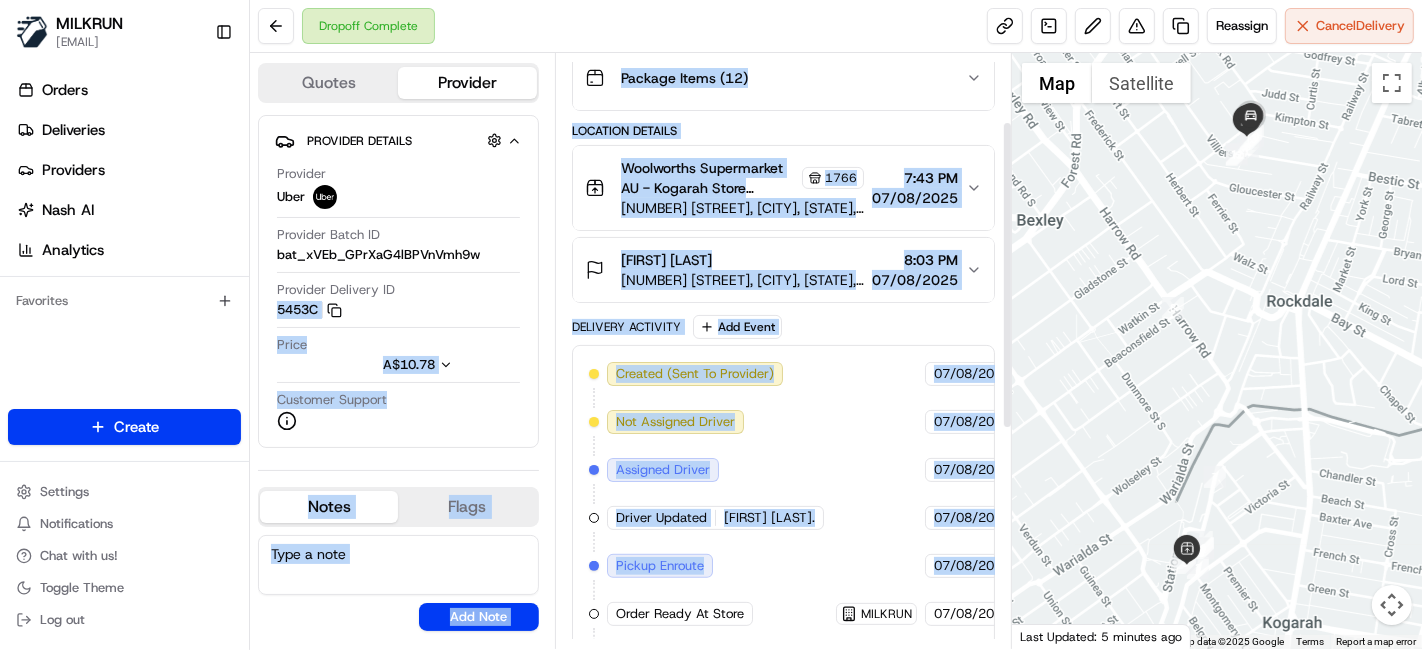 scroll, scrollTop: 108, scrollLeft: 0, axis: vertical 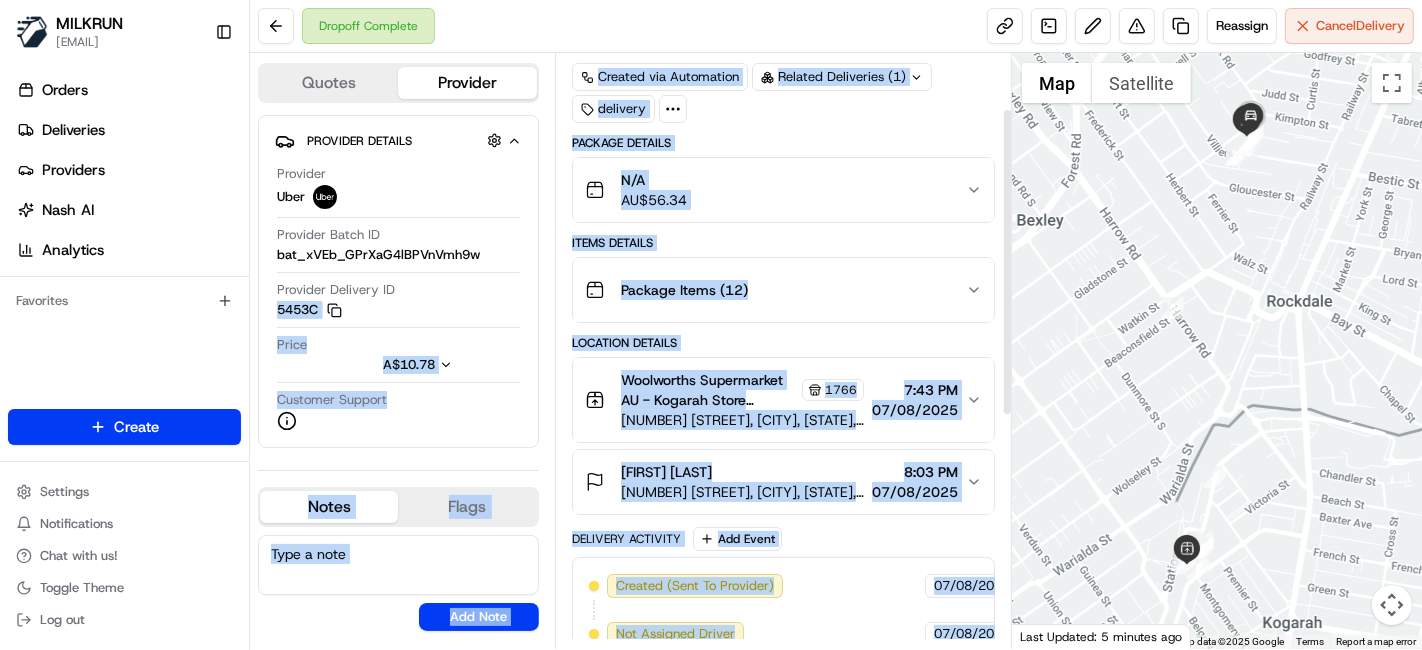 click on "Package Items ( 12 )" at bounding box center [775, 290] 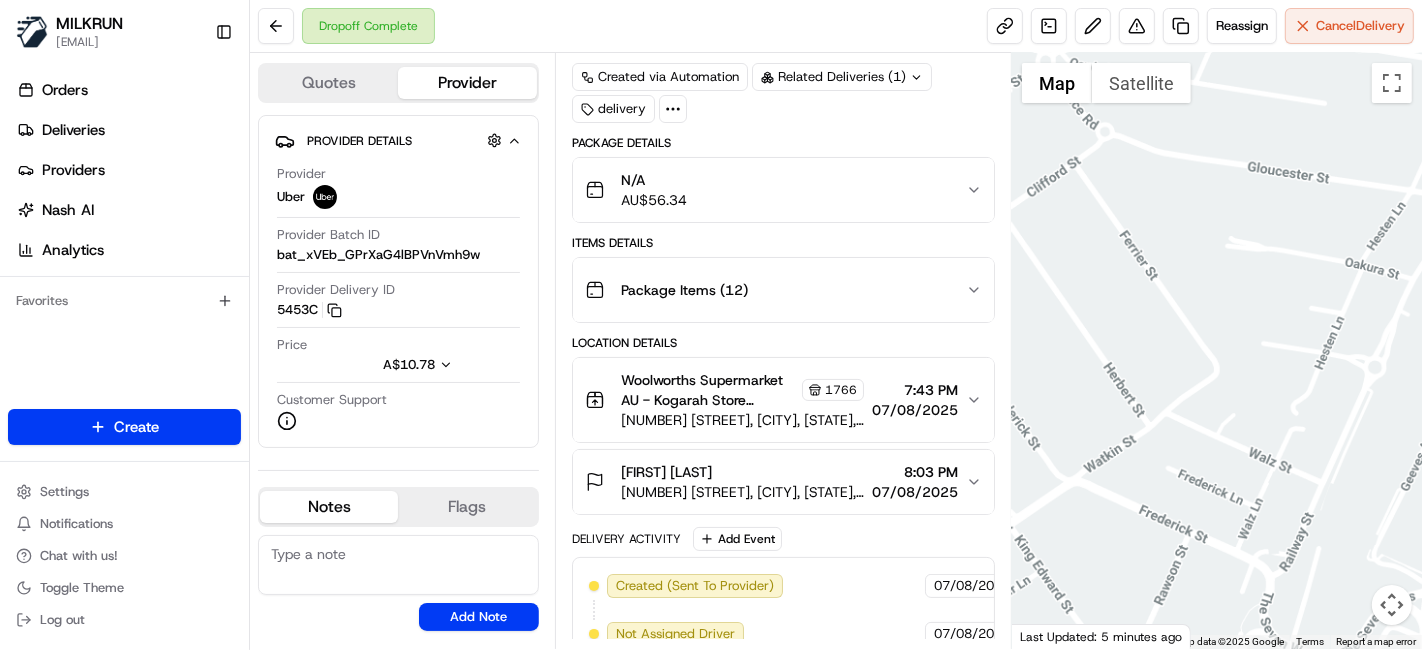 drag, startPoint x: 1295, startPoint y: 121, endPoint x: 1287, endPoint y: 232, distance: 111.28792 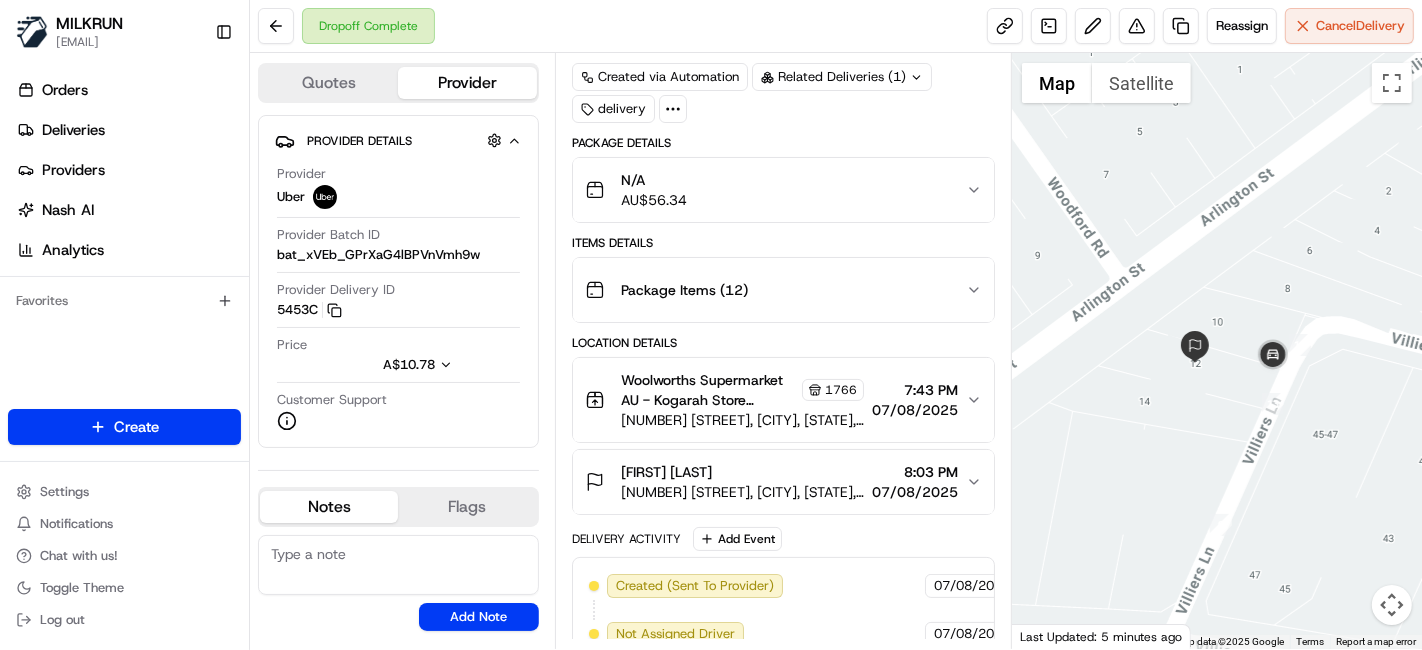 drag, startPoint x: 1245, startPoint y: 333, endPoint x: 1252, endPoint y: 443, distance: 110.2225 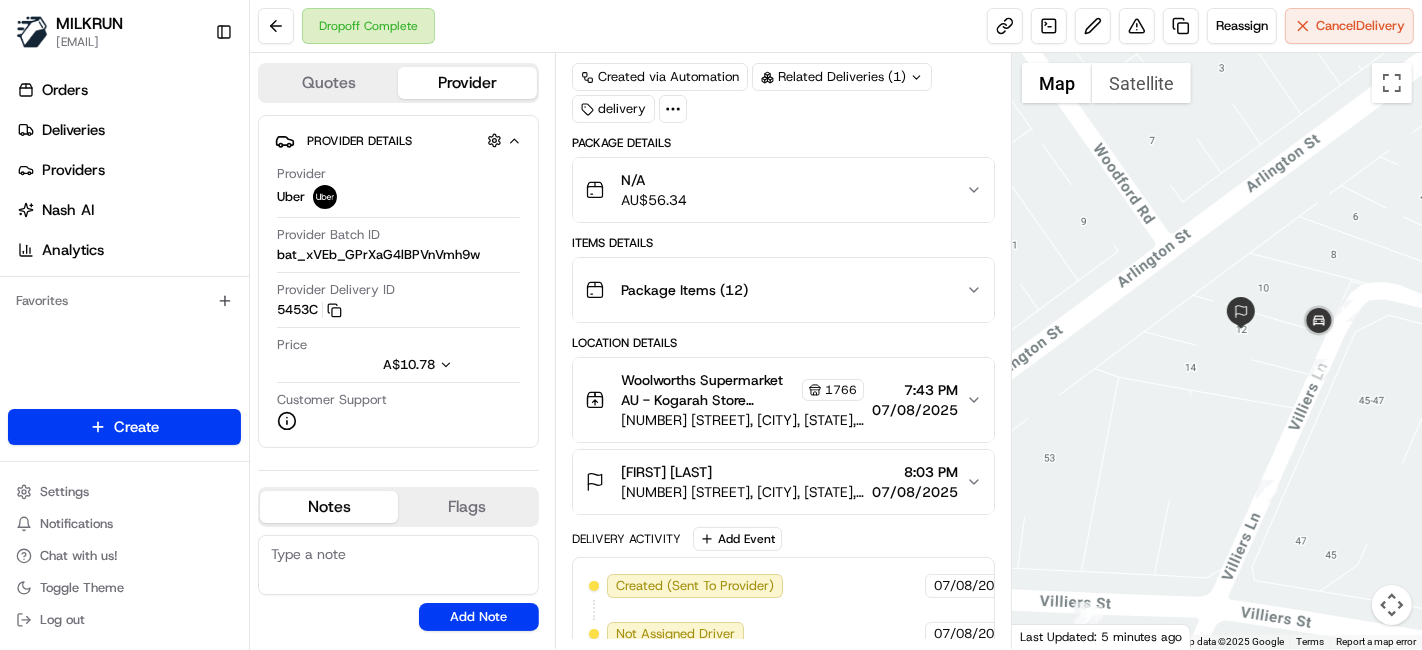 drag, startPoint x: 1160, startPoint y: 427, endPoint x: 1268, endPoint y: 346, distance: 135 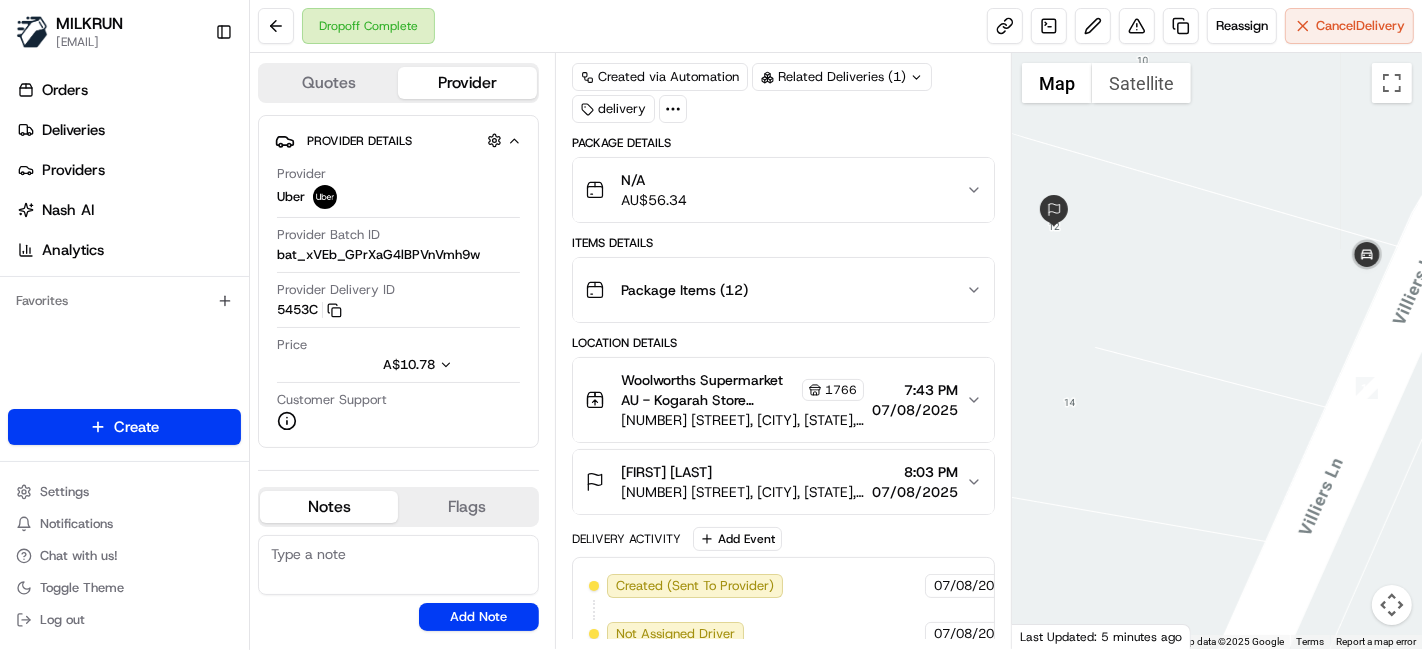 drag, startPoint x: 1171, startPoint y: 288, endPoint x: 1254, endPoint y: 284, distance: 83.09633 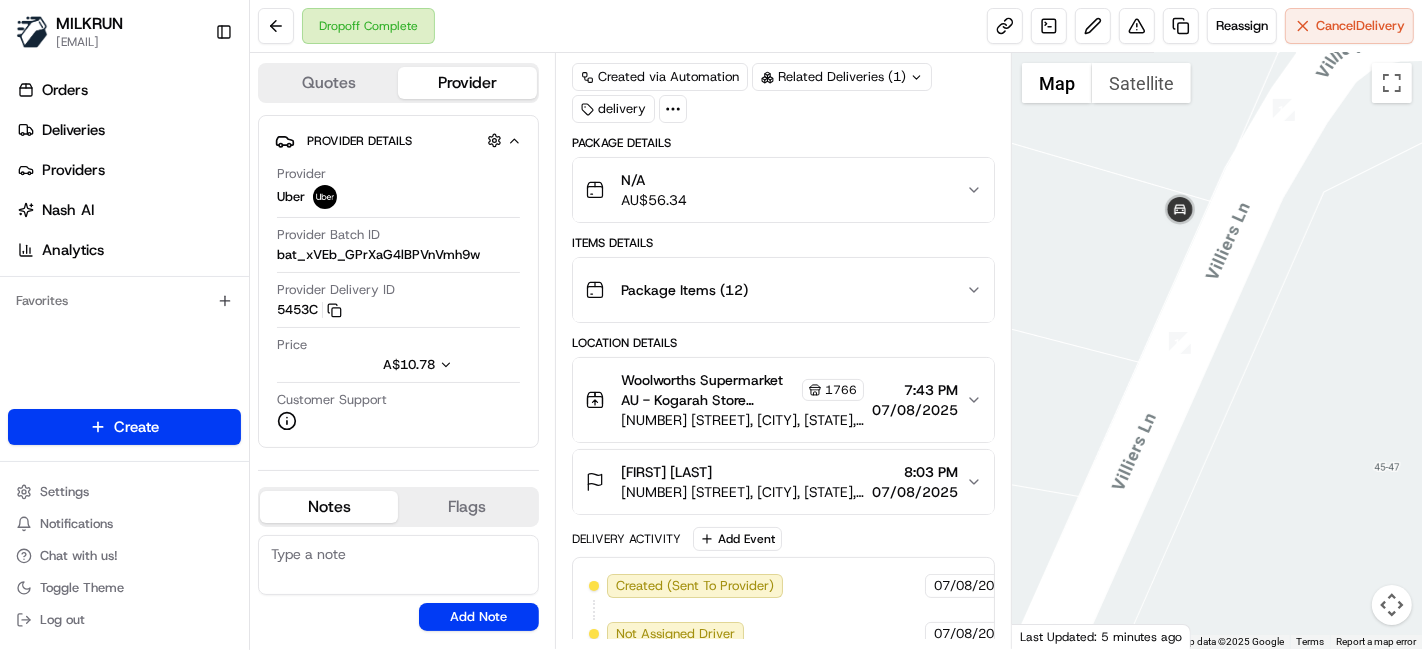 drag, startPoint x: 1311, startPoint y: 250, endPoint x: 1411, endPoint y: 243, distance: 100.2447 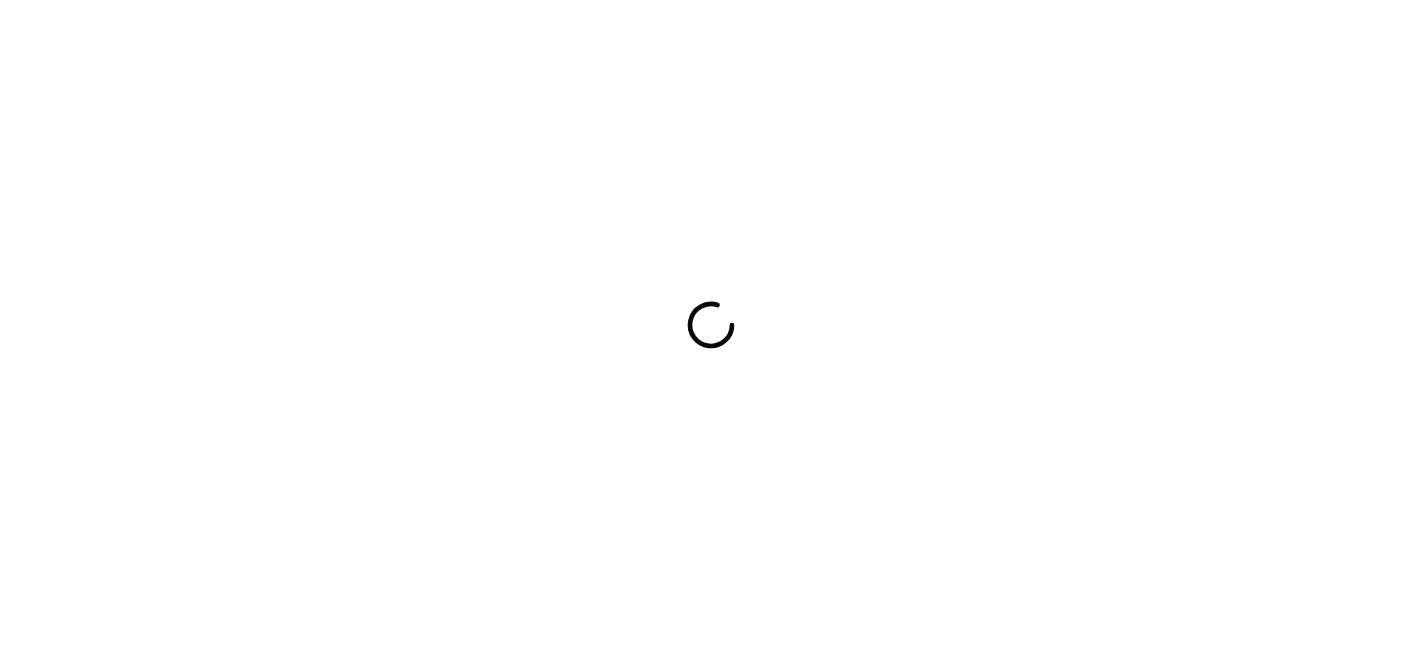 scroll, scrollTop: 0, scrollLeft: 0, axis: both 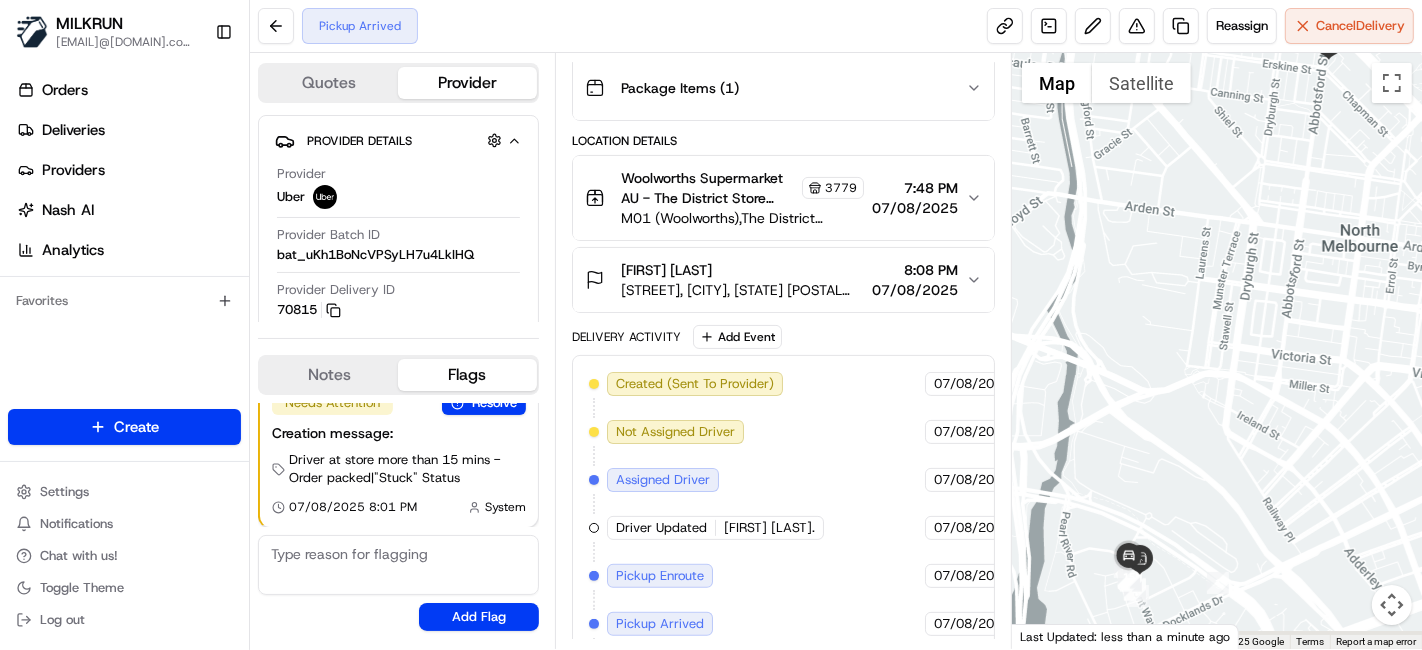 drag, startPoint x: 1105, startPoint y: 555, endPoint x: 1143, endPoint y: 459, distance: 103.24728 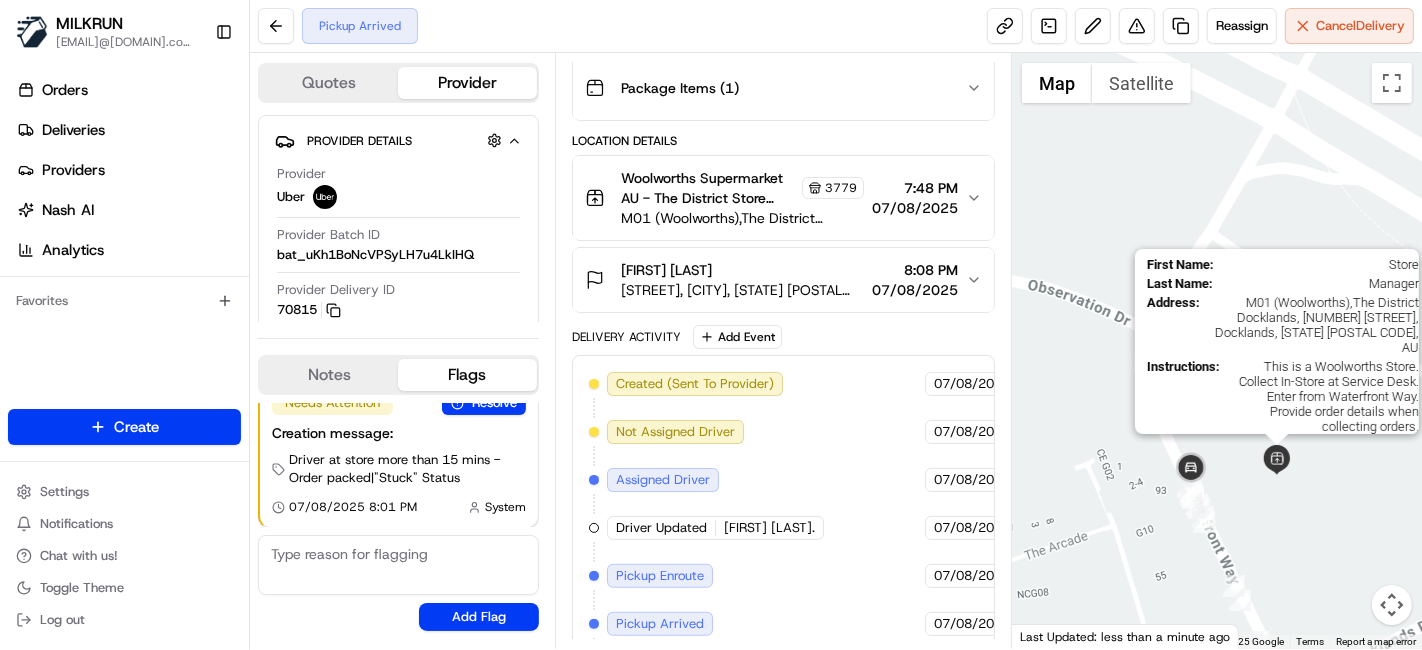 drag, startPoint x: 1270, startPoint y: 273, endPoint x: 1272, endPoint y: 461, distance: 188.01064 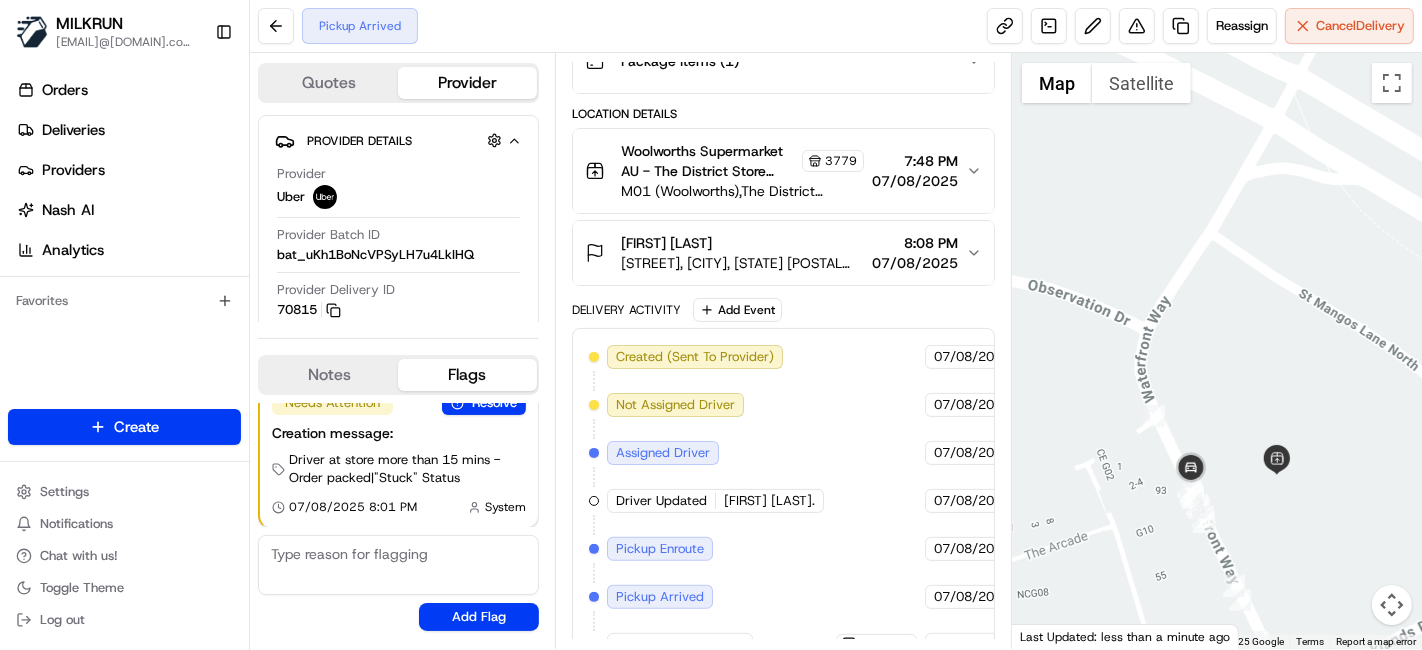 scroll, scrollTop: 362, scrollLeft: 0, axis: vertical 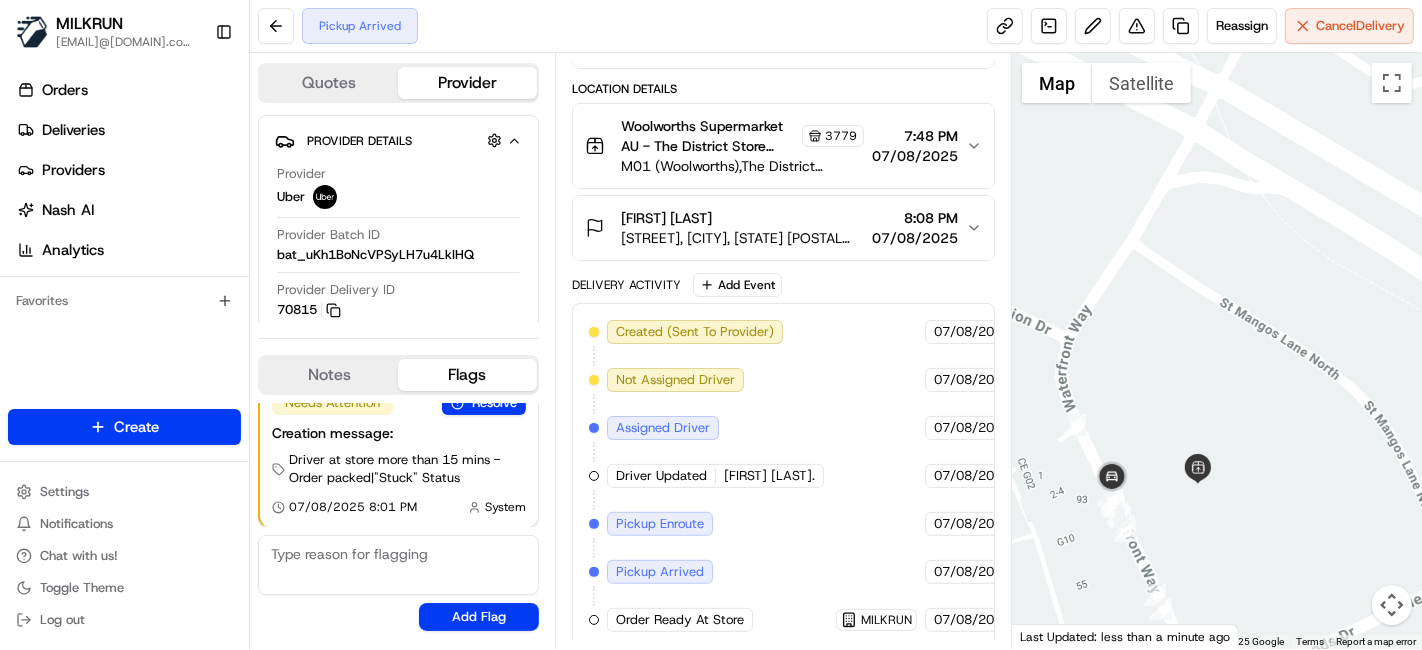 drag, startPoint x: 1276, startPoint y: 281, endPoint x: 1193, endPoint y: 292, distance: 83.725746 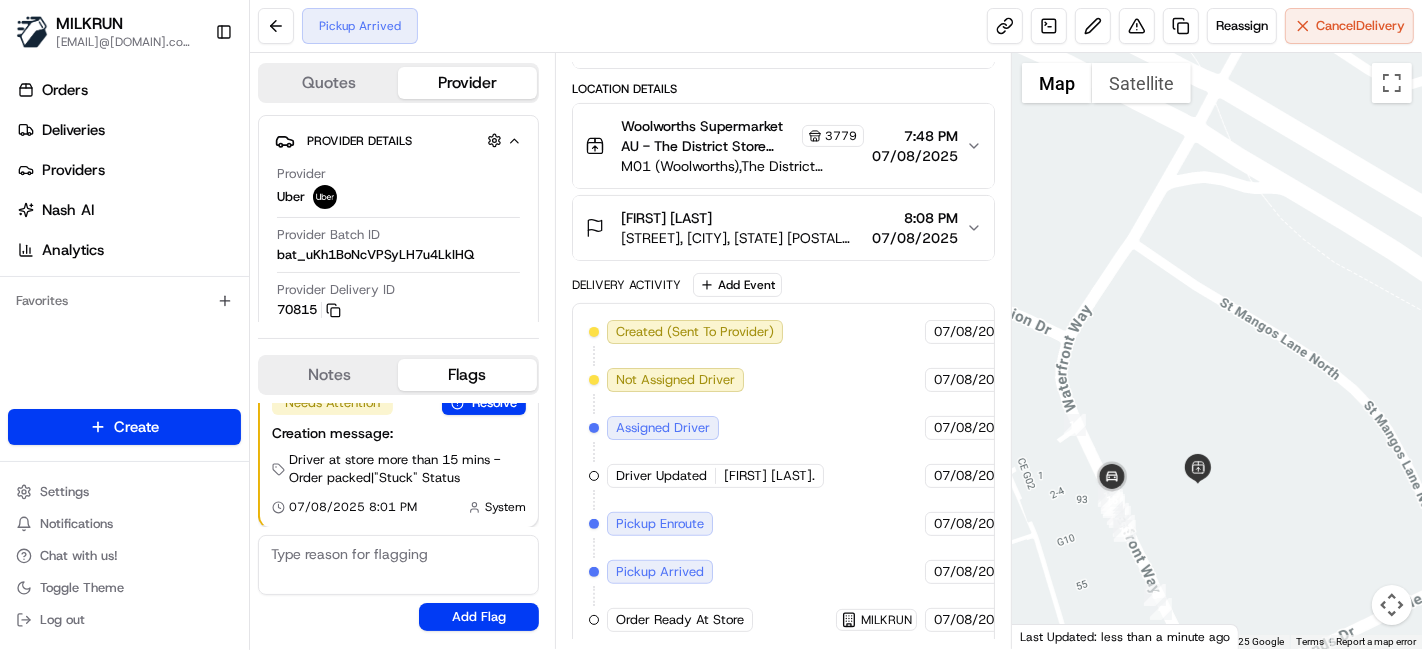 drag, startPoint x: 859, startPoint y: 391, endPoint x: 768, endPoint y: 395, distance: 91.08787 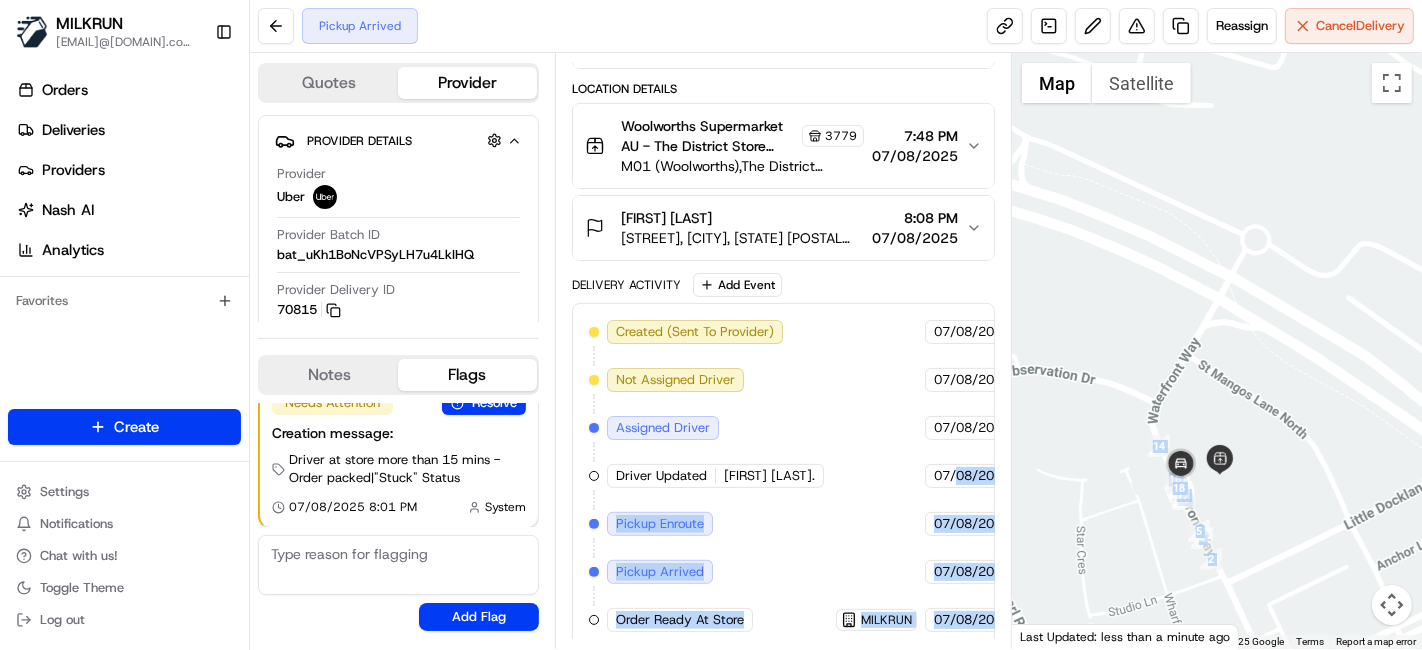 scroll, scrollTop: 362, scrollLeft: 73, axis: both 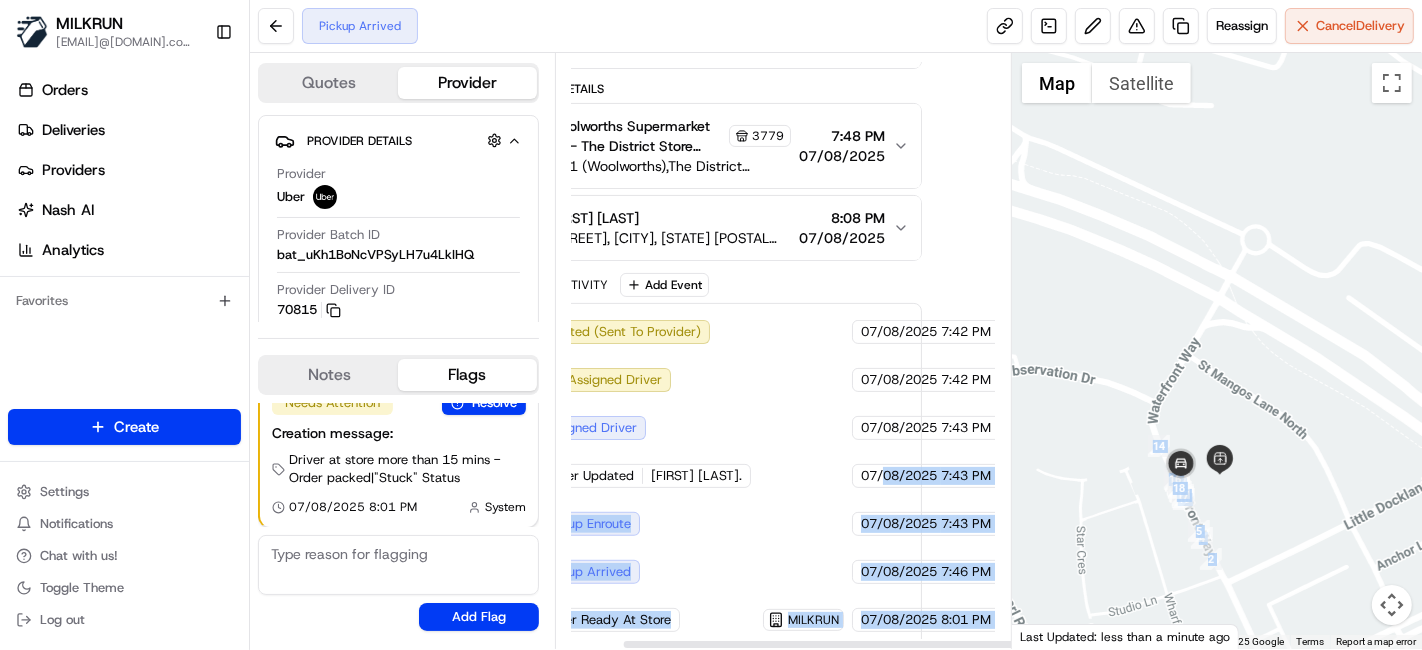 drag, startPoint x: 931, startPoint y: 469, endPoint x: 1011, endPoint y: 464, distance: 80.1561 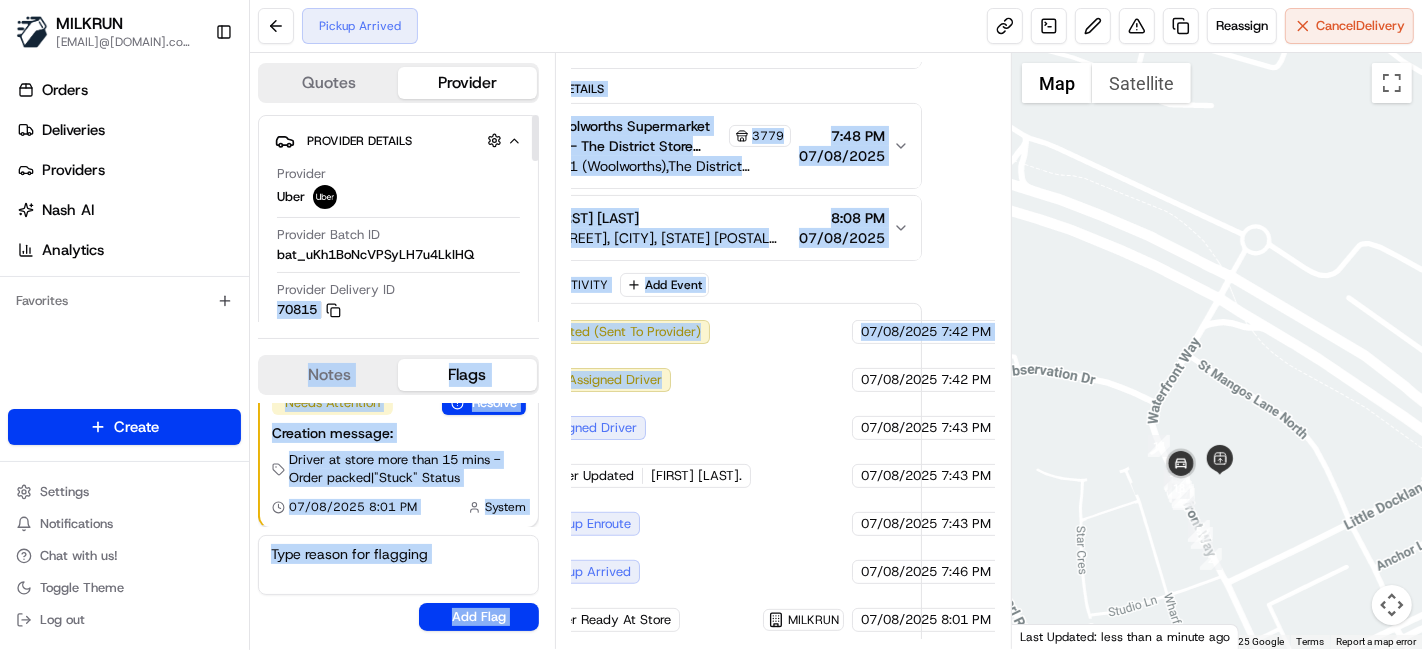 scroll, scrollTop: 362, scrollLeft: 0, axis: vertical 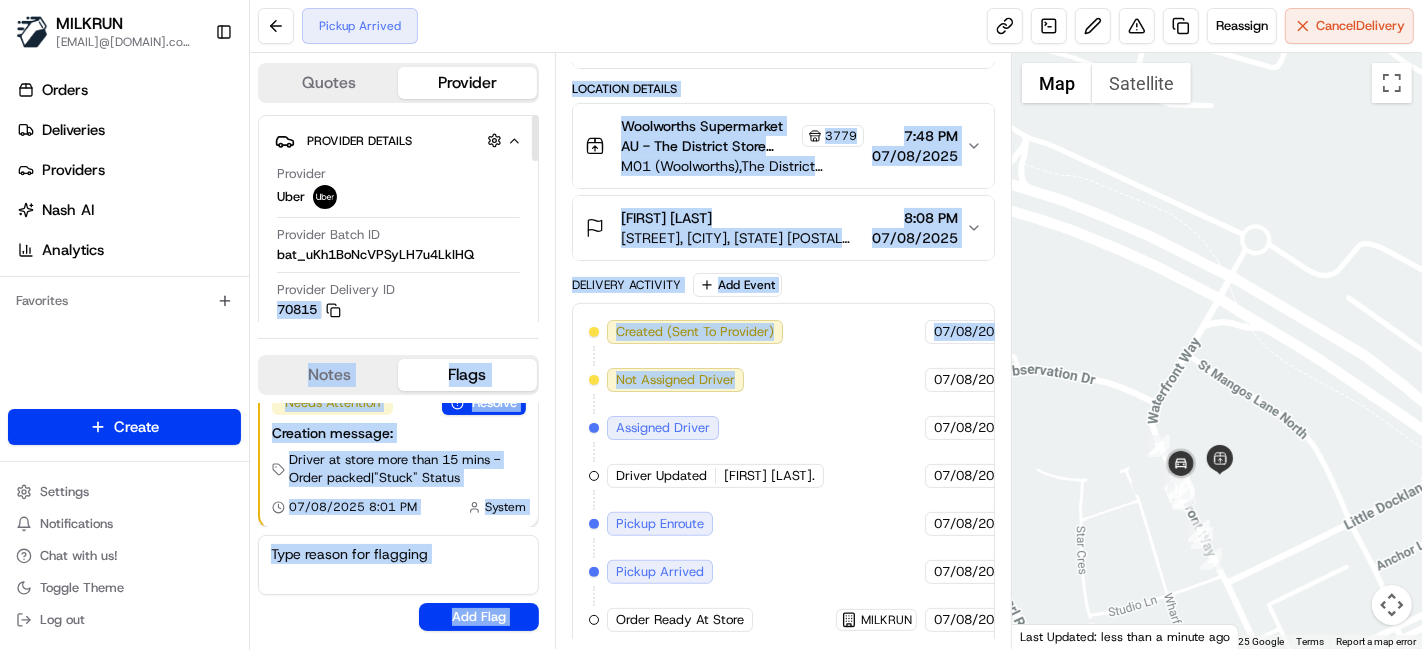 drag, startPoint x: 802, startPoint y: 374, endPoint x: 512, endPoint y: 301, distance: 299.0468 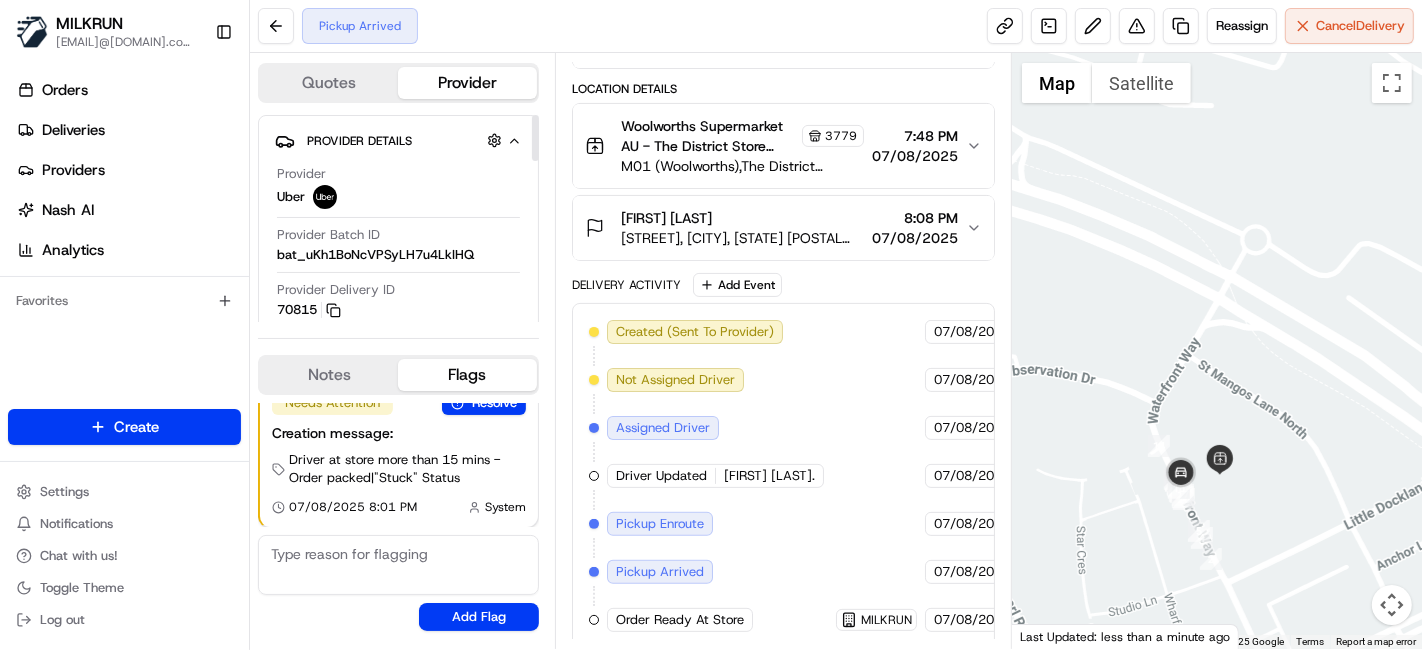 click on "Pickup Enroute" at bounding box center [660, 524] 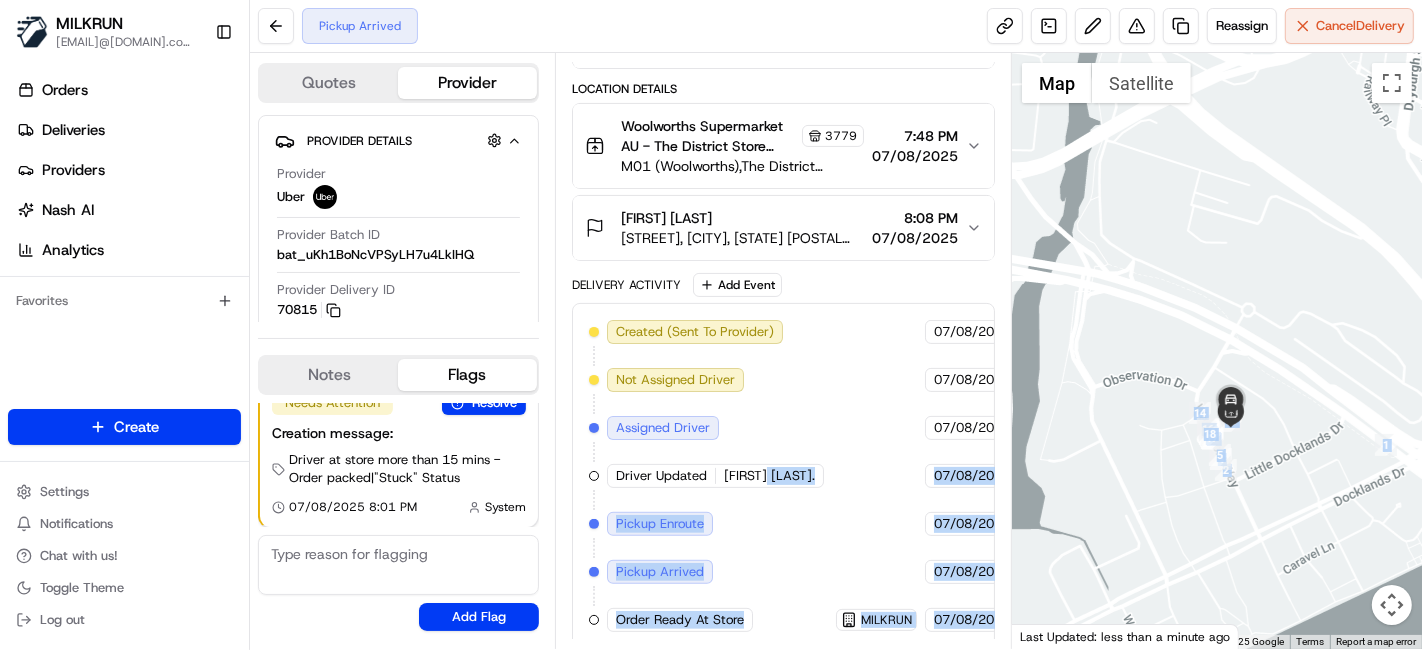 scroll, scrollTop: 362, scrollLeft: 73, axis: both 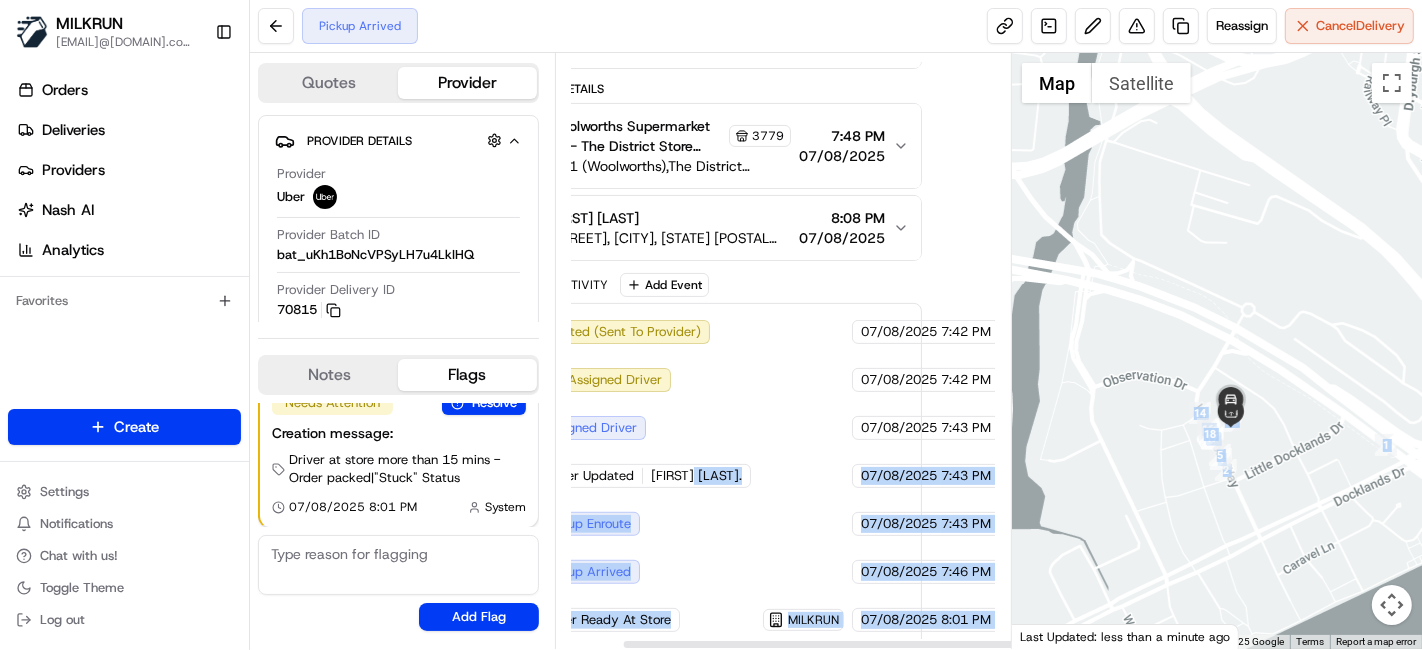 drag, startPoint x: 767, startPoint y: 458, endPoint x: 1022, endPoint y: 478, distance: 255.78311 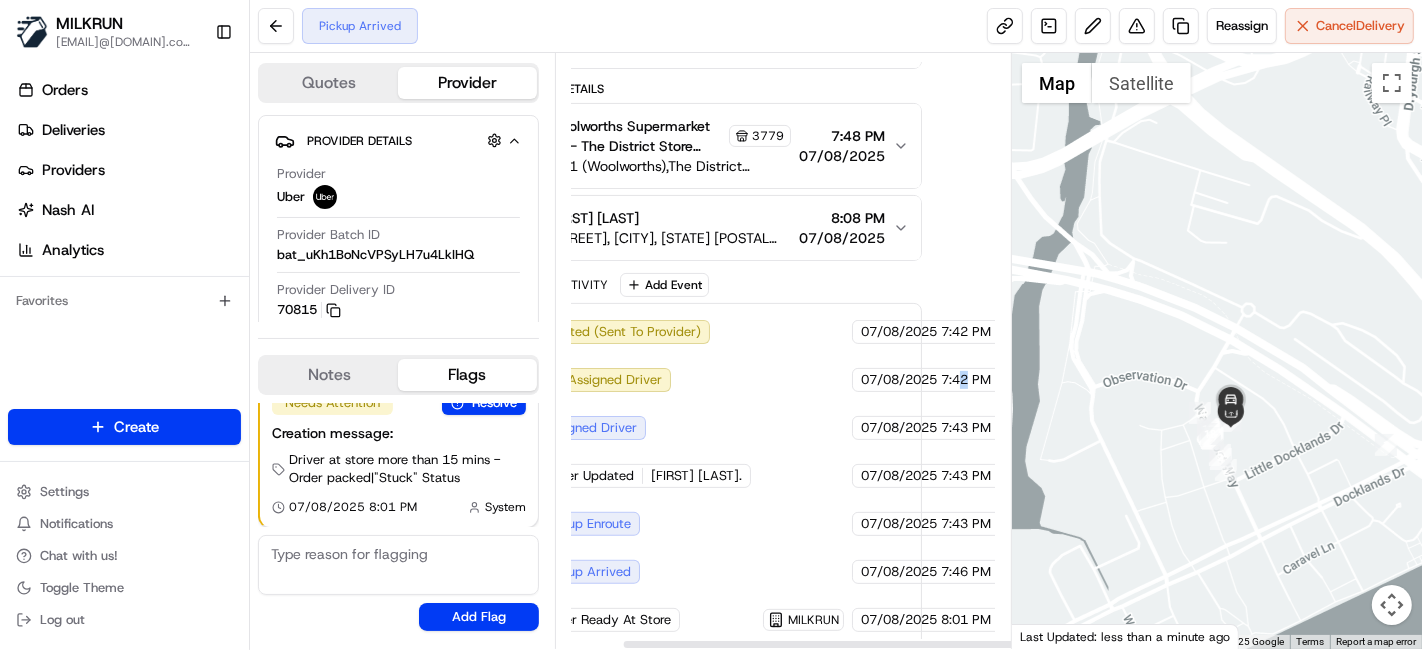 click on "7:42 PM AEST" at bounding box center (983, 380) 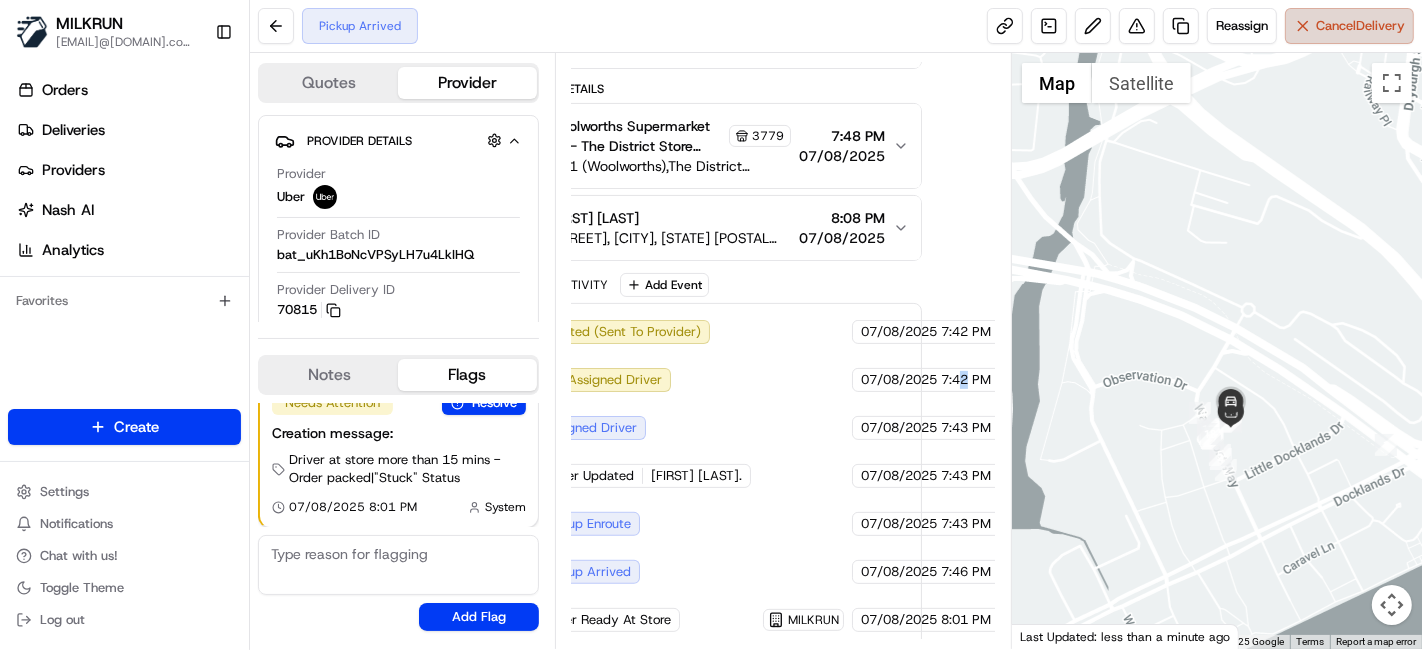 click on "Cancel  Delivery" at bounding box center (1349, 26) 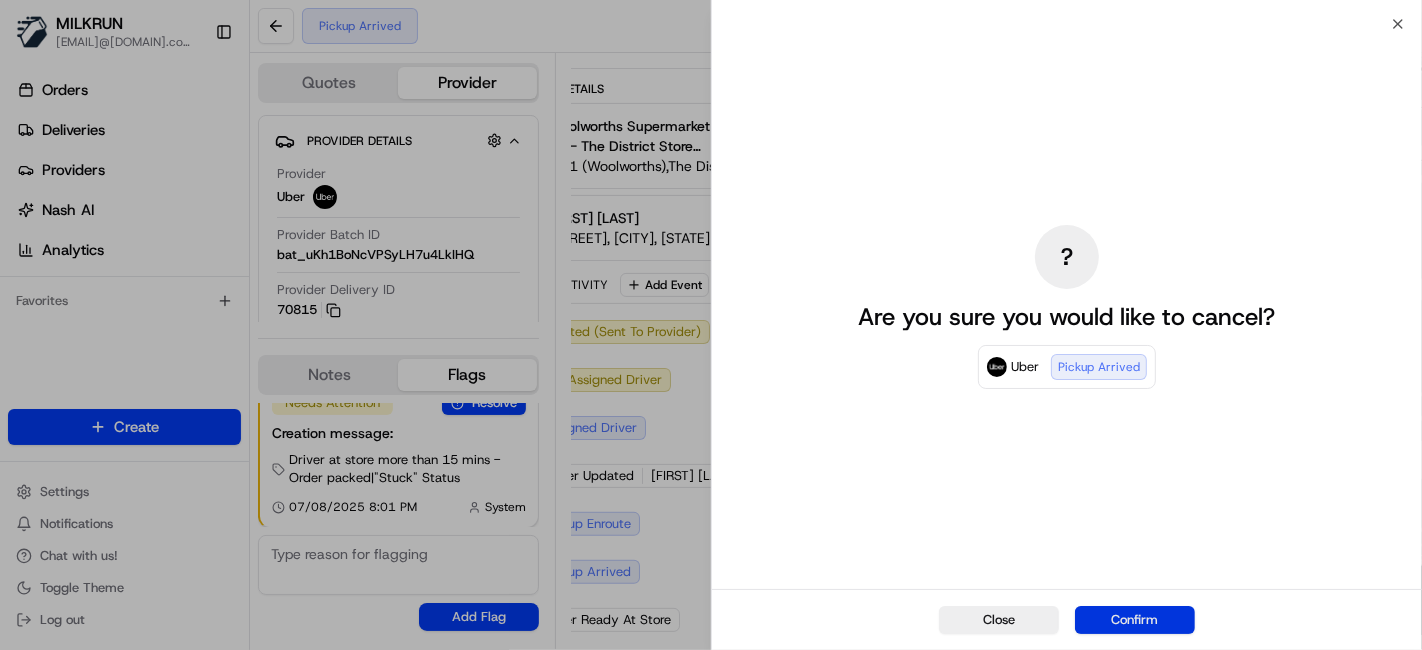 click on "Confirm" at bounding box center (1135, 620) 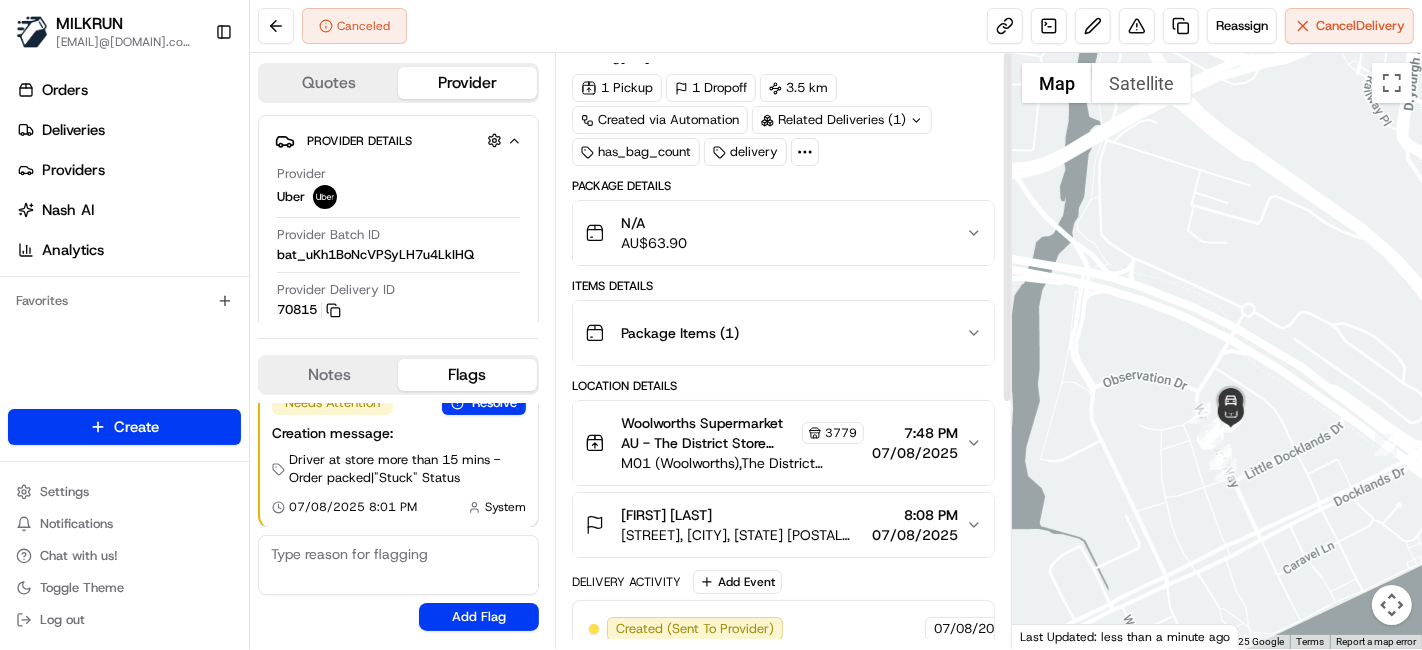 scroll, scrollTop: 0, scrollLeft: 0, axis: both 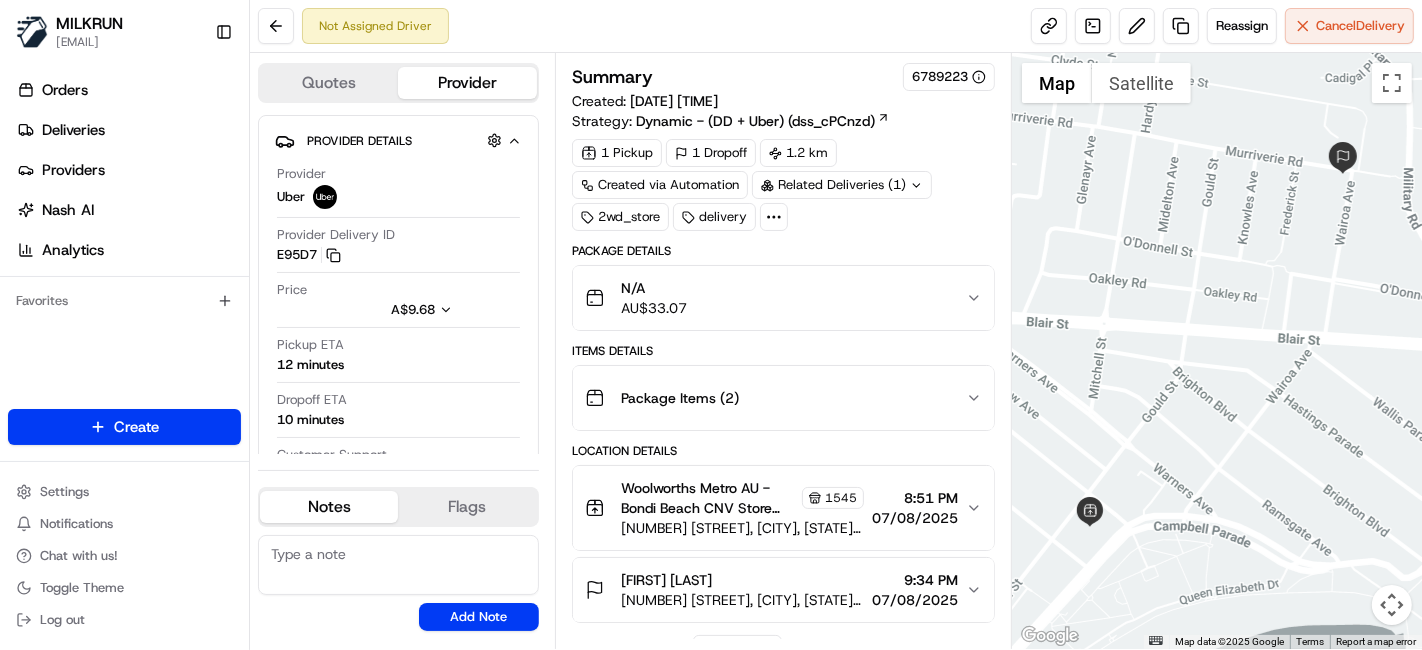 click at bounding box center [1217, 351] 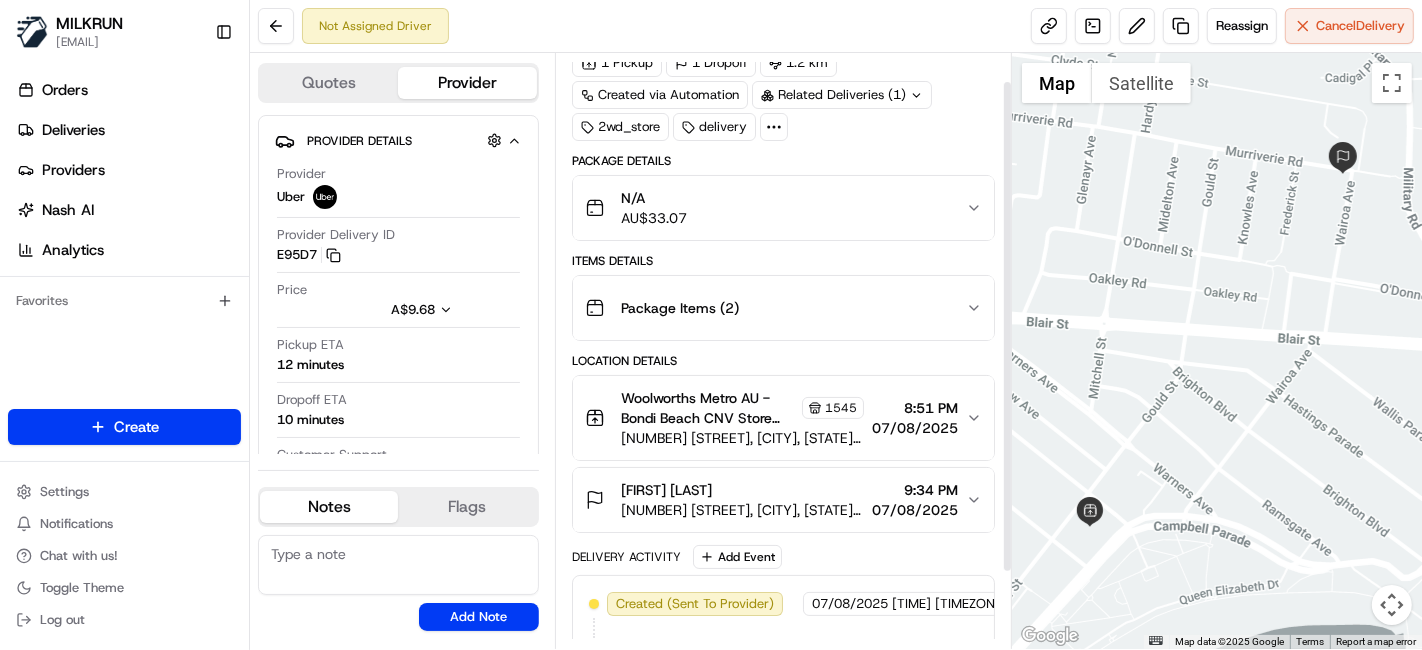 scroll, scrollTop: 125, scrollLeft: 0, axis: vertical 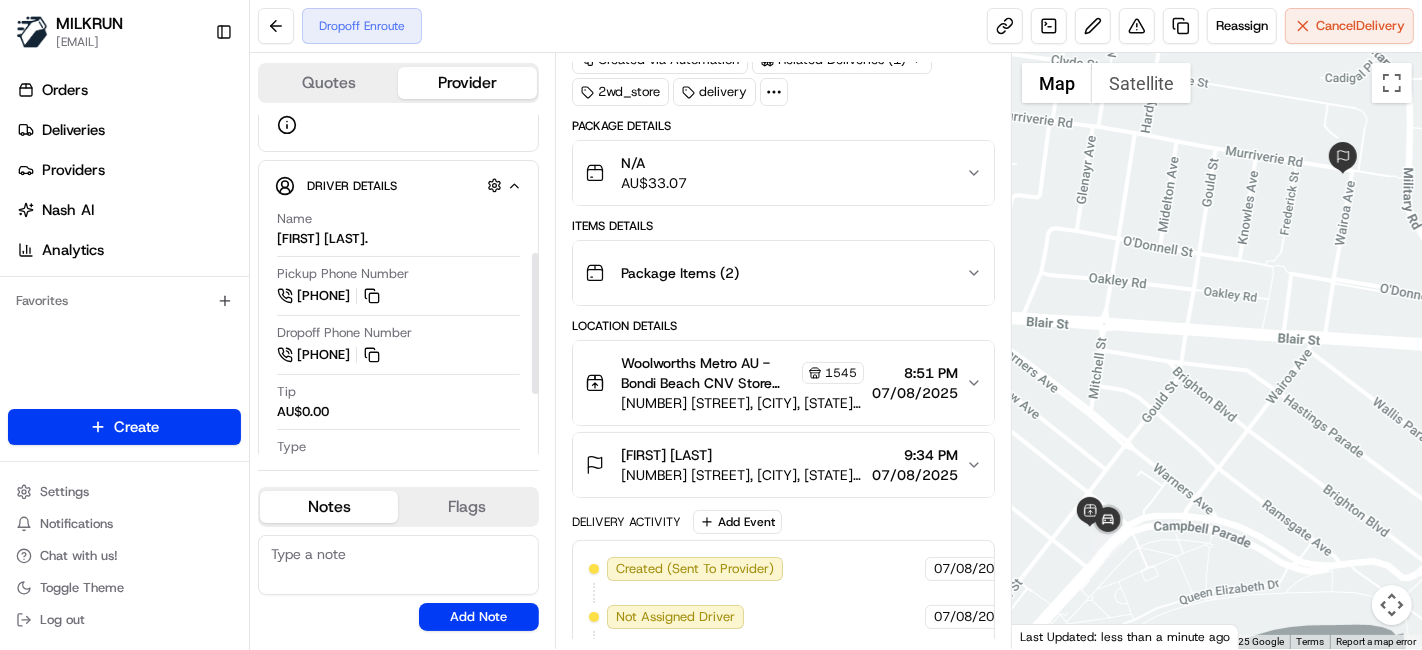drag, startPoint x: 425, startPoint y: 252, endPoint x: 500, endPoint y: 277, distance: 79.05694 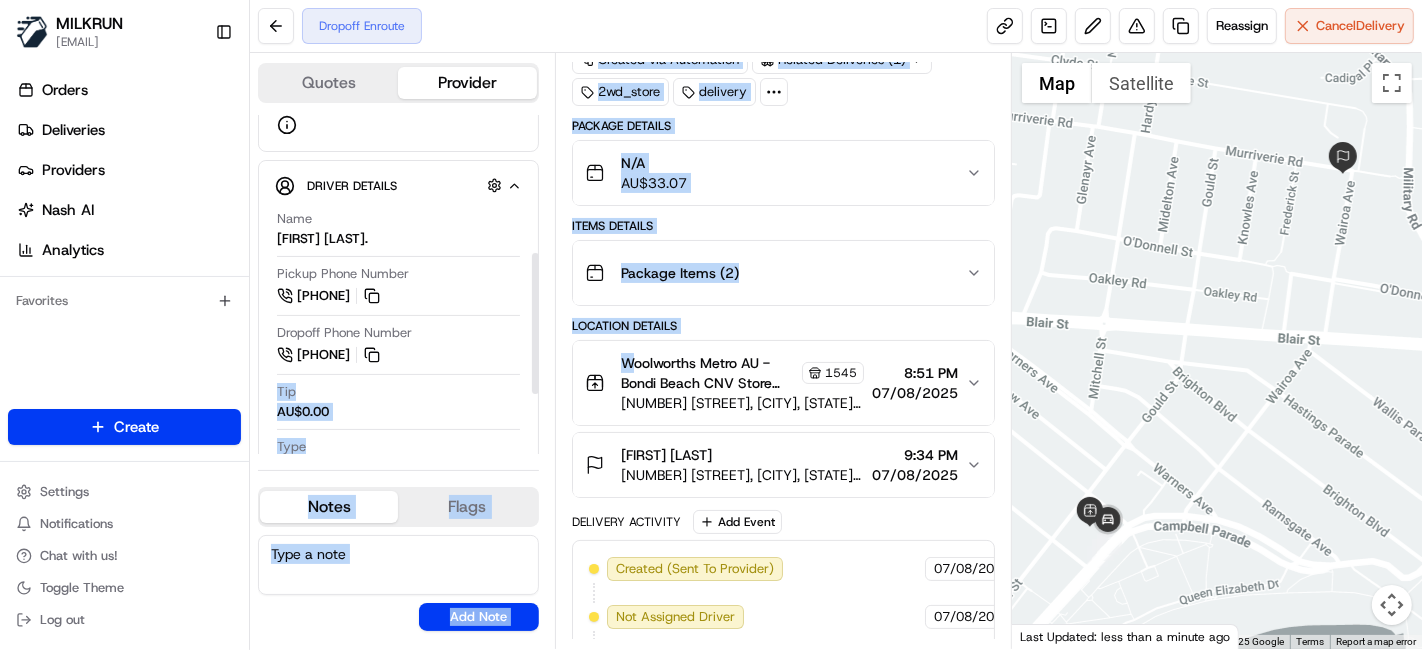 drag, startPoint x: 457, startPoint y: 346, endPoint x: 629, endPoint y: 348, distance: 172.01163 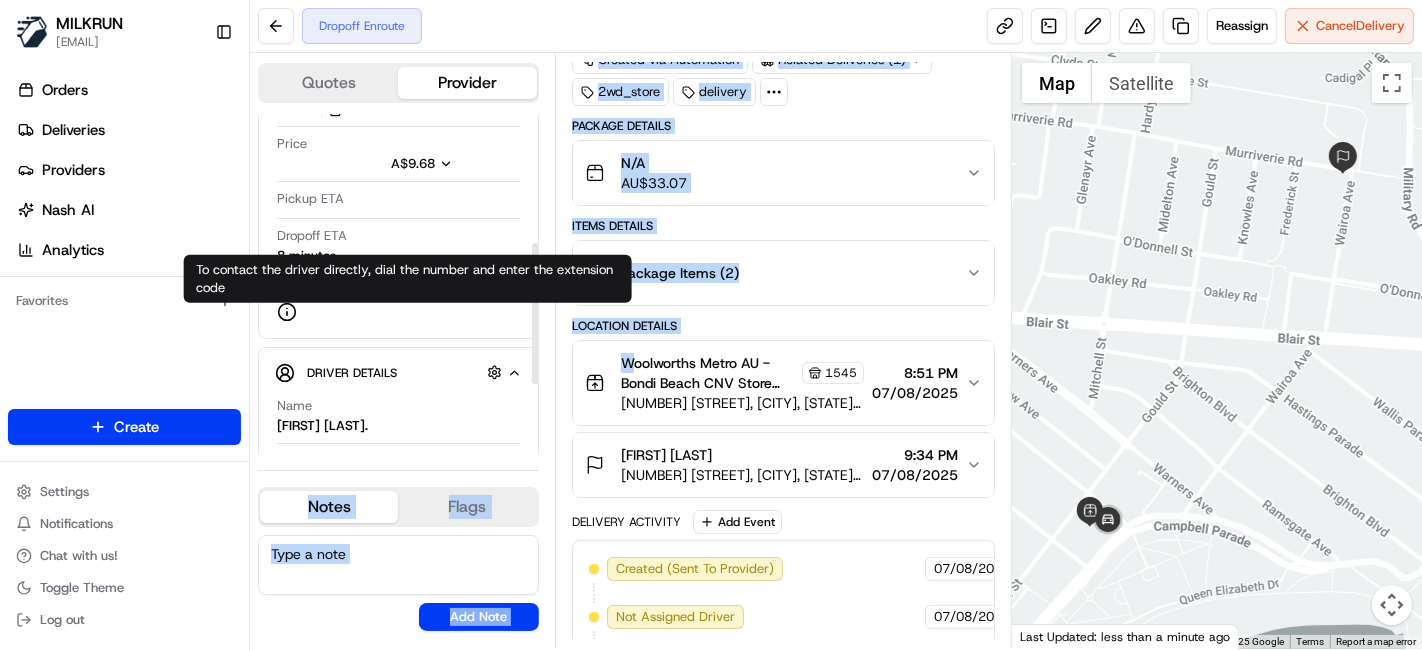 scroll, scrollTop: 0, scrollLeft: 0, axis: both 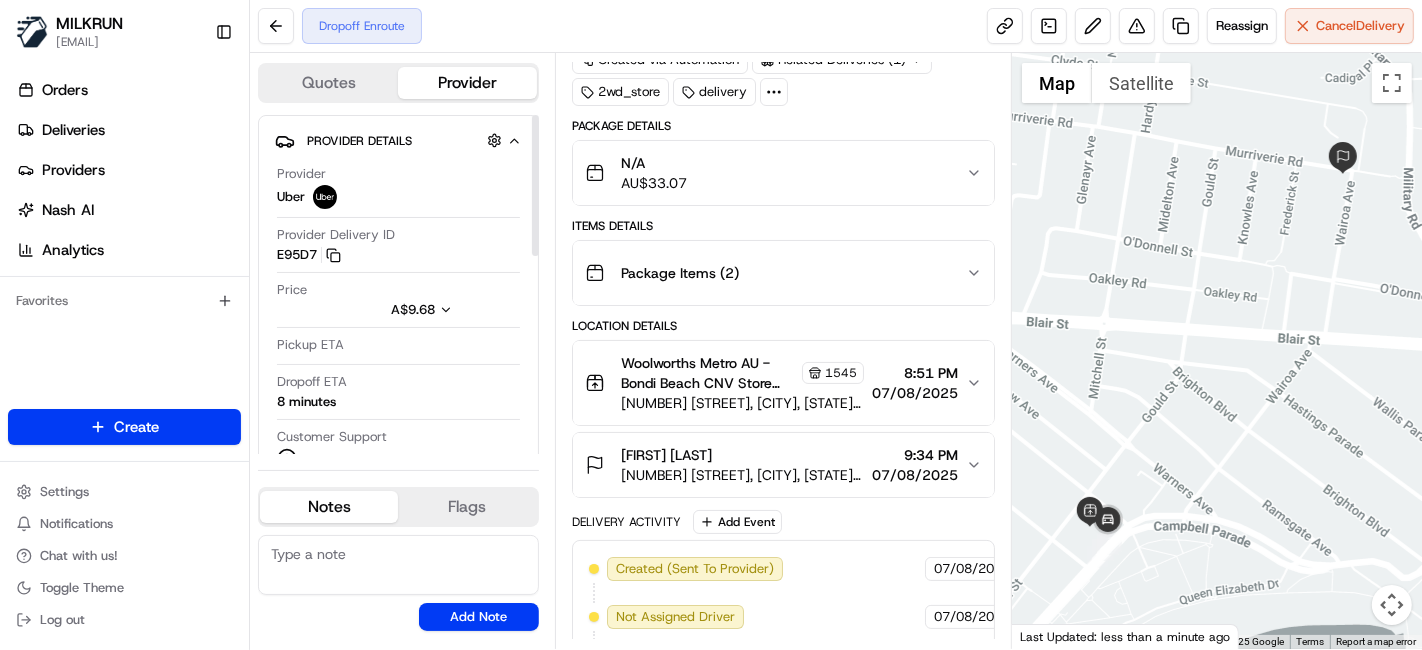 click on "Provider Delivery ID E95D7 Copy  del_GnnwqH3BSbS30_q36c6V1w E95D7" at bounding box center [398, 245] 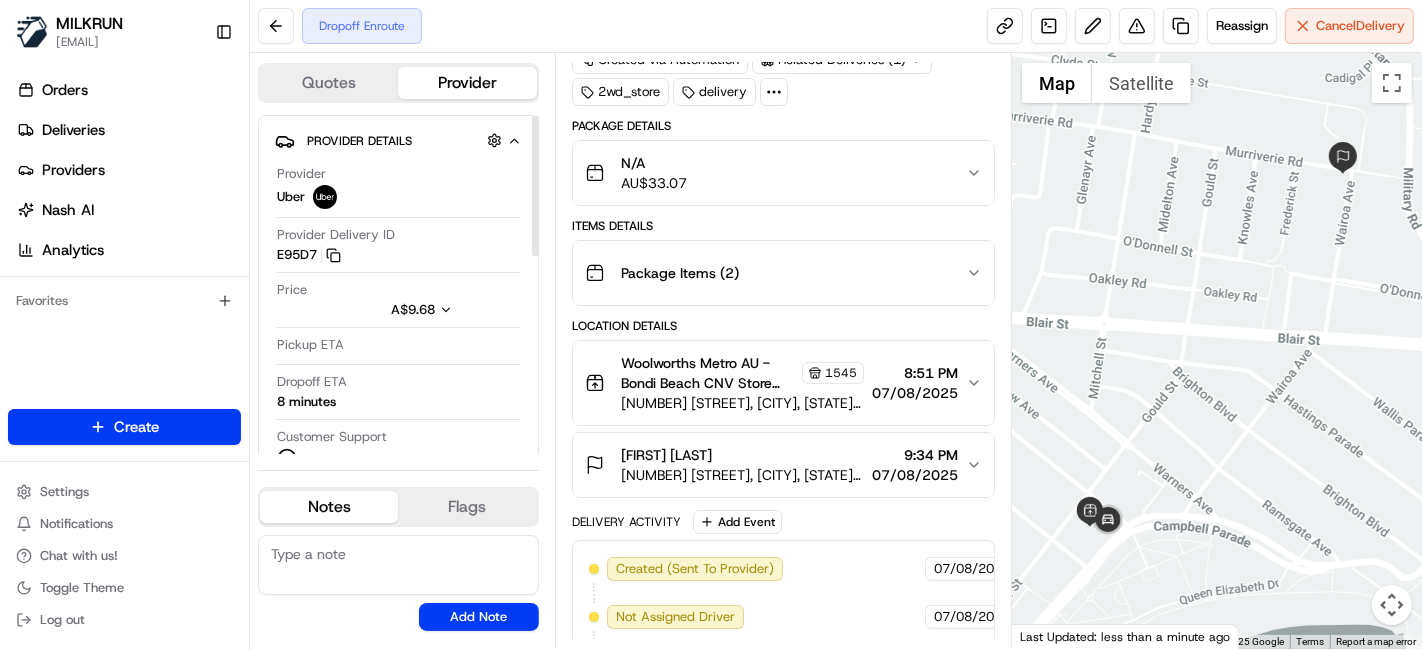 scroll, scrollTop: 333, scrollLeft: 0, axis: vertical 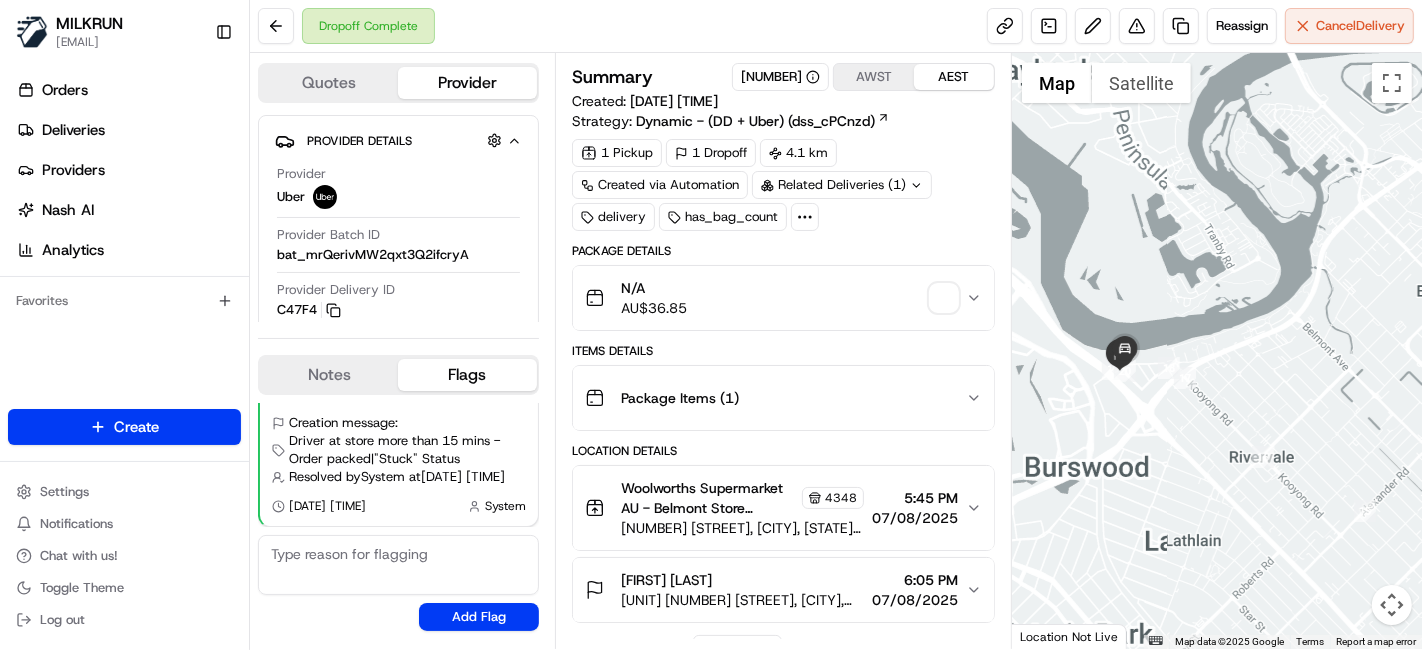 drag, startPoint x: 1092, startPoint y: 297, endPoint x: 1273, endPoint y: 365, distance: 193.352 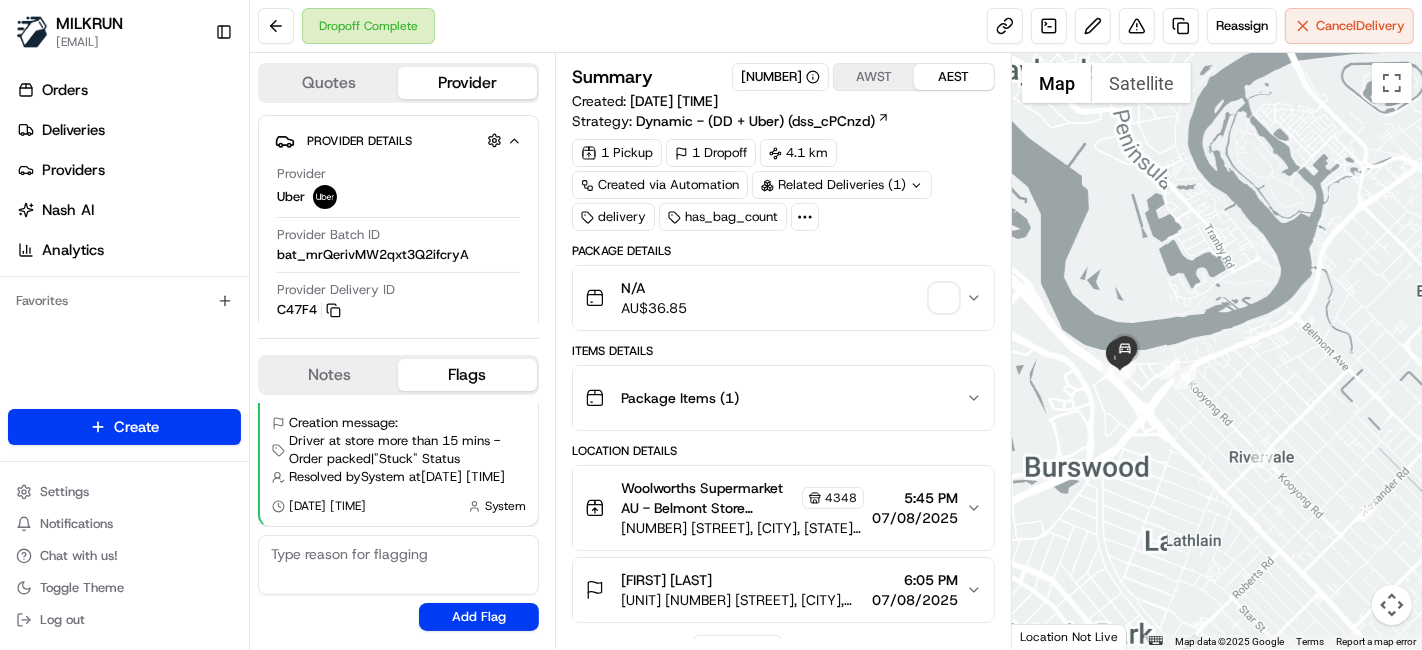 click at bounding box center (1217, 351) 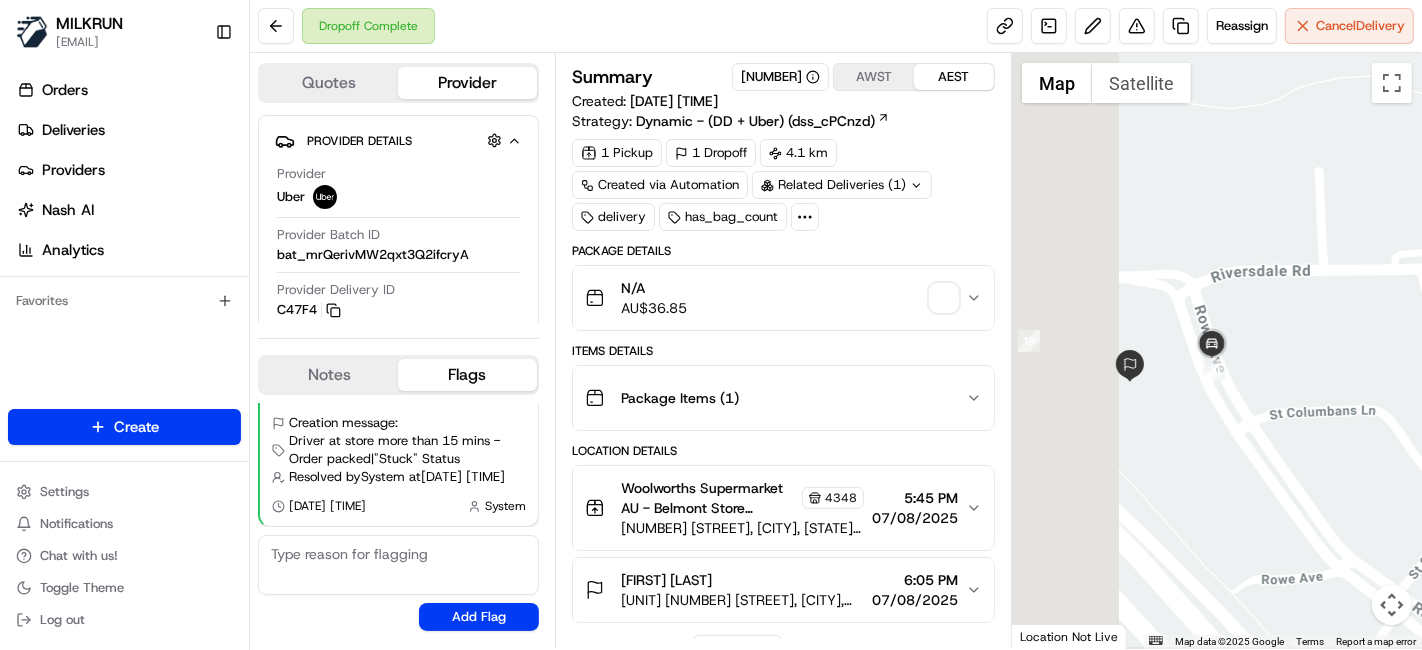 drag, startPoint x: 1063, startPoint y: 391, endPoint x: 1296, endPoint y: 369, distance: 234.03632 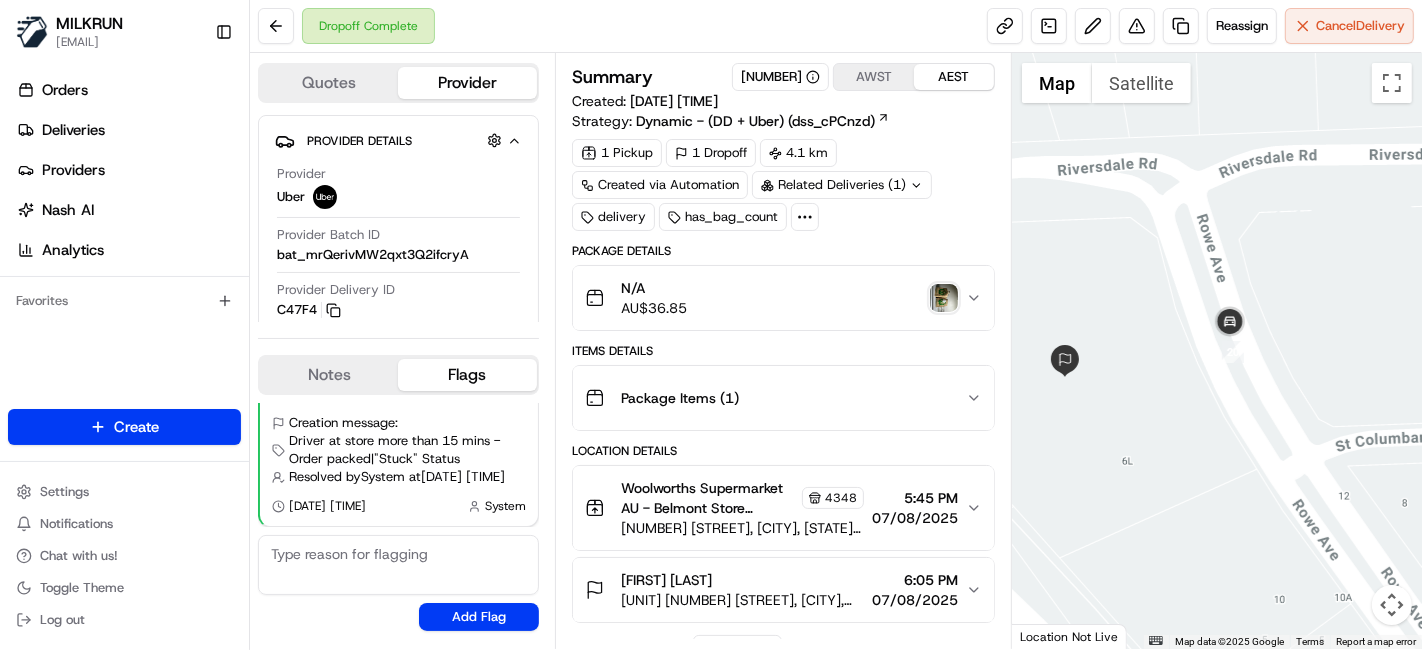 click at bounding box center [944, 298] 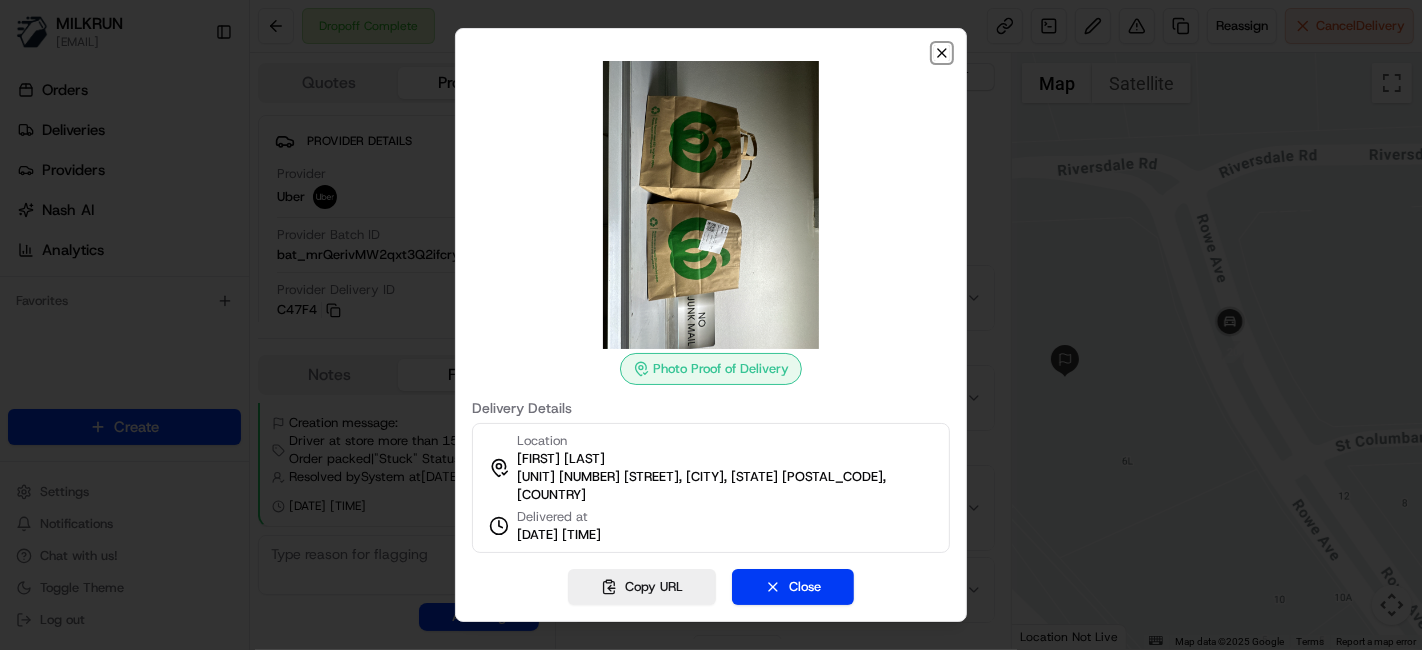 click 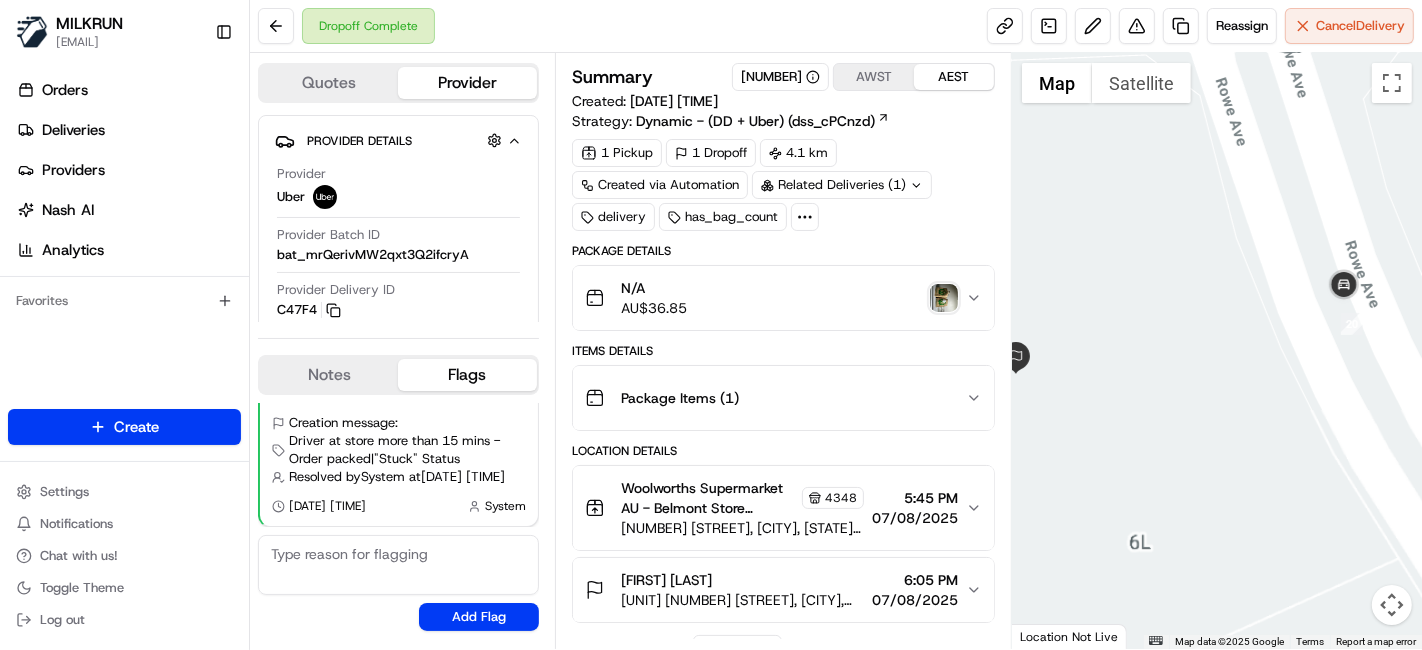 drag, startPoint x: 1149, startPoint y: 390, endPoint x: 1221, endPoint y: 358, distance: 78.79086 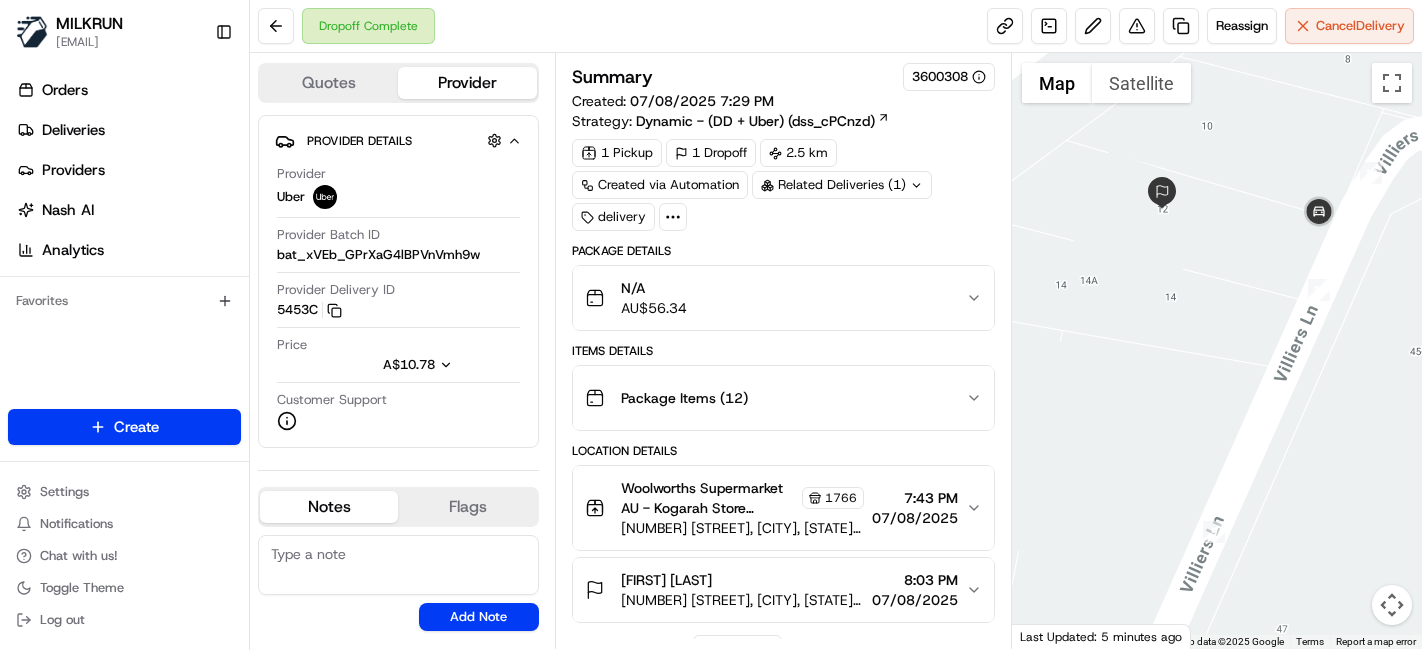 scroll, scrollTop: 0, scrollLeft: 0, axis: both 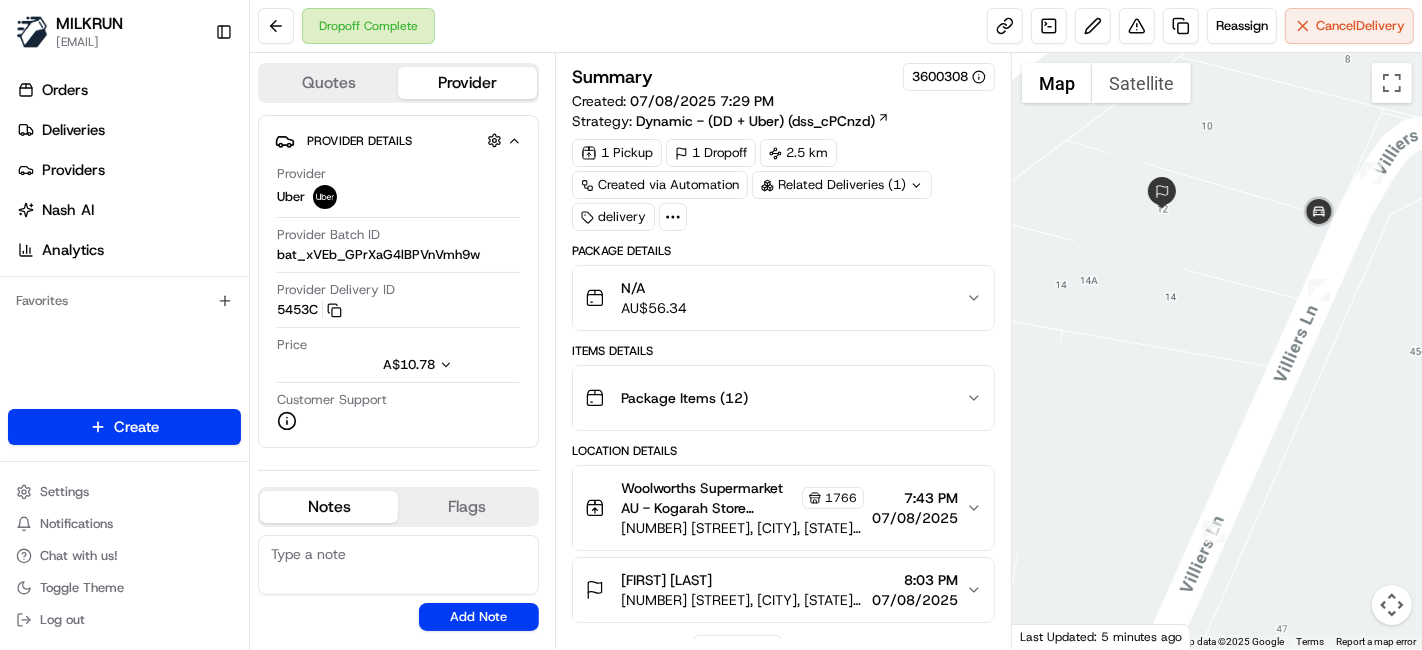 click on "N/A AU$ 56.34" at bounding box center [775, 298] 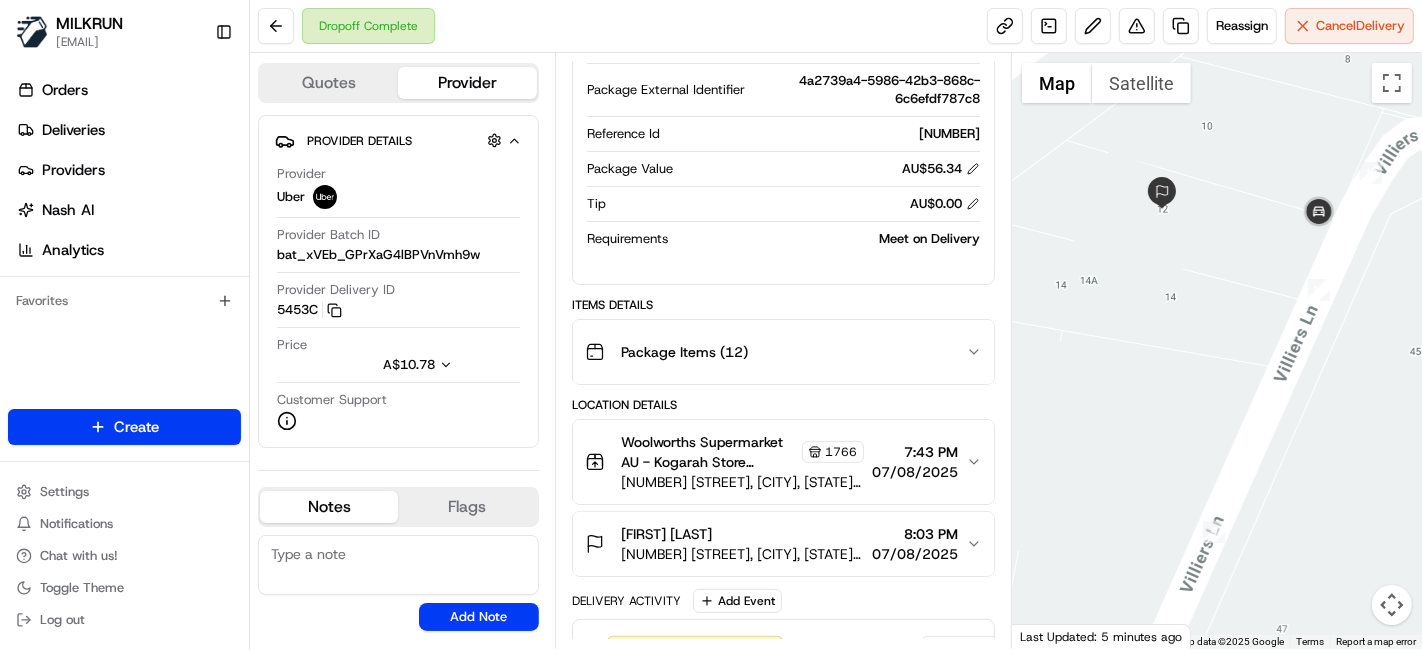 scroll, scrollTop: 441, scrollLeft: 0, axis: vertical 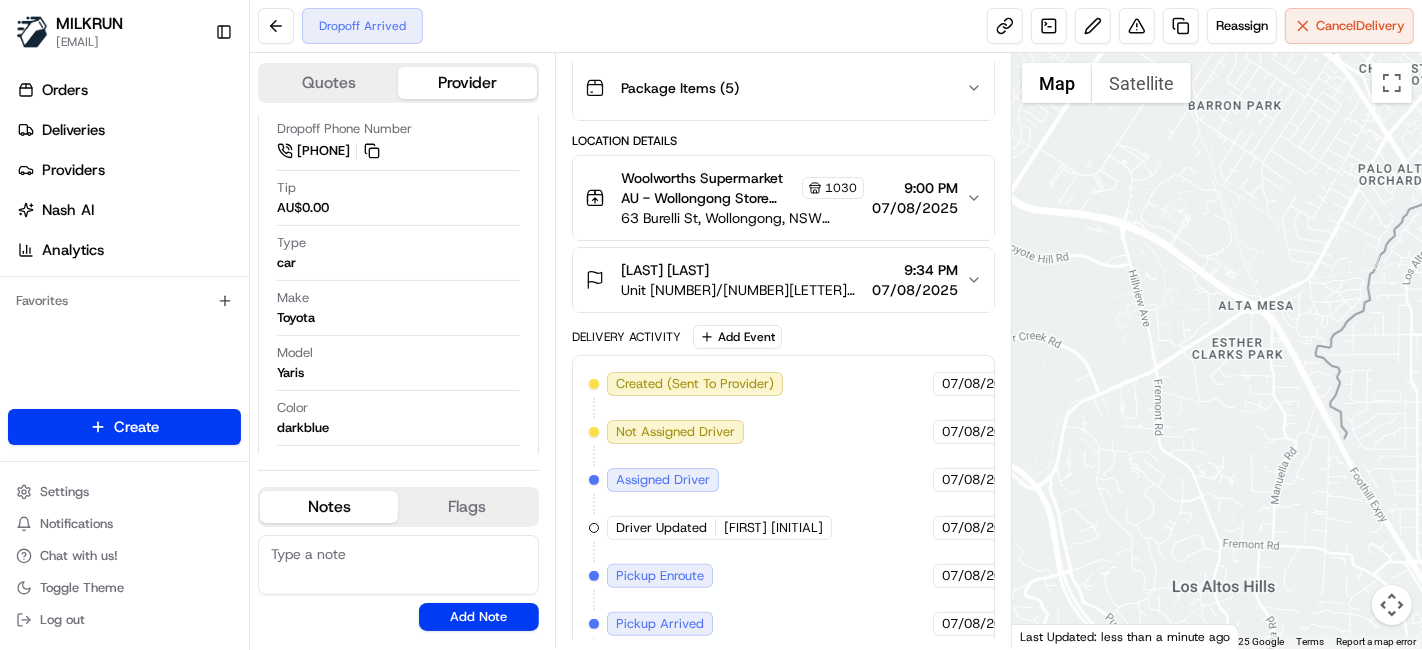 drag, startPoint x: 1253, startPoint y: 338, endPoint x: 1151, endPoint y: 255, distance: 131.50285 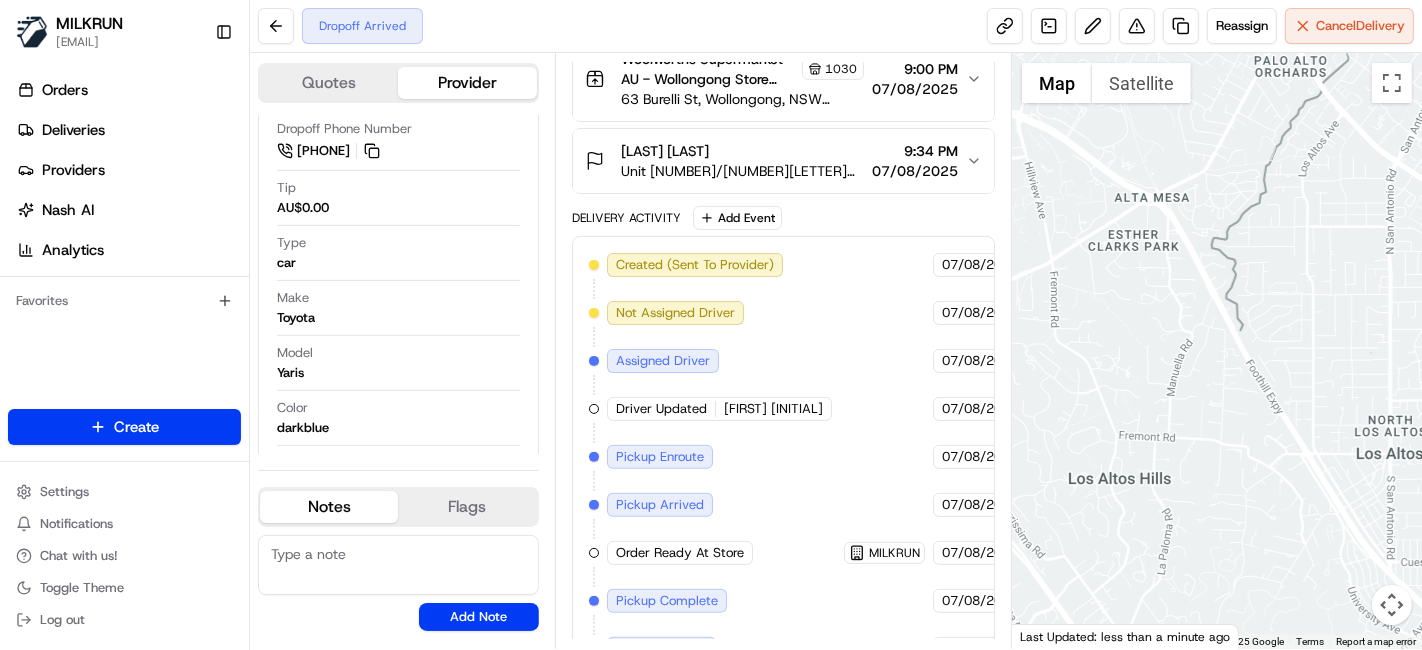 scroll, scrollTop: 505, scrollLeft: 0, axis: vertical 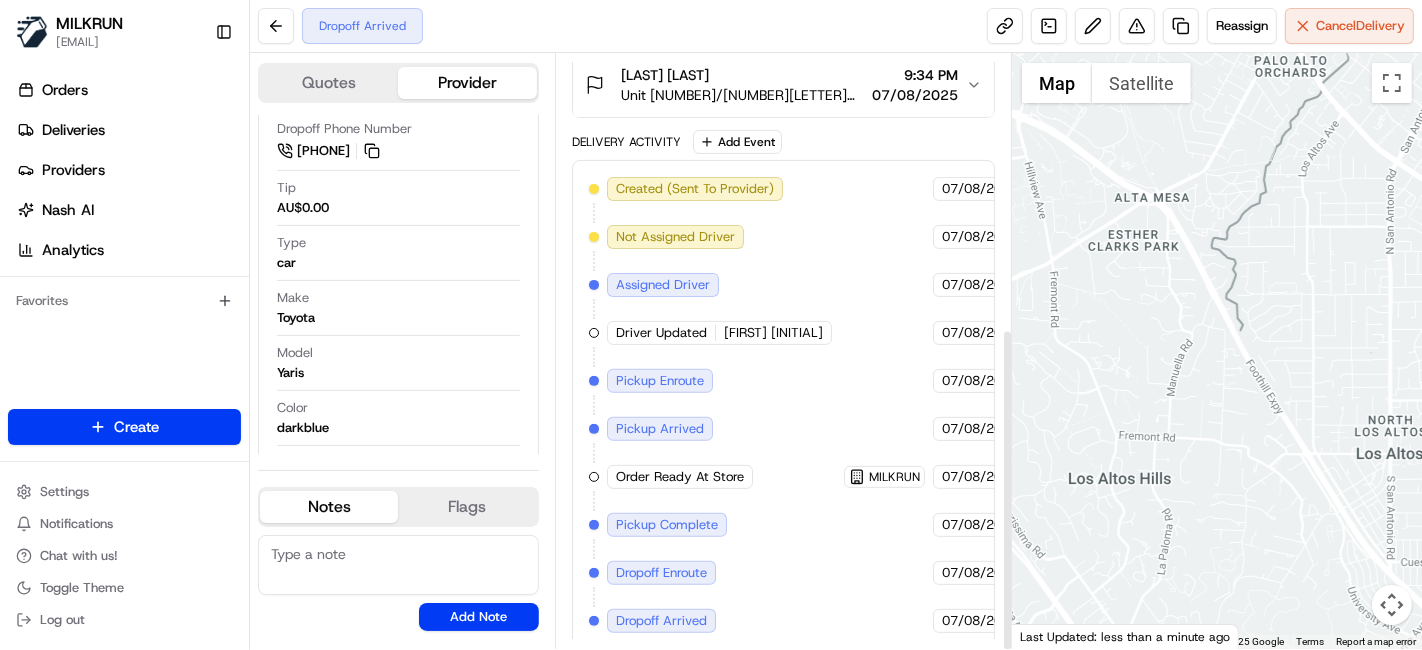 drag, startPoint x: 1278, startPoint y: 340, endPoint x: 1204, endPoint y: 273, distance: 99.824844 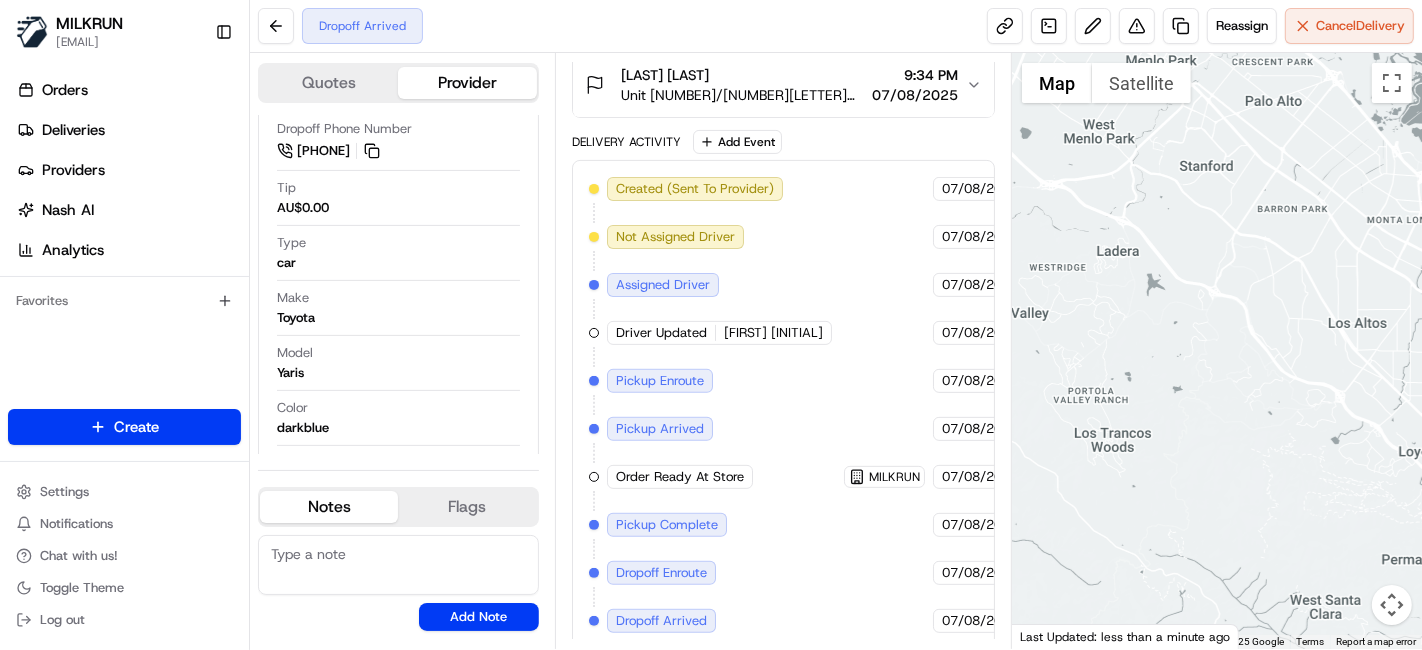 drag, startPoint x: 1051, startPoint y: 310, endPoint x: 1307, endPoint y: 272, distance: 258.80493 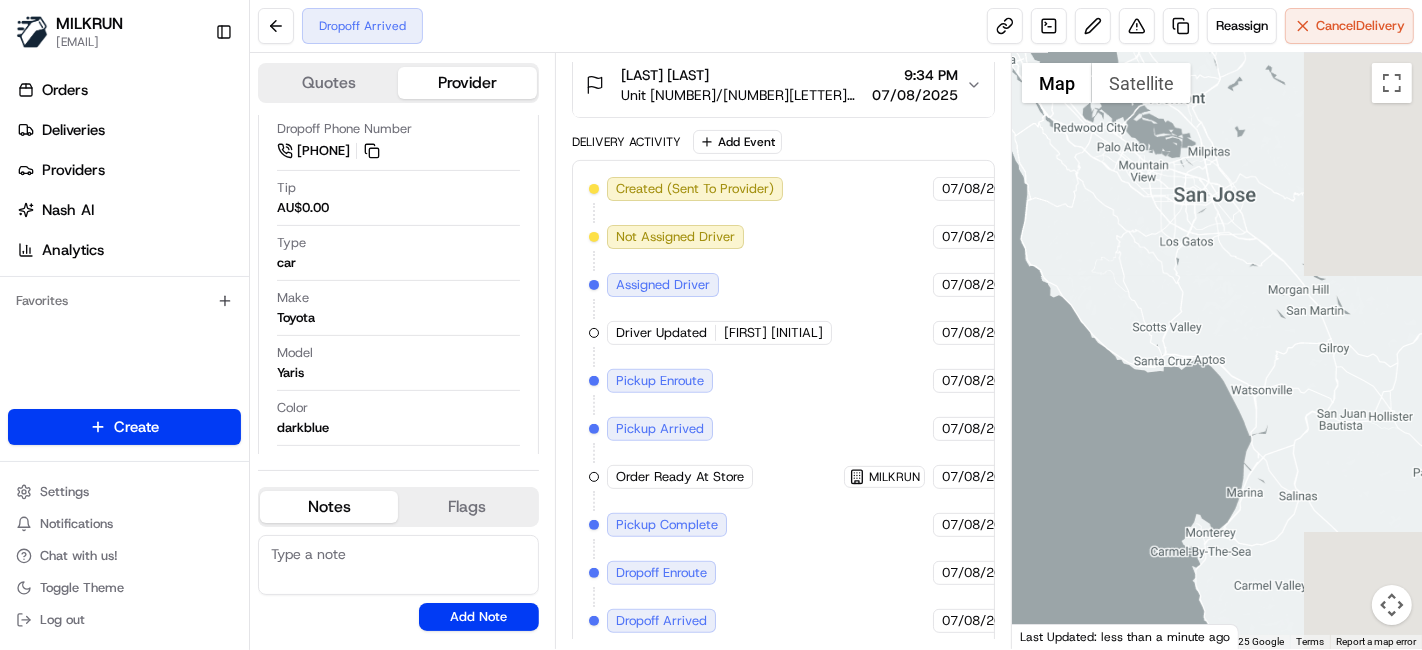 drag, startPoint x: 1269, startPoint y: 330, endPoint x: 1064, endPoint y: 212, distance: 236.53542 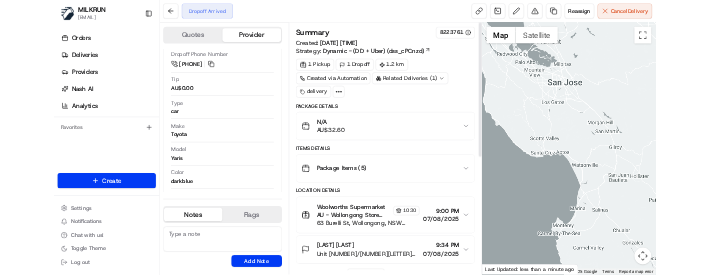 scroll, scrollTop: 505, scrollLeft: 0, axis: vertical 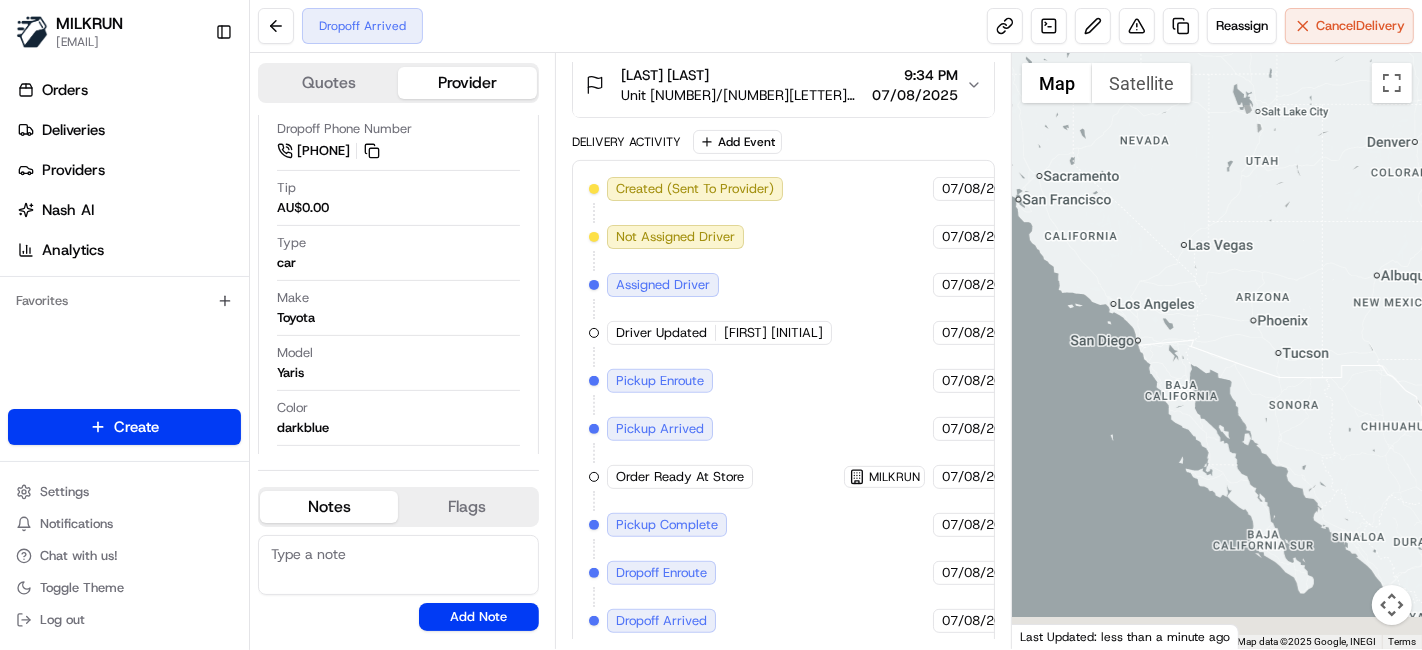 drag, startPoint x: 1342, startPoint y: 372, endPoint x: 1109, endPoint y: 201, distance: 289.01556 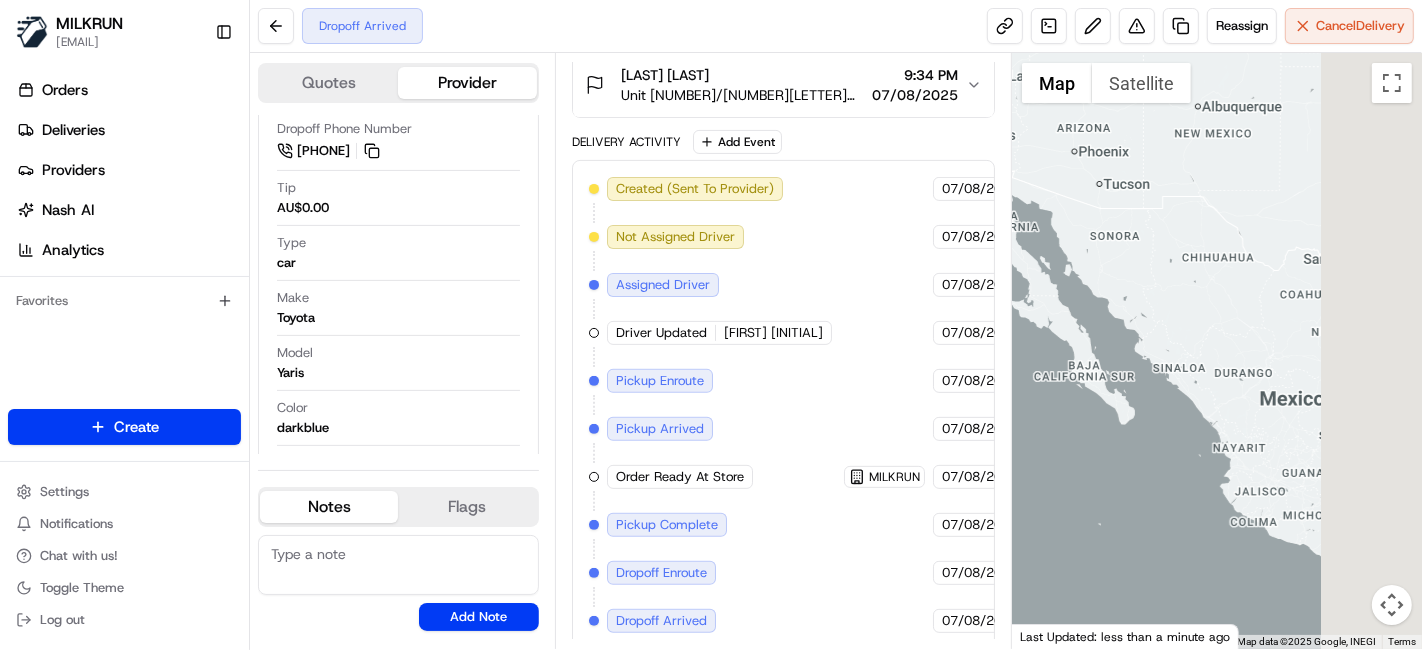 drag, startPoint x: 1298, startPoint y: 376, endPoint x: 874, endPoint y: 56, distance: 531.2024 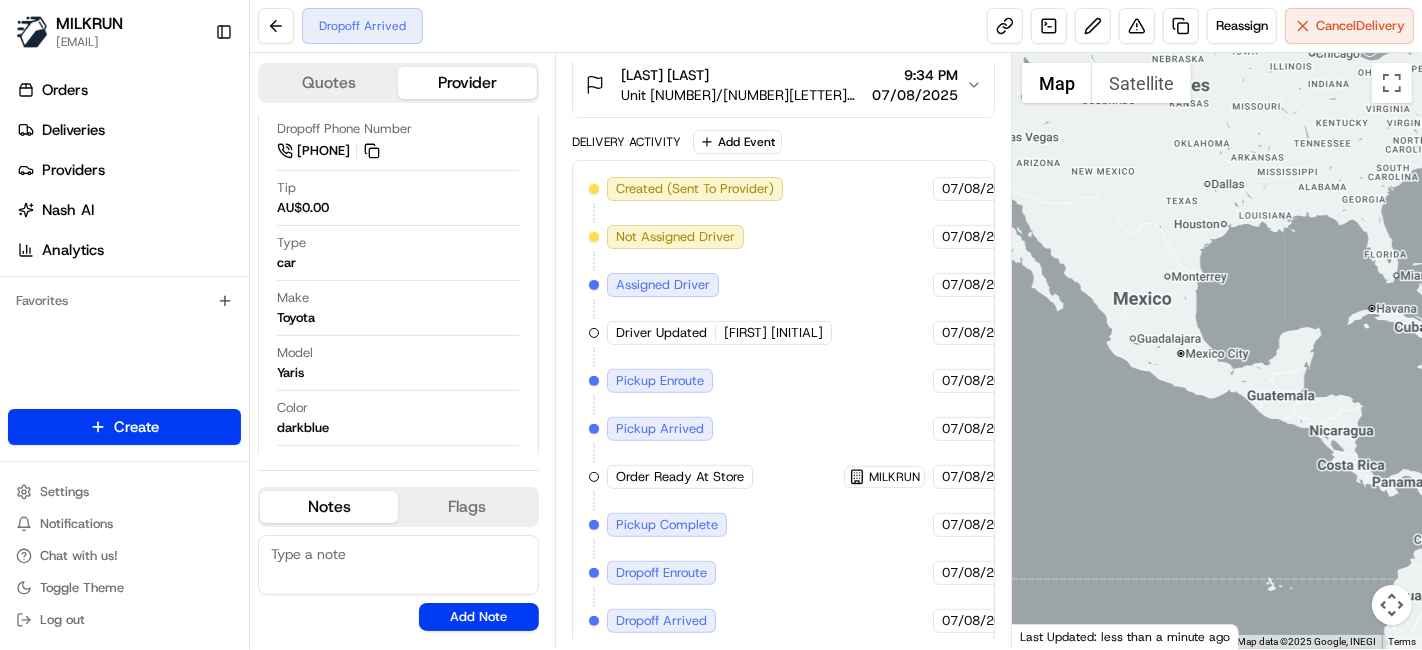 drag, startPoint x: 1308, startPoint y: 452, endPoint x: 800, endPoint y: 233, distance: 553.19525 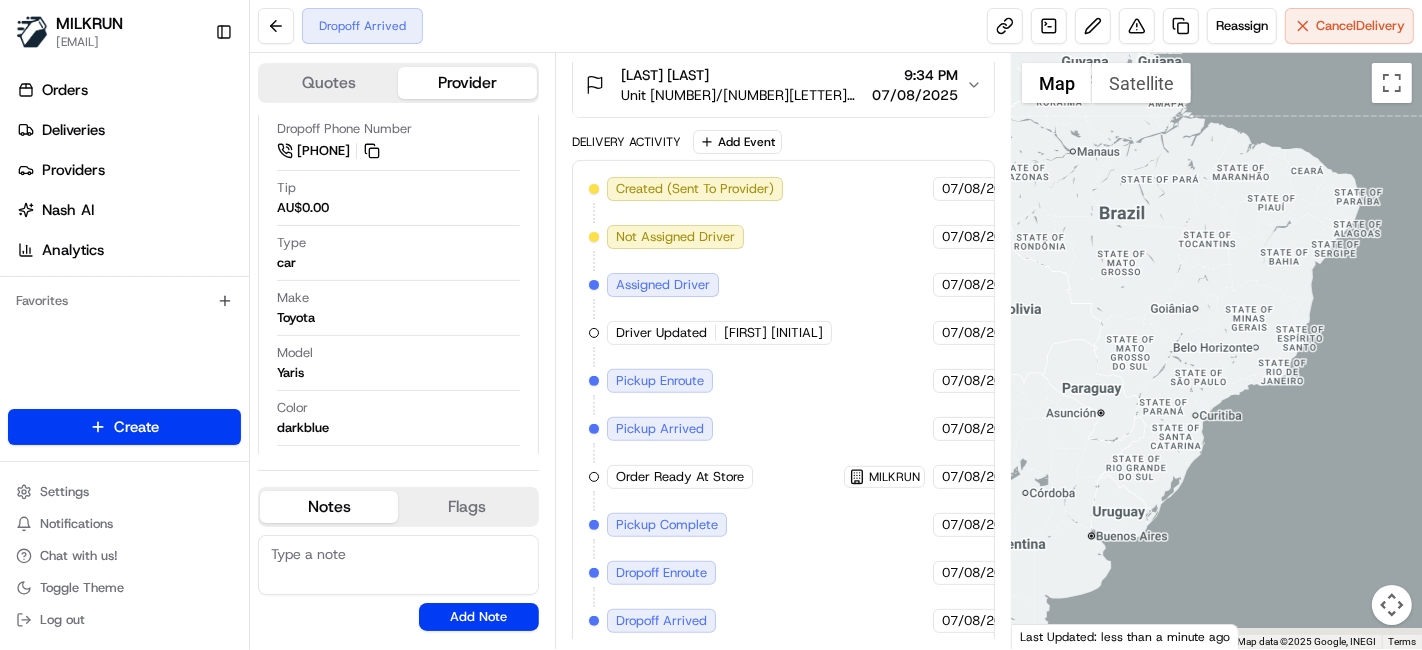 drag, startPoint x: 1203, startPoint y: 489, endPoint x: 1144, endPoint y: 183, distance: 311.63602 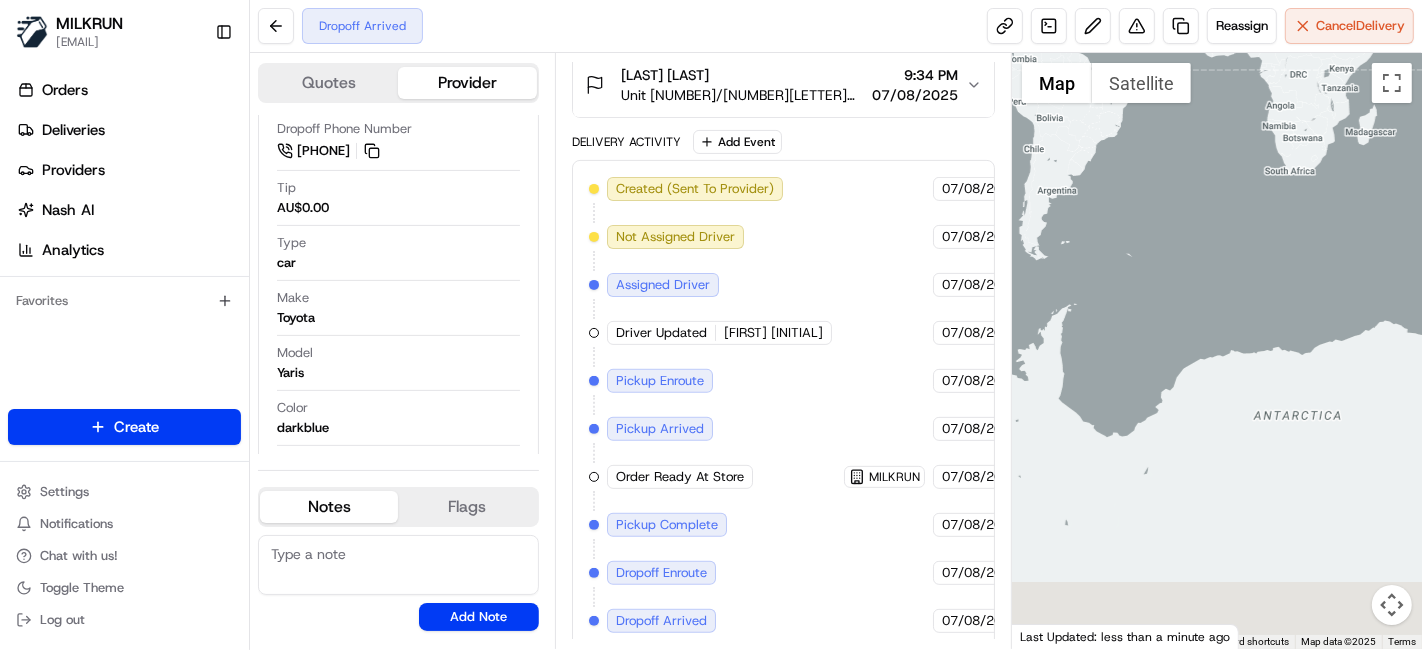 drag, startPoint x: 1130, startPoint y: 458, endPoint x: 875, endPoint y: 269, distance: 317.4051 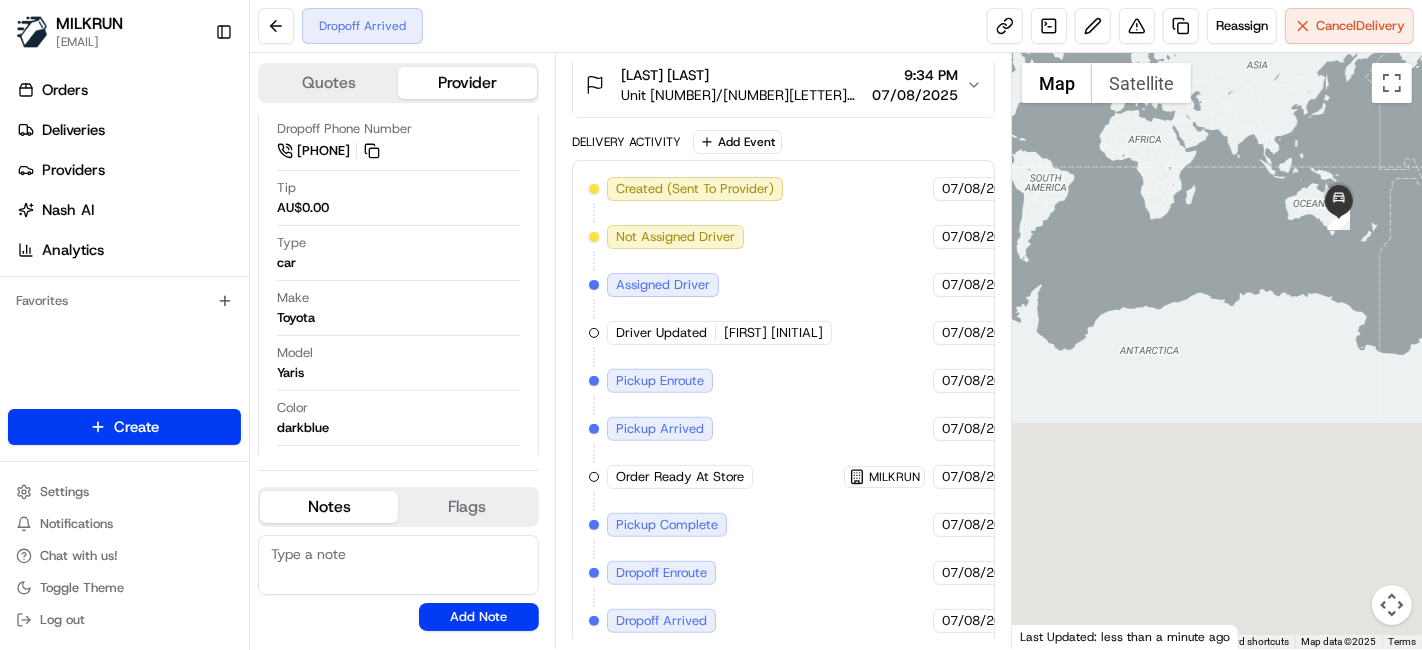 drag, startPoint x: 1317, startPoint y: 205, endPoint x: 1300, endPoint y: 227, distance: 27.802877 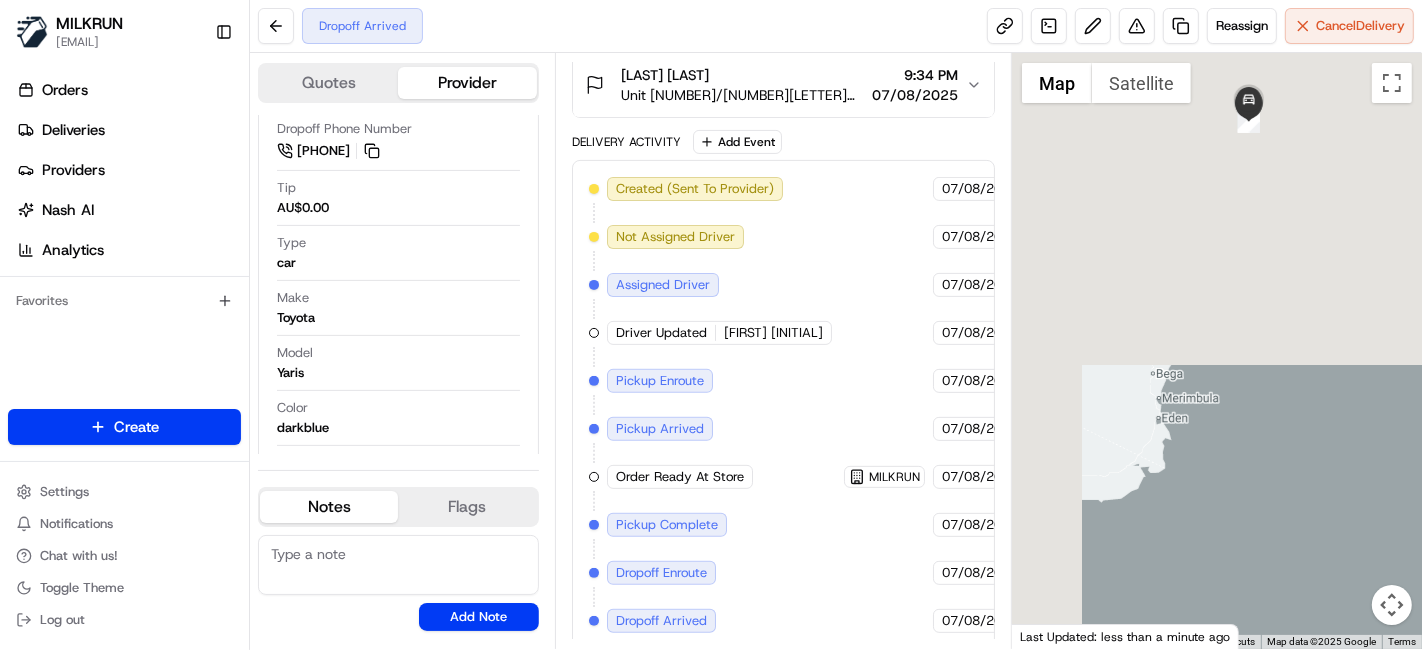 drag, startPoint x: 1201, startPoint y: 180, endPoint x: 1342, endPoint y: 501, distance: 350.60233 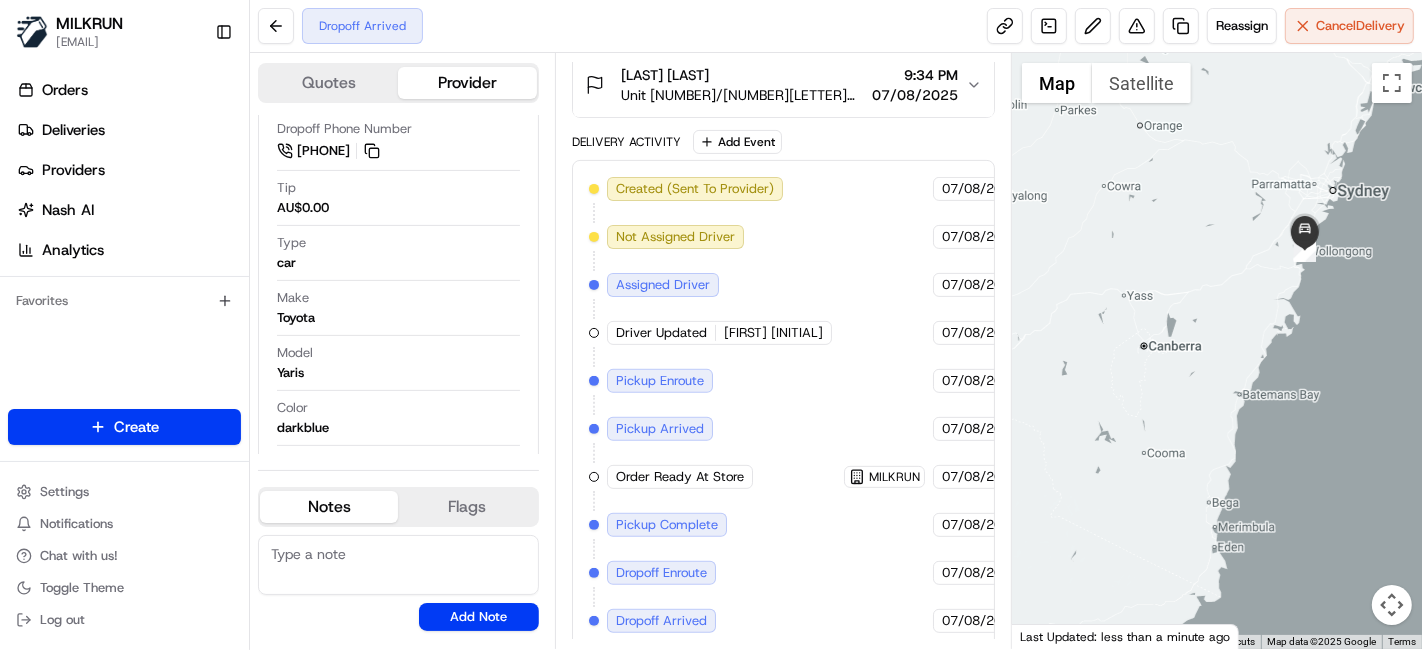 drag, startPoint x: 1202, startPoint y: 208, endPoint x: 1211, endPoint y: 310, distance: 102.396286 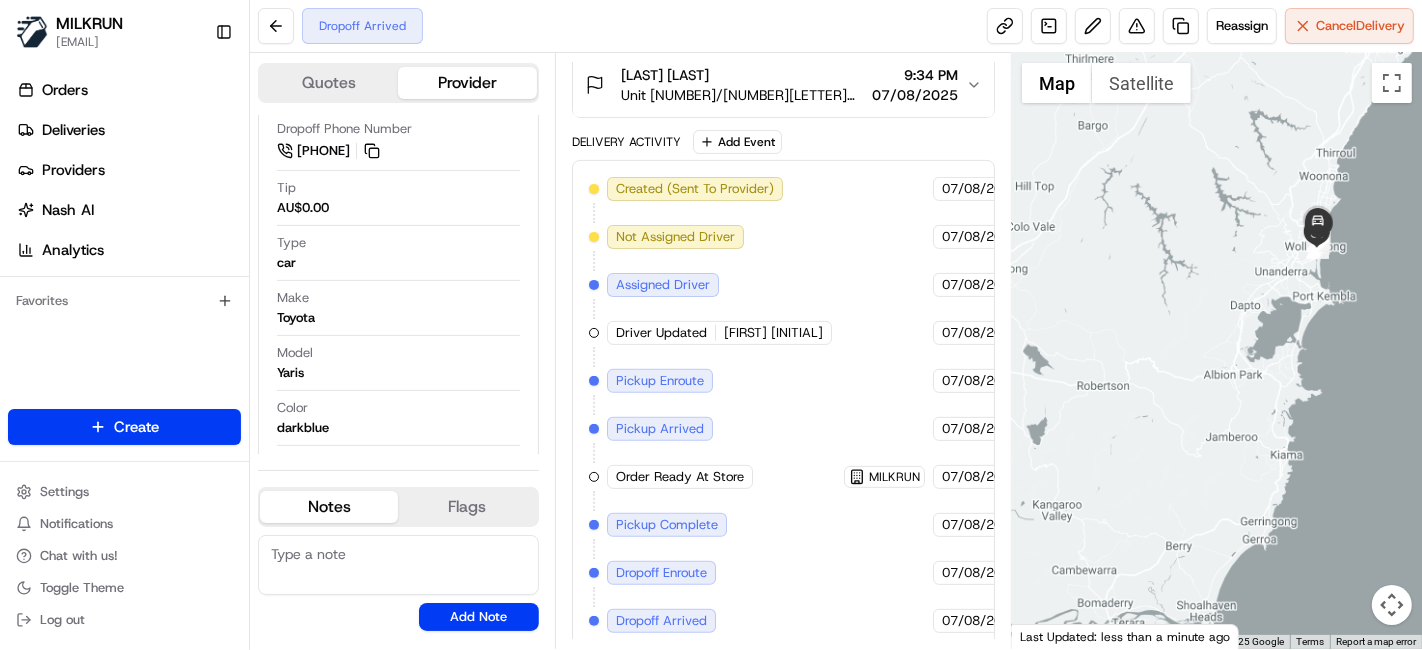 drag, startPoint x: 1393, startPoint y: 178, endPoint x: 1232, endPoint y: 387, distance: 263.8219 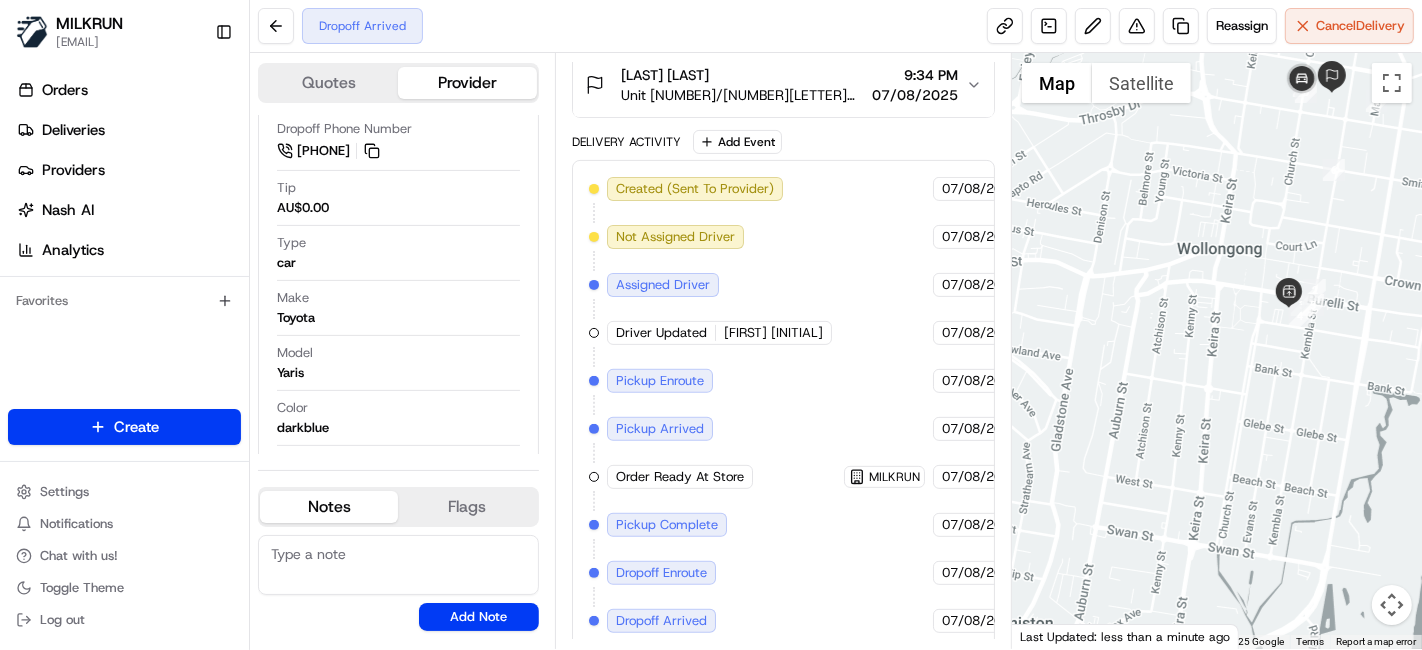 drag, startPoint x: 1381, startPoint y: 154, endPoint x: 1371, endPoint y: 421, distance: 267.1872 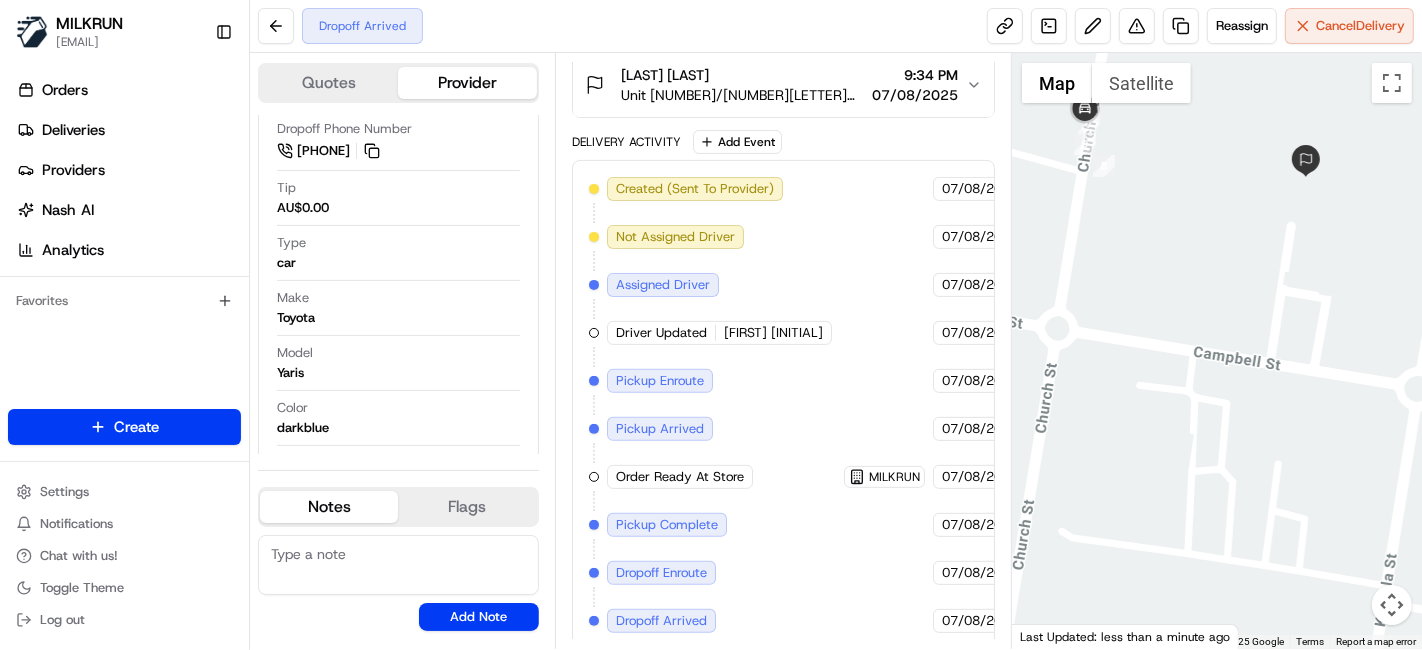 click at bounding box center (1217, 351) 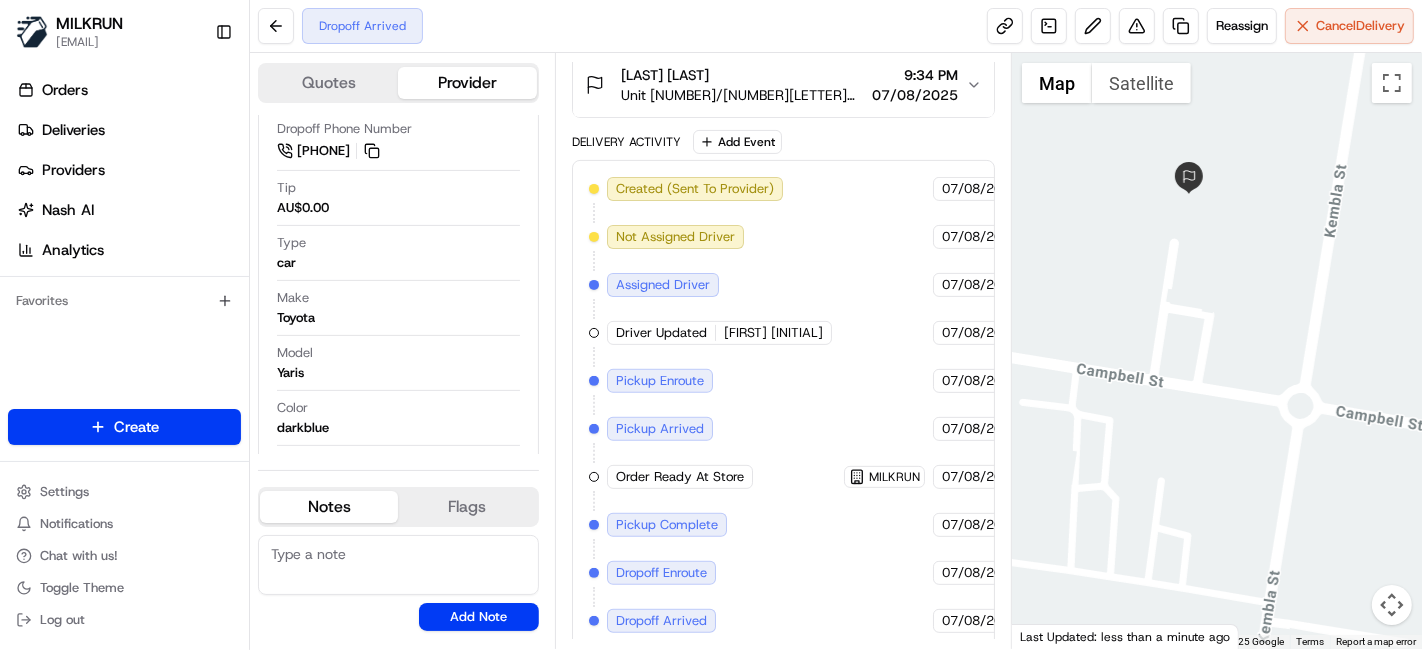 drag, startPoint x: 1097, startPoint y: 244, endPoint x: 1237, endPoint y: 221, distance: 141.87671 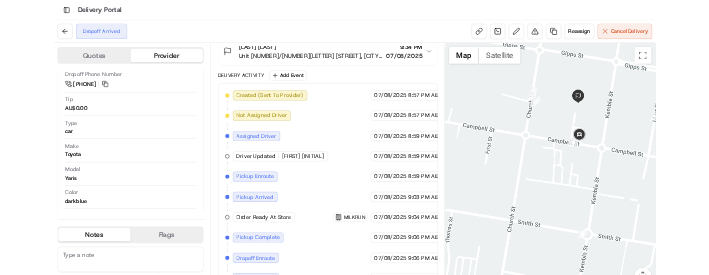 scroll, scrollTop: 0, scrollLeft: 0, axis: both 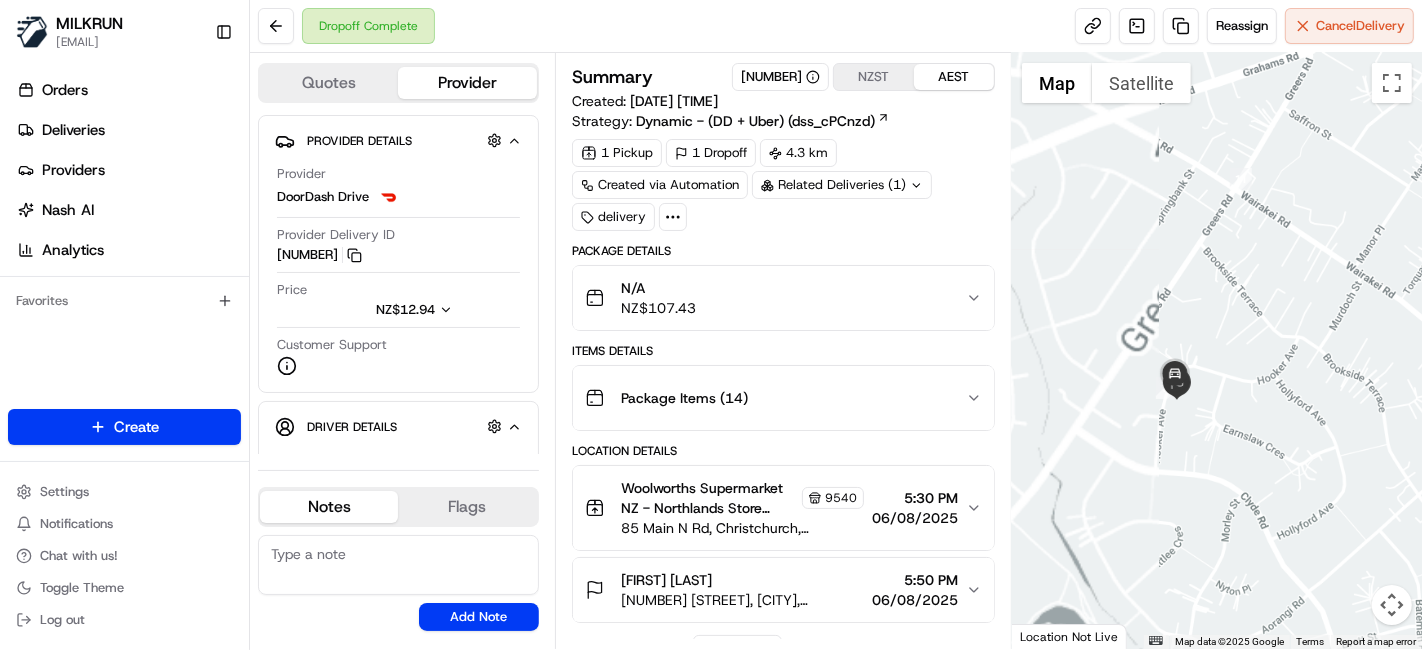 drag, startPoint x: 1130, startPoint y: 505, endPoint x: 1421, endPoint y: 469, distance: 293.21835 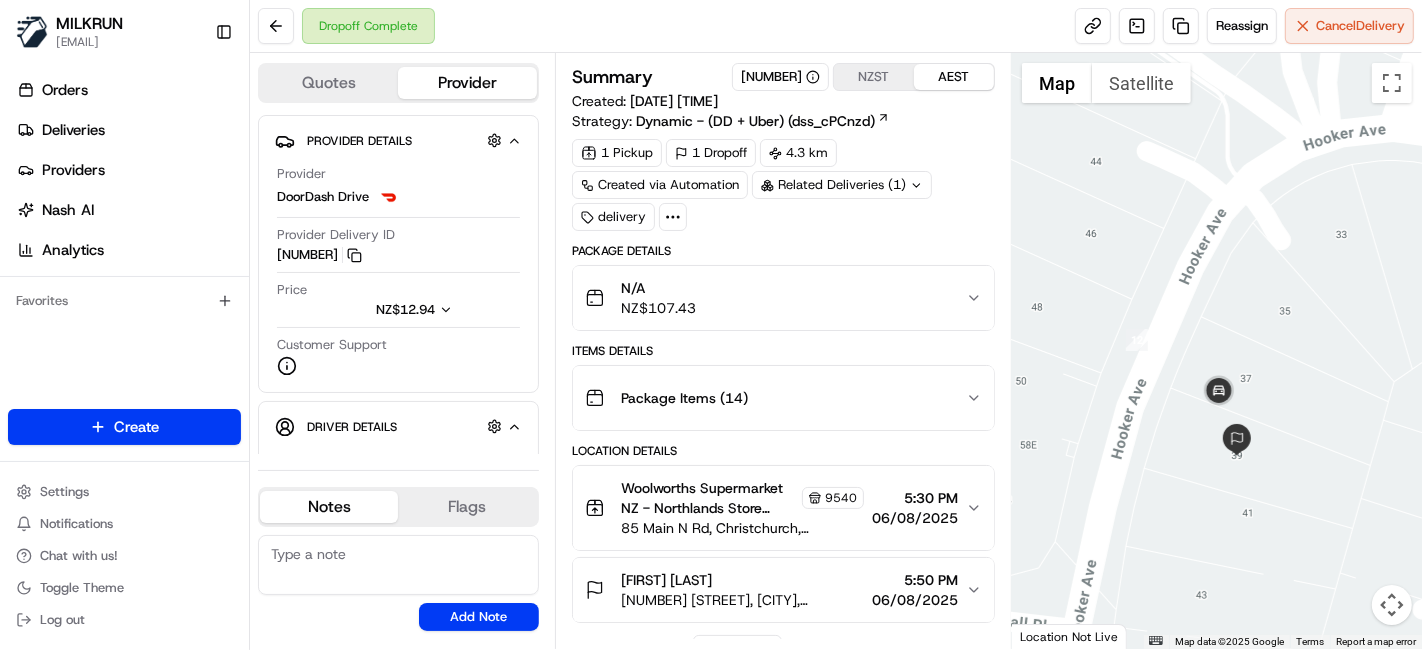 drag, startPoint x: 1157, startPoint y: 421, endPoint x: 1010, endPoint y: 415, distance: 147.12239 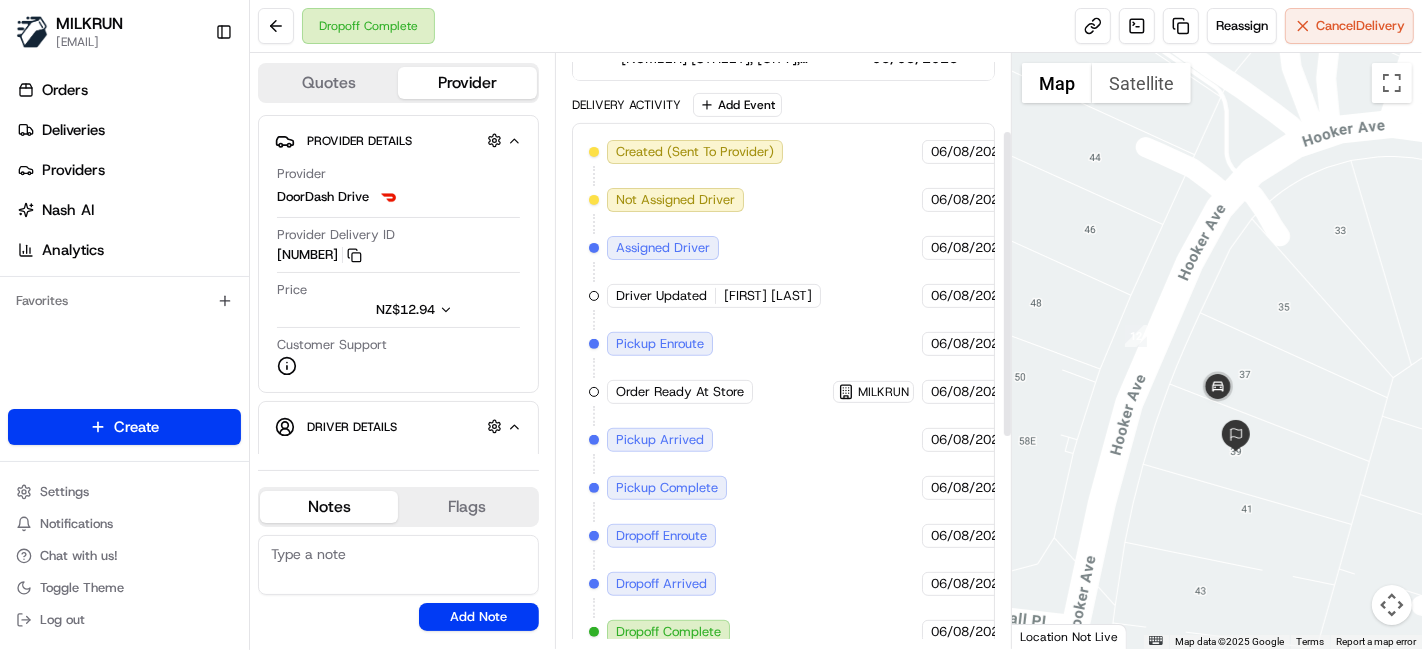 scroll, scrollTop: 552, scrollLeft: 0, axis: vertical 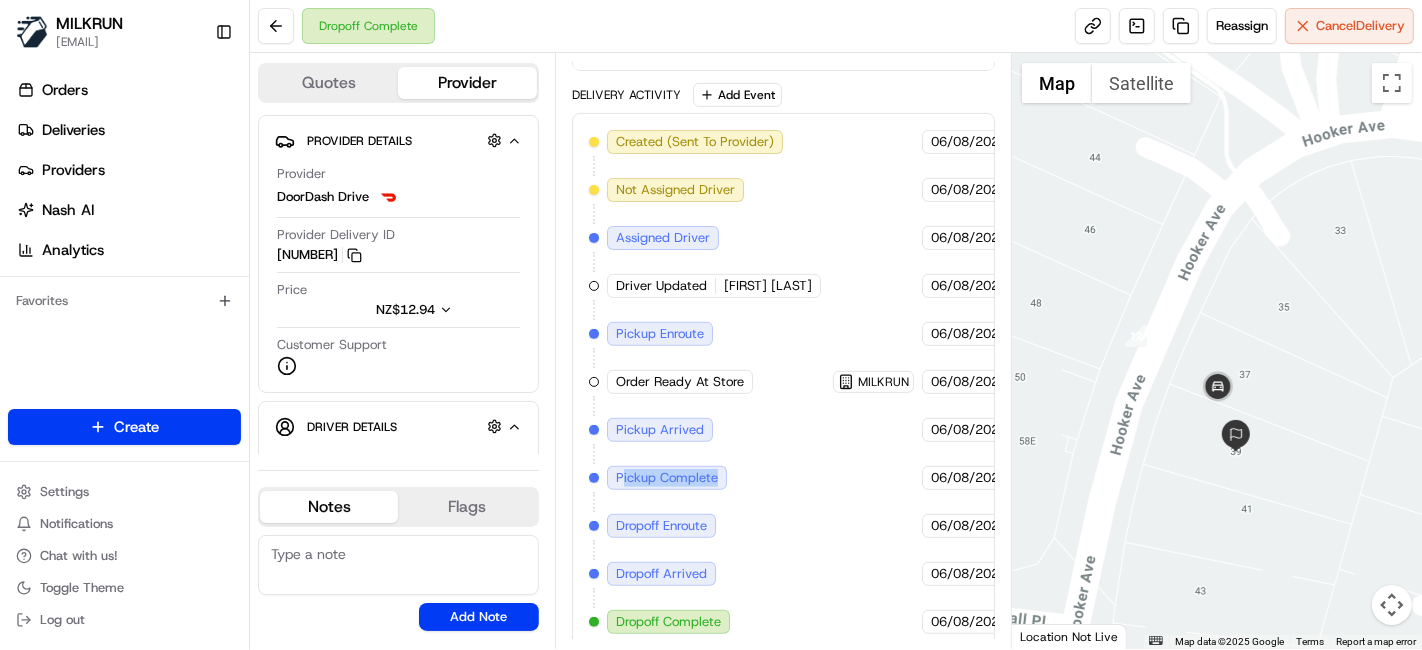 drag, startPoint x: 800, startPoint y: 484, endPoint x: 621, endPoint y: 475, distance: 179.22612 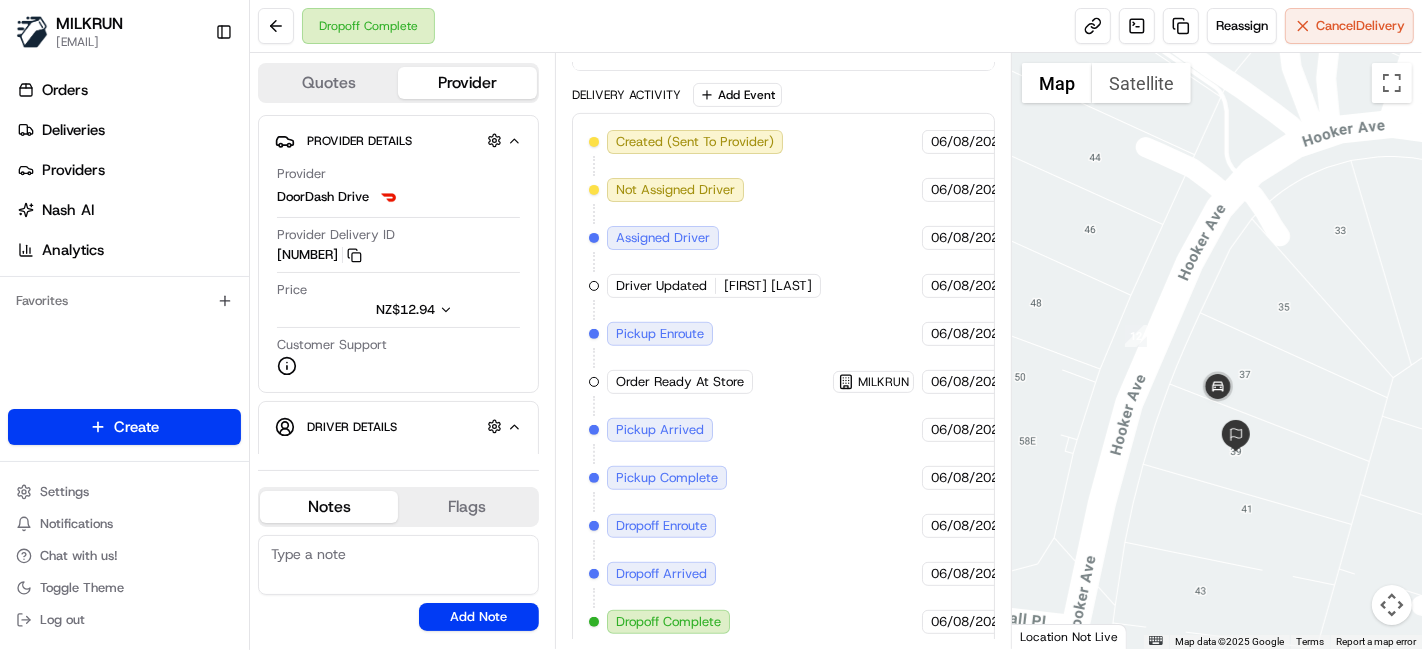 scroll, scrollTop: 552, scrollLeft: 74, axis: both 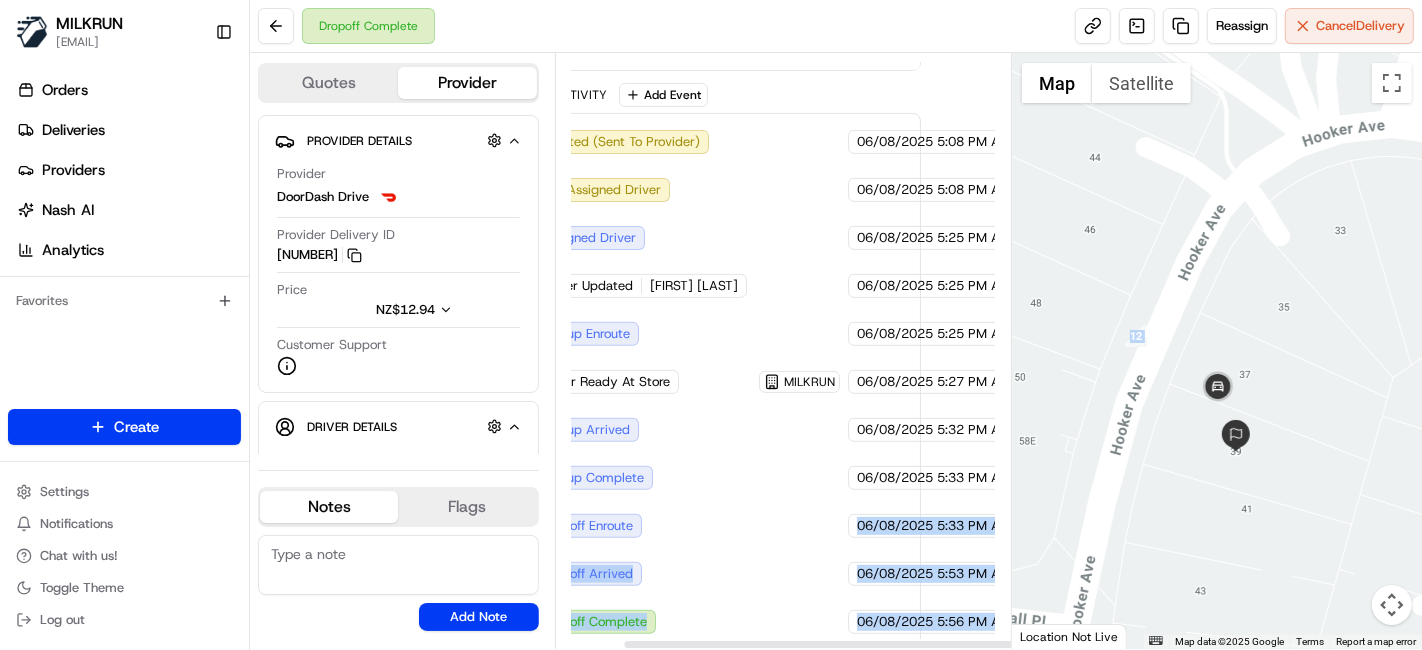 click on "Quotes Provider Provider Details Hidden ( 3 ) Provider DoorDash Drive   Provider Delivery ID 2583235877 Copy  ff2c1b06-c45e-435c-9ee1-935f6fd12a9a_2583235877 Price NZ$12.94 Customer Support Driver Details Hidden ( 8 ) Name Jiahao H. Pickup Phone Number +64 3 667 1587 Dropoff Phone Number +64 9 886 2470 Tip NZ$0.00 Make Toyota Model Prado Notes Flags No results found Add Note No results found Add Flag Summary 2682897 NZST AEST Created:   06/08/2025 5:08 PM Strategy:   Dynamic - (DD + Uber) (dss_cPCnzd) 1   Pickup 1   Dropoff 4.3 km Created via Automation Related Deliveries   (1) delivery Package Details N/A NZ$ 107.43 Items Details Package Items ( 14 ) Location Details Woolworths Supermarket NZ - Northlands Store Manager 9540 85 Main N Rd, Christchurch, Canterbury 8052, NZ 5:30 PM 06/08/2025  ariana Buchanan 39 Hooker Avenue, Bryndwr, Canterbury Region 8053, NZ 5:50 PM 06/08/2025 Delivery Activity Add Event Created (Sent To Provider) DoorDash Drive 06/08/2025 5:08 PM AEST Not Assigned Driver DoorDash Drive ←" at bounding box center [836, 351] 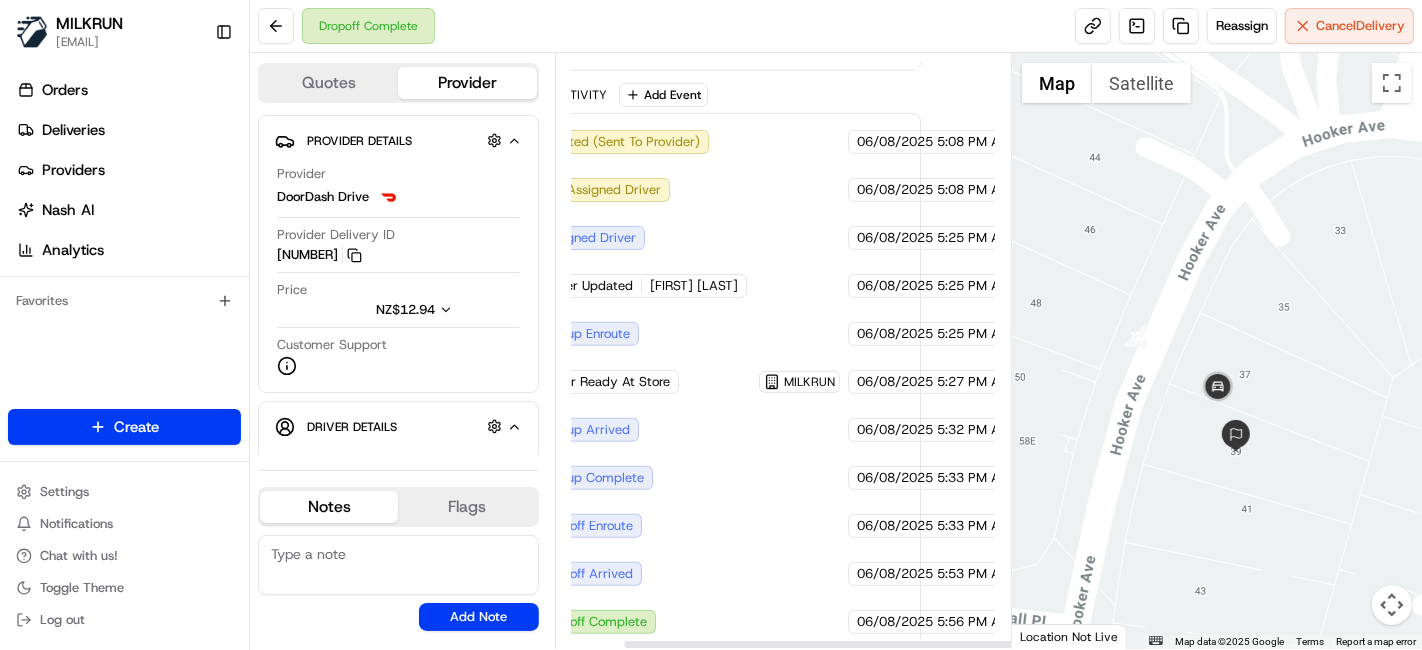 click on "Created (Sent To Provider) DoorDash Drive 06/08/2025 5:08 PM AEST Not Assigned Driver DoorDash Drive 06/08/2025 5:08 PM AEST Assigned Driver DoorDash Drive 06/08/2025 5:25 PM AEST Driver Updated Jiahao H. DoorDash Drive 06/08/2025 5:25 PM AEST Pickup Enroute DoorDash Drive 06/08/2025 5:25 PM AEST Order Ready At Store MILKRUN 06/08/2025 5:27 PM AEST Pickup Arrived DoorDash Drive 06/08/2025 5:32 PM AEST Pickup Complete DoorDash Drive 06/08/2025 5:33 PM AEST Dropoff Enroute DoorDash Drive 06/08/2025 5:33 PM AEST Dropoff Arrived DoorDash Drive 06/08/2025 5:53 PM AEST Dropoff Complete DoorDash Drive 06/08/2025 5:56 PM AEST" at bounding box center [709, 382] 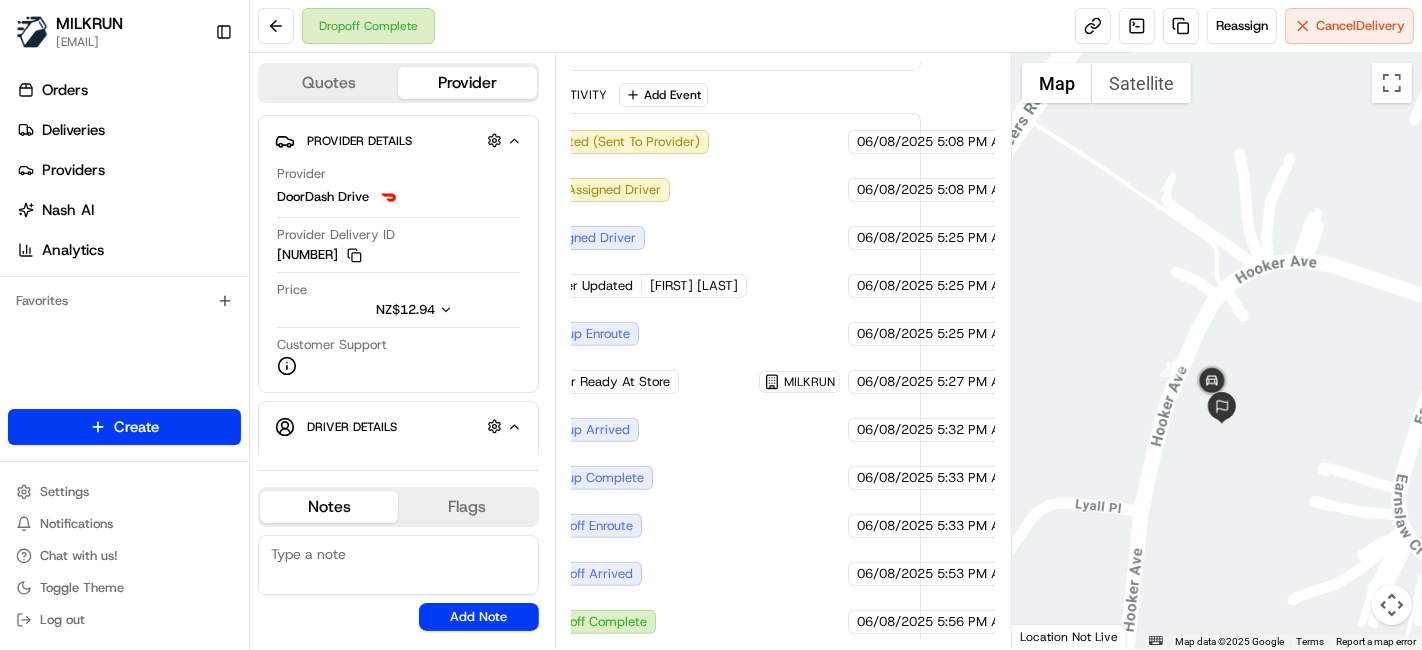 drag, startPoint x: 1397, startPoint y: 483, endPoint x: 1311, endPoint y: 438, distance: 97.06184 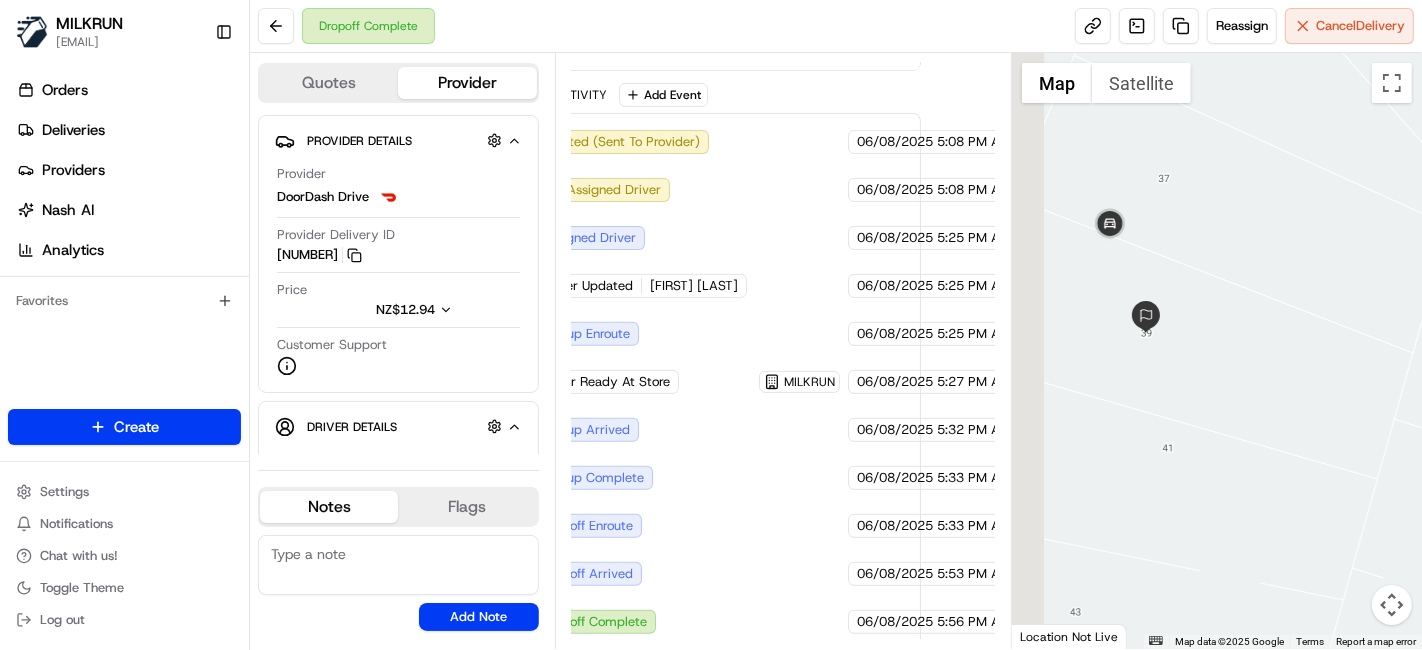 drag, startPoint x: 1070, startPoint y: 282, endPoint x: 1342, endPoint y: 295, distance: 272.3105 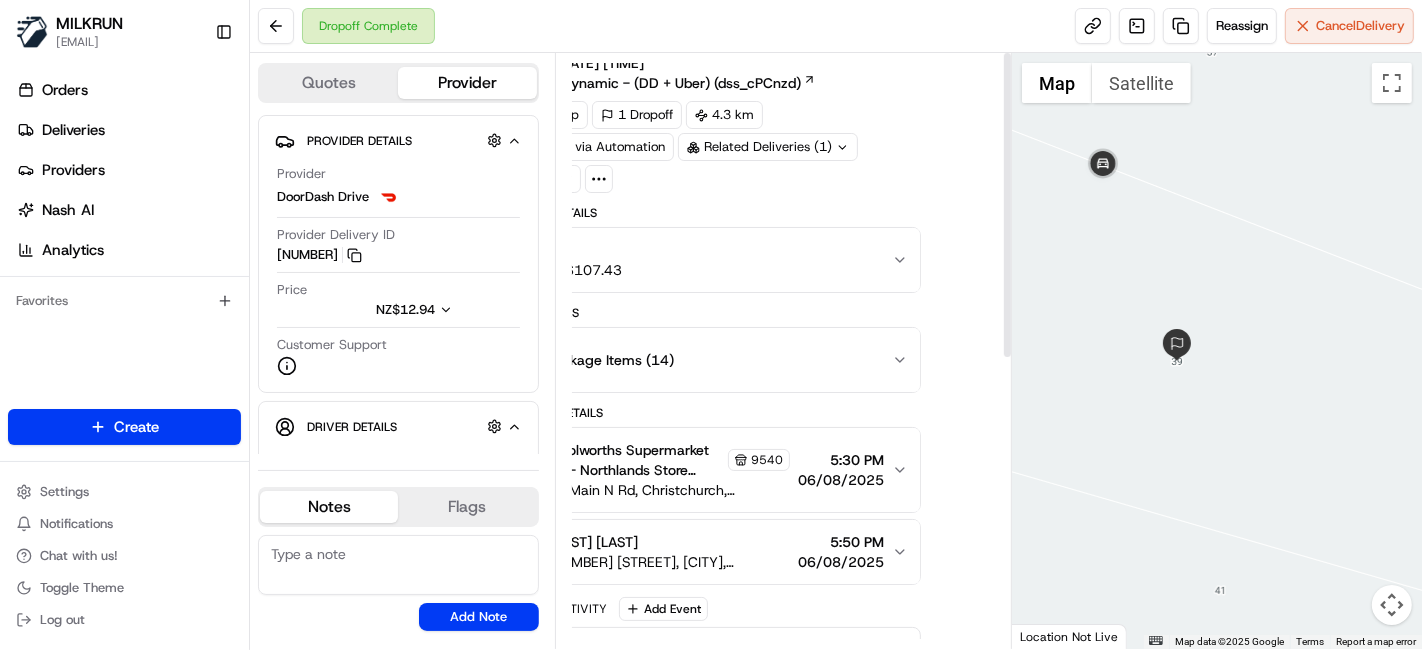 scroll, scrollTop: 0, scrollLeft: 74, axis: horizontal 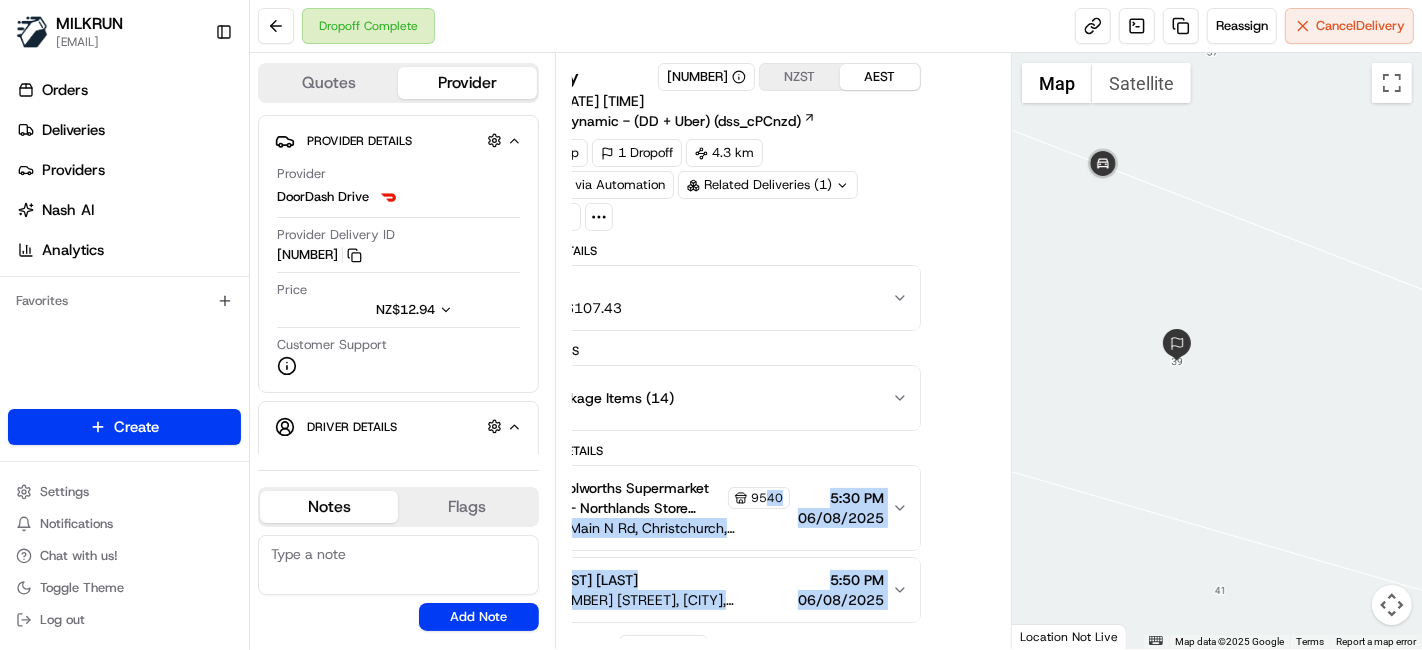 drag, startPoint x: 800, startPoint y: 477, endPoint x: 746, endPoint y: 461, distance: 56.32051 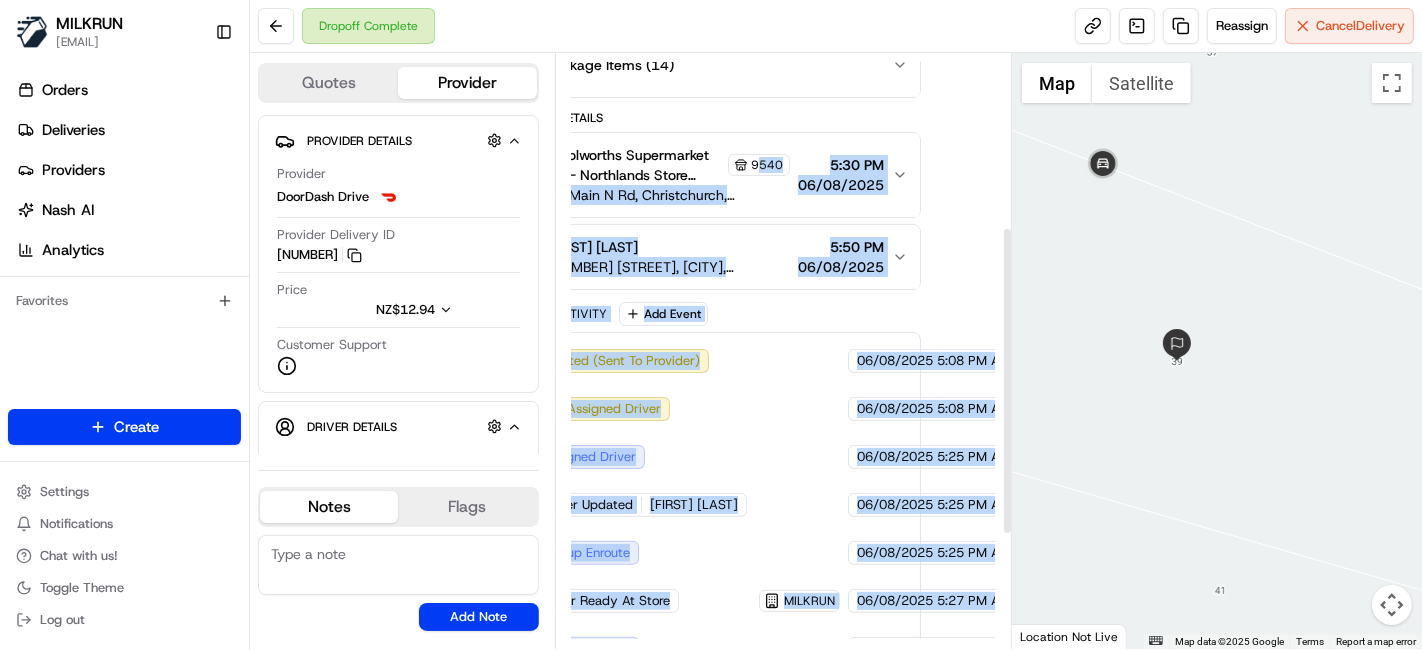 click on "Created (Sent To Provider) DoorDash Drive 06/08/2025 5:08 PM AEST Not Assigned Driver DoorDash Drive 06/08/2025 5:08 PM AEST Assigned Driver DoorDash Drive 06/08/2025 5:25 PM AEST Driver Updated Jiahao H. DoorDash Drive 06/08/2025 5:25 PM AEST Pickup Enroute DoorDash Drive 06/08/2025 5:25 PM AEST Order Ready At Store MILKRUN 06/08/2025 5:27 PM AEST Pickup Arrived DoorDash Drive 06/08/2025 5:32 PM AEST Pickup Complete DoorDash Drive 06/08/2025 5:33 PM AEST Dropoff Enroute DoorDash Drive 06/08/2025 5:33 PM AEST Dropoff Arrived DoorDash Drive 06/08/2025 5:53 PM AEST Dropoff Complete DoorDash Drive 06/08/2025 5:56 PM AEST" at bounding box center [709, 601] 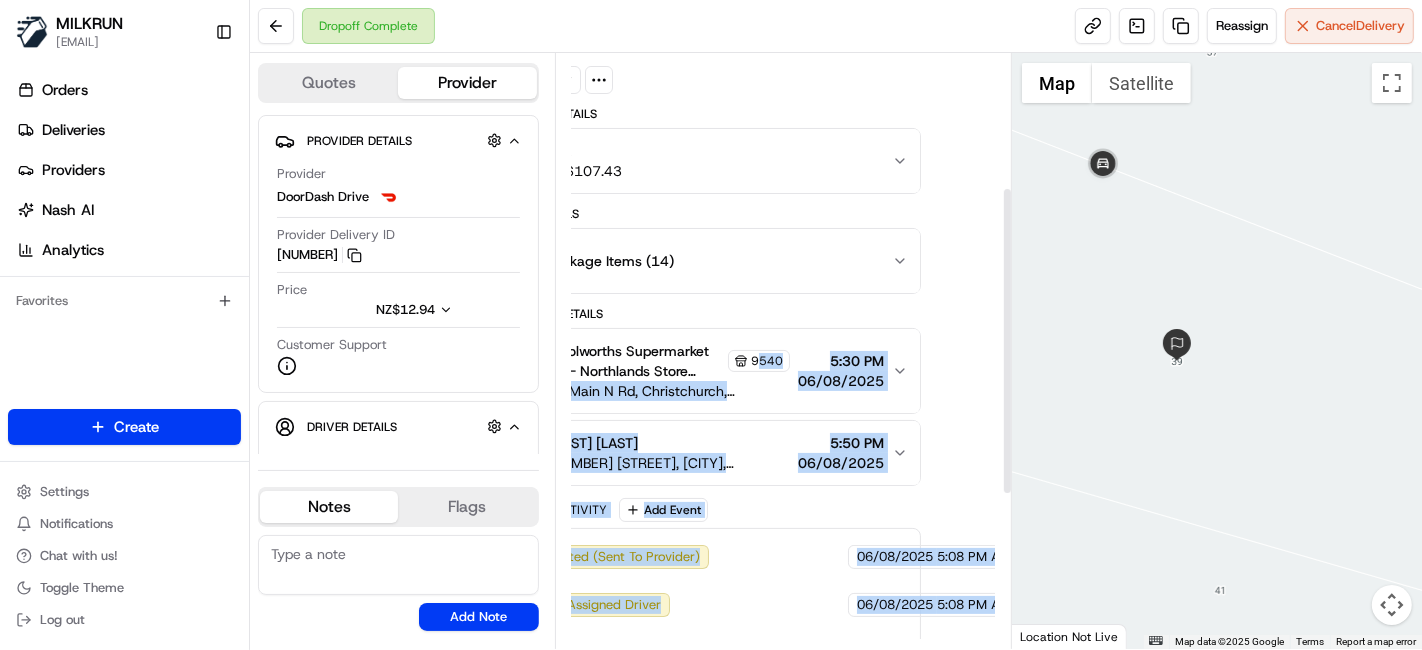 scroll, scrollTop: 111, scrollLeft: 74, axis: both 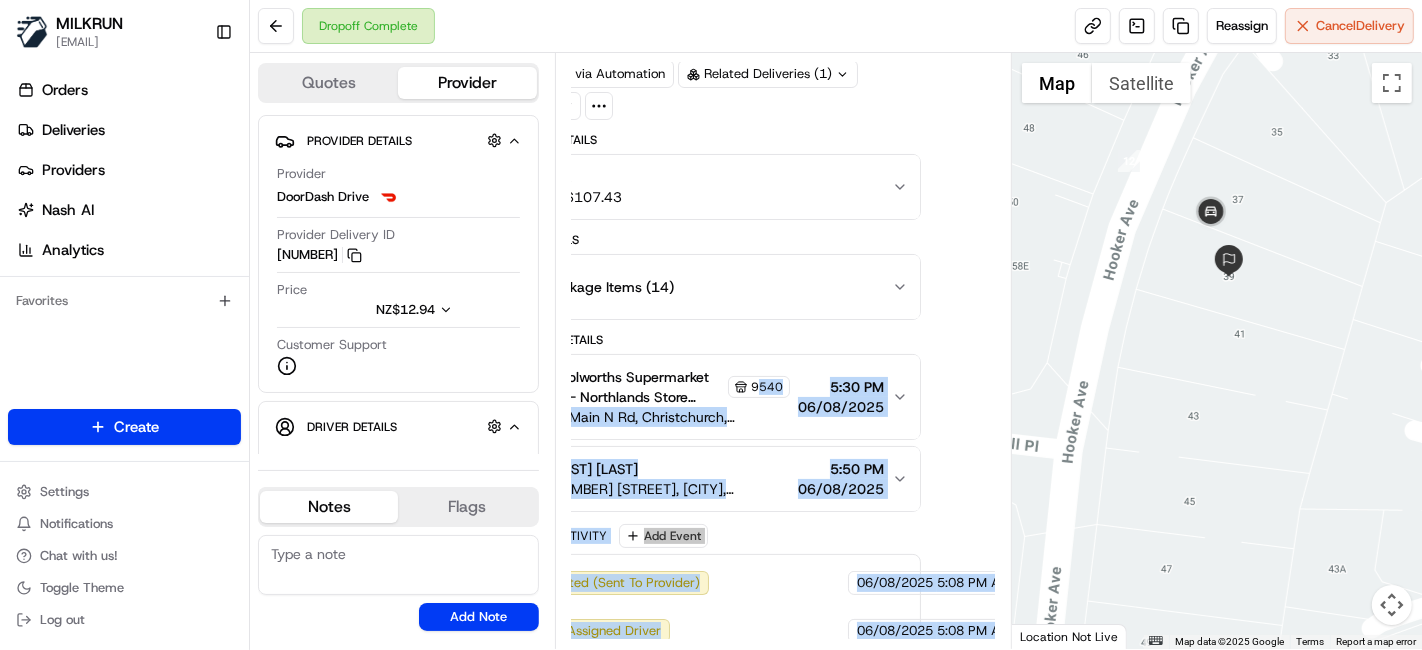 click on "5:50 PM" at bounding box center (841, 469) 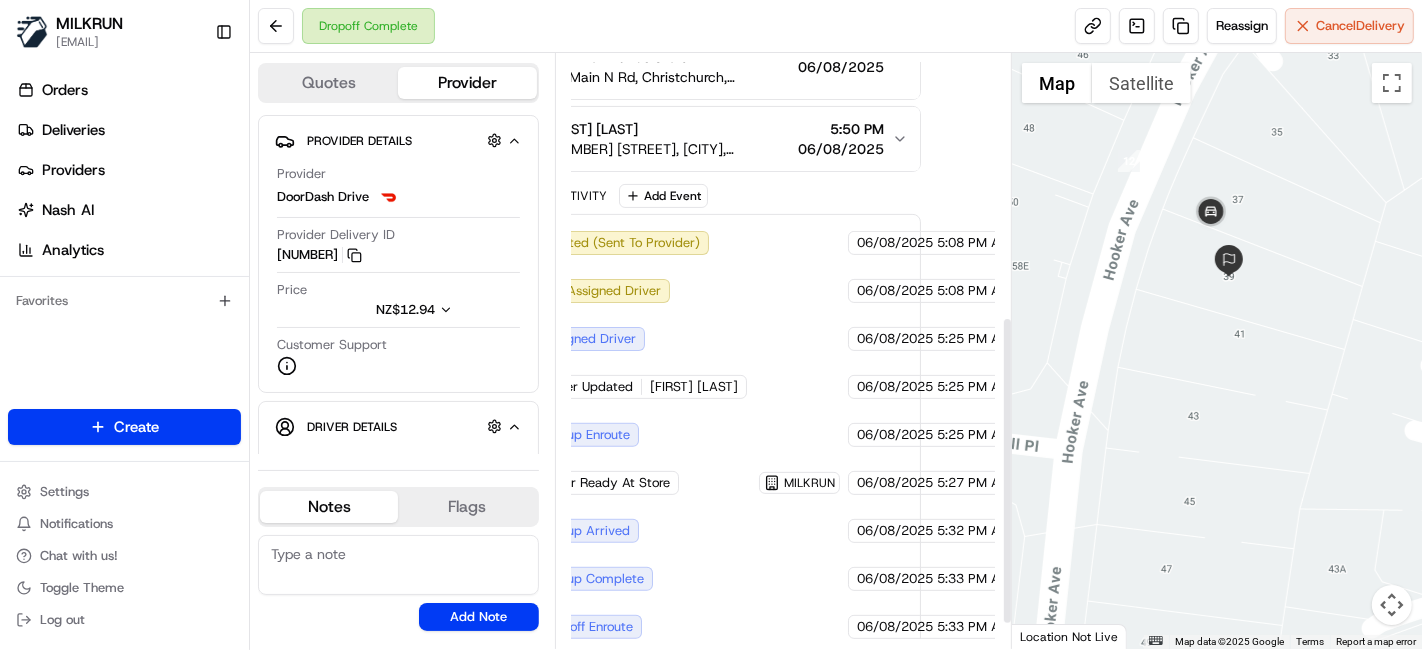 scroll, scrollTop: 552, scrollLeft: 74, axis: both 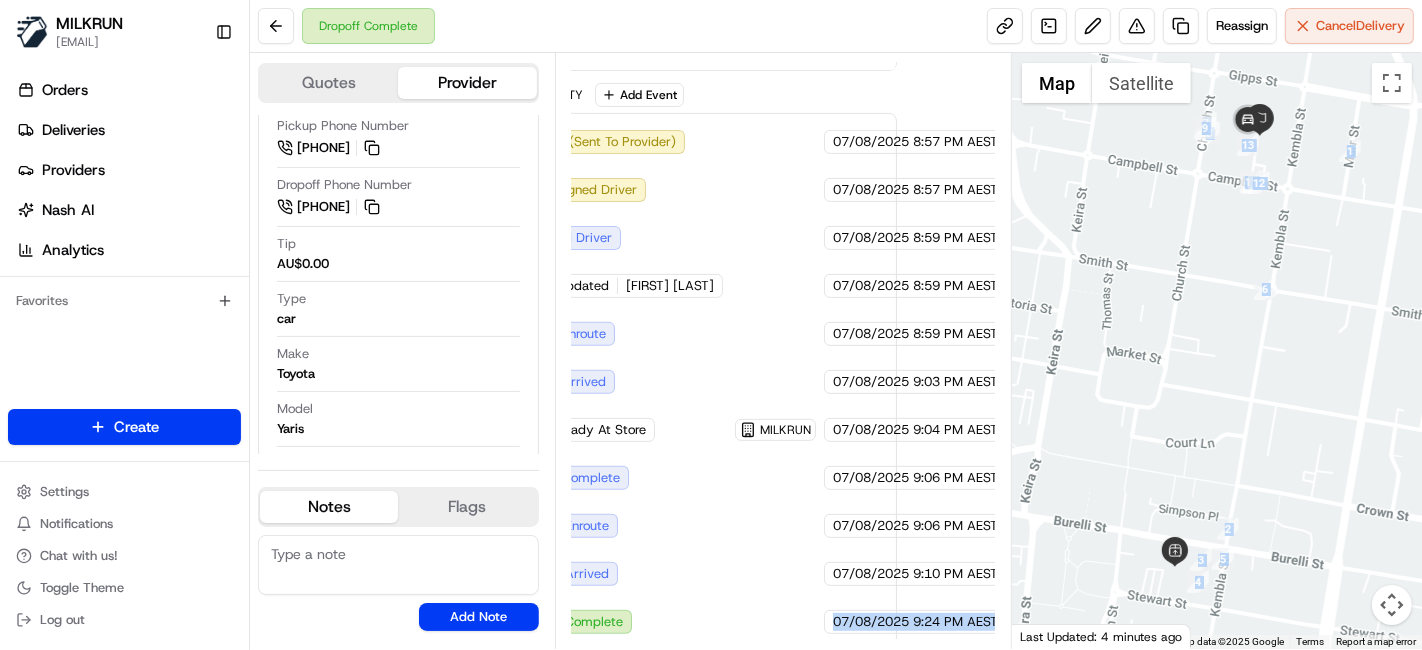 drag, startPoint x: 916, startPoint y: 607, endPoint x: 1013, endPoint y: 587, distance: 99.0404 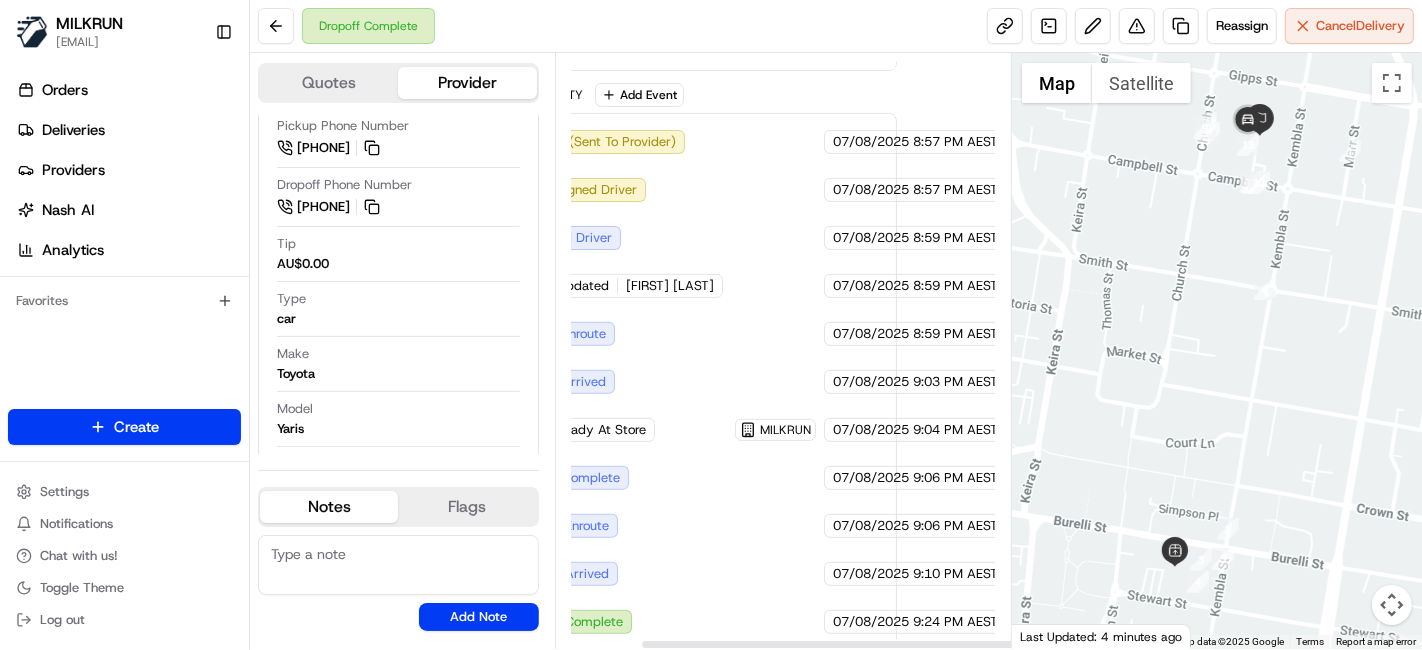 click on "Created (Sent To Provider) Uber 07/08/2025 8:57 PM AEST Not Assigned Driver Uber 07/08/2025 8:57 PM AEST Assigned Driver Uber 07/08/2025 8:59 PM AEST Driver Updated SHUBHAM K. Uber 07/08/2025 8:59 PM AEST Pickup Enroute Uber 07/08/2025 8:59 PM AEST Pickup Arrived Uber 07/08/2025 9:03 PM AEST Order Ready At Store MILKRUN 07/08/2025 9:04 PM AEST Pickup Complete Uber 07/08/2025 9:06 PM AEST Dropoff Enroute Uber 07/08/2025 9:06 PM AEST Dropoff Arrived Uber 07/08/2025 9:10 PM AEST Dropoff Complete Uber 07/08/2025 9:24 PM AEST" at bounding box center (685, 382) 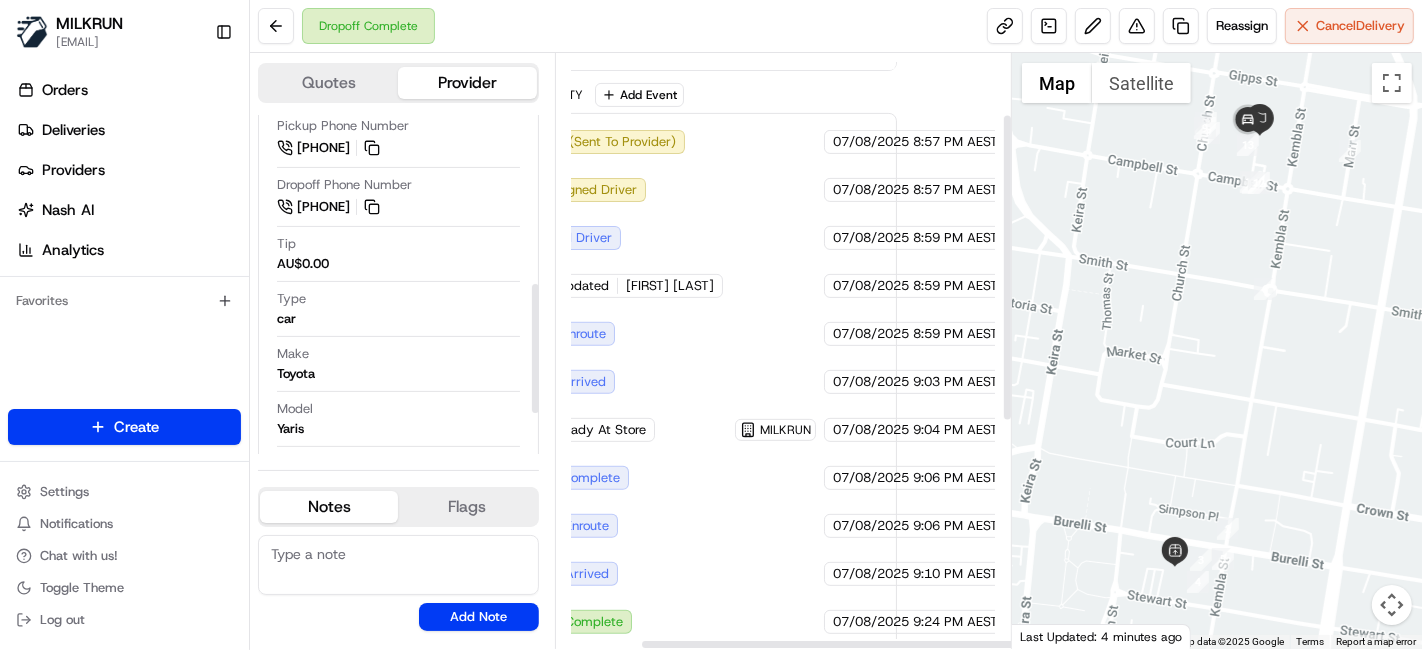 scroll, scrollTop: 108, scrollLeft: 97, axis: both 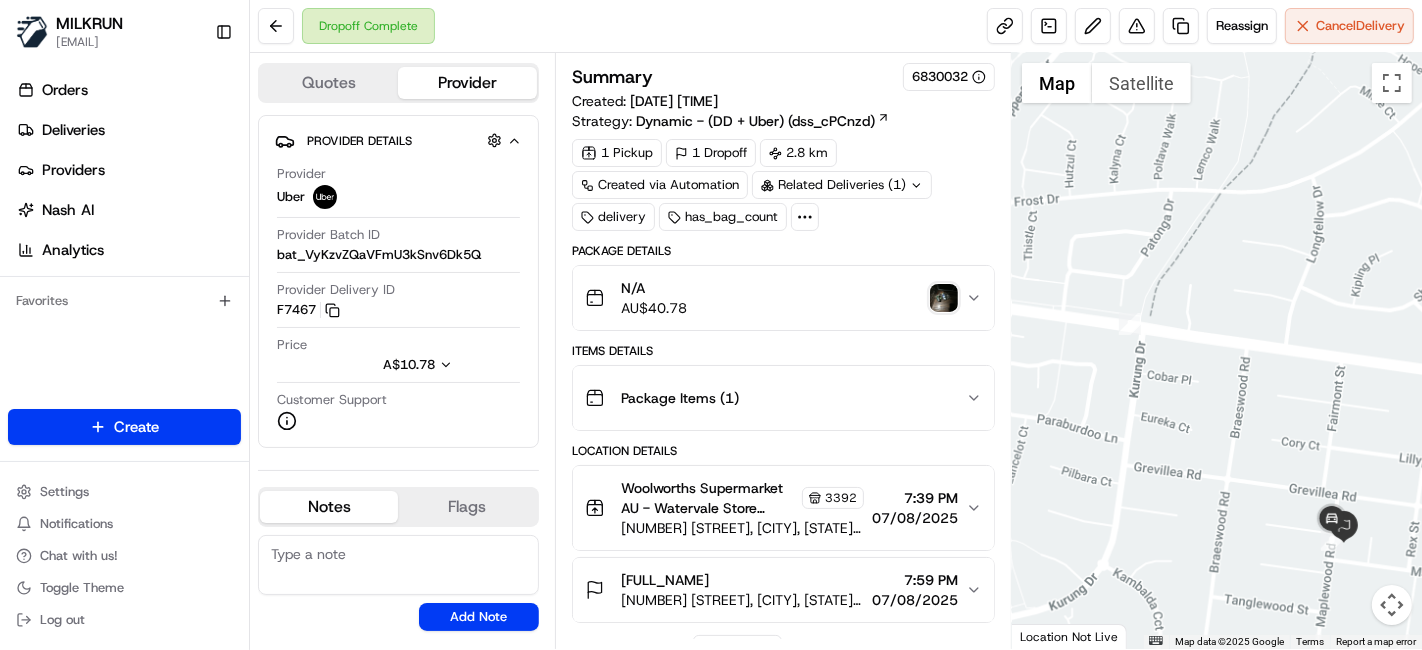 drag, startPoint x: 1360, startPoint y: 474, endPoint x: 1217, endPoint y: 434, distance: 148.48906 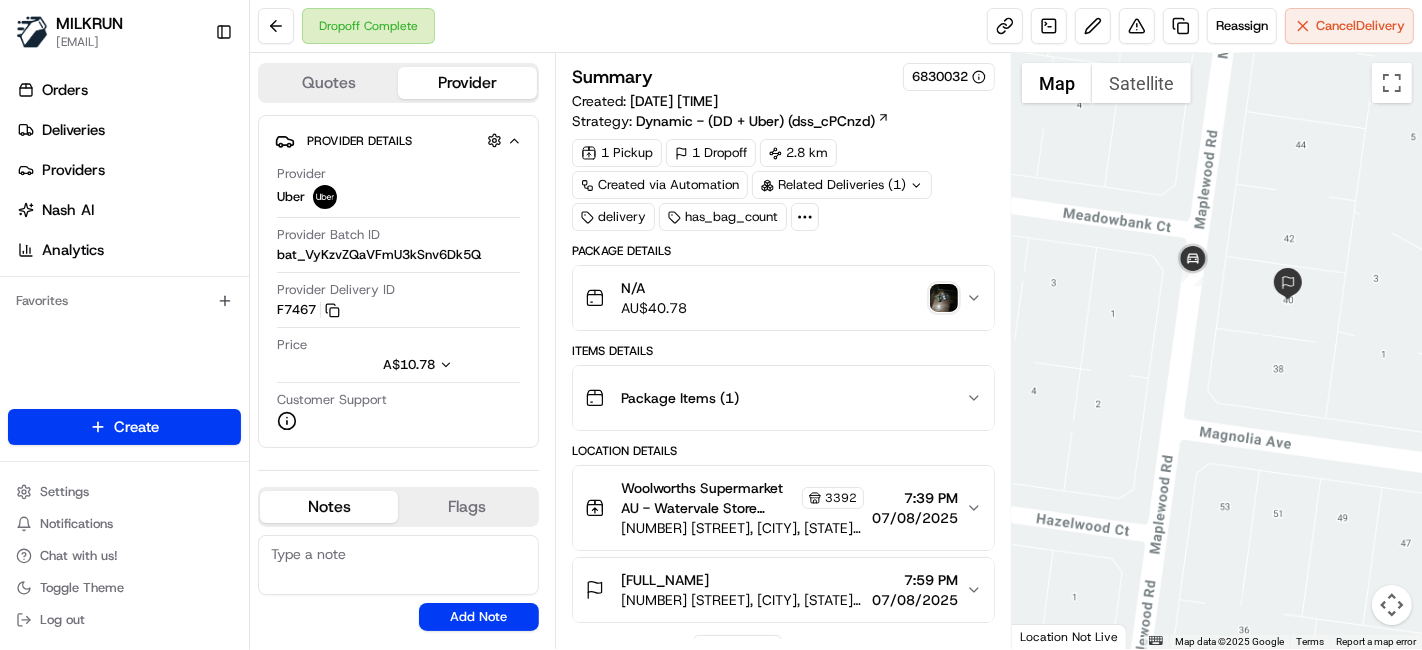 drag, startPoint x: 1331, startPoint y: 578, endPoint x: 1245, endPoint y: 117, distance: 468.9531 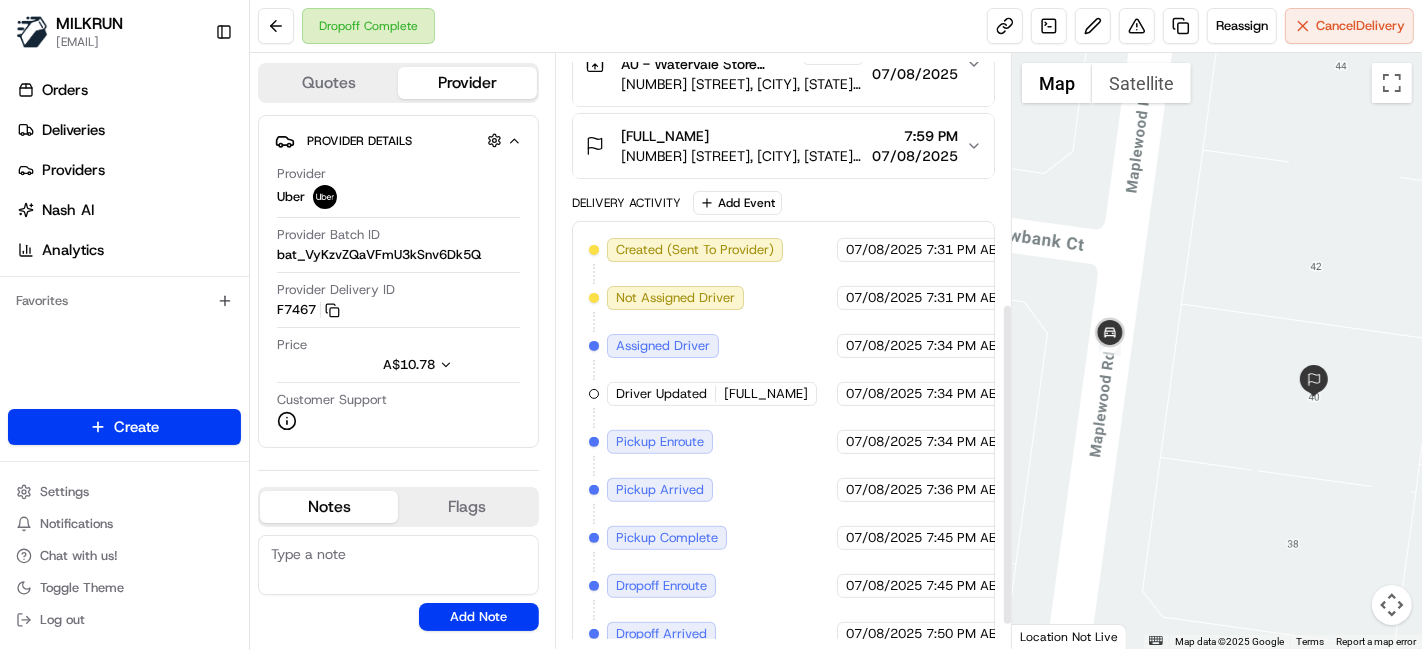 scroll, scrollTop: 505, scrollLeft: 0, axis: vertical 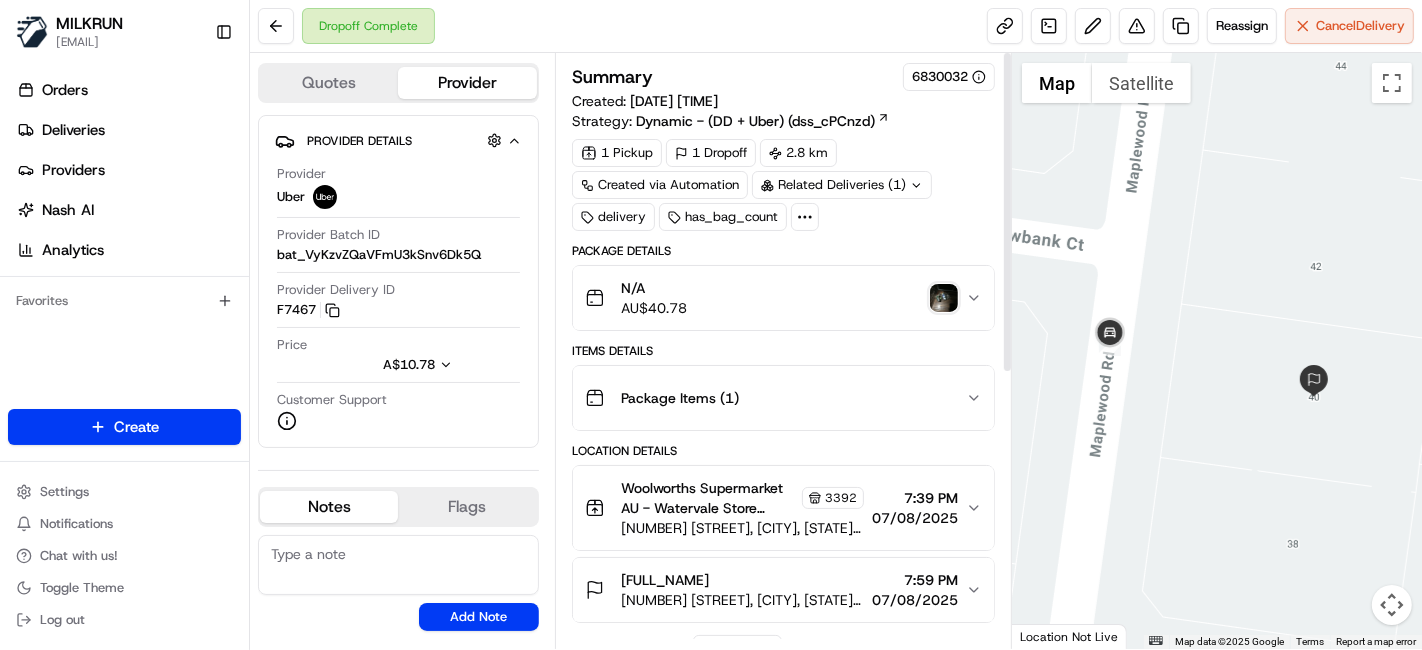 click at bounding box center [944, 298] 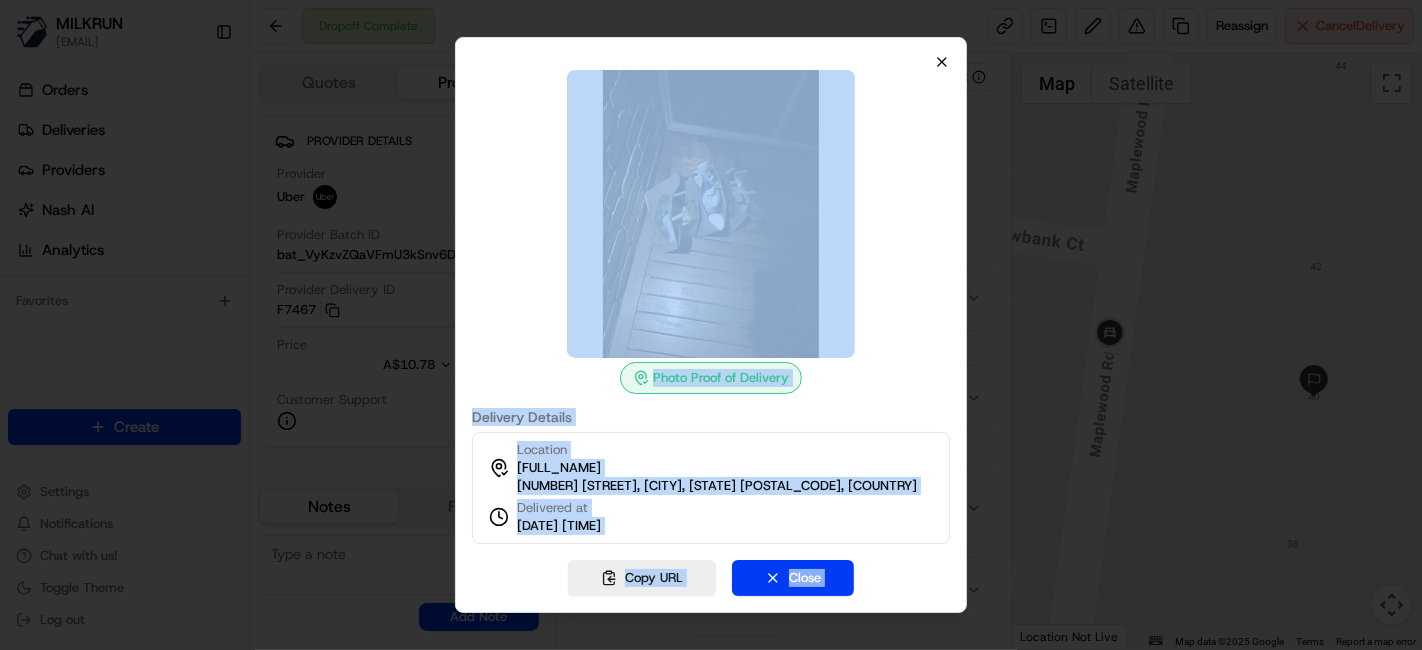 click on "Photo Proof of Delivery Delivery Details Location  [FULL_NAME] [NUMBER] [STREET], [CITY], [STATE] [POSTAL_CODE], [COUNTRY] Delivered at [DATE] [TIME] Copy URL Close Close" at bounding box center (711, 325) 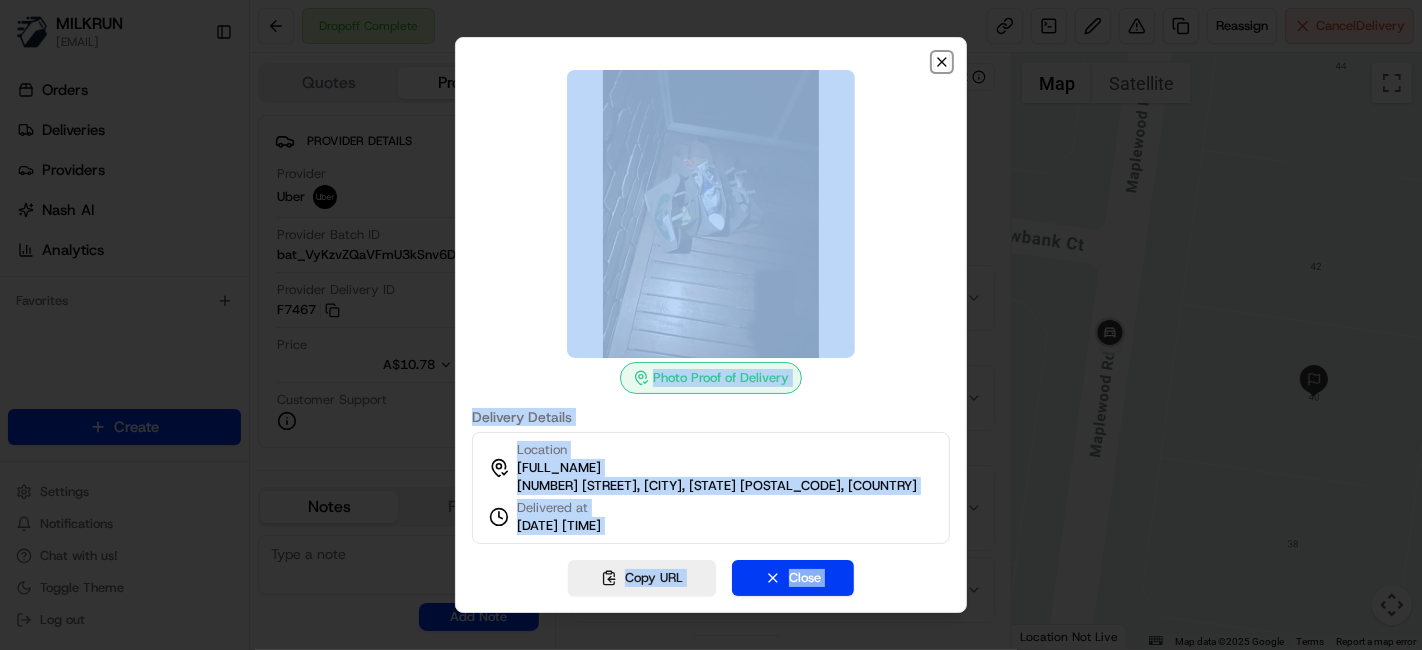 click 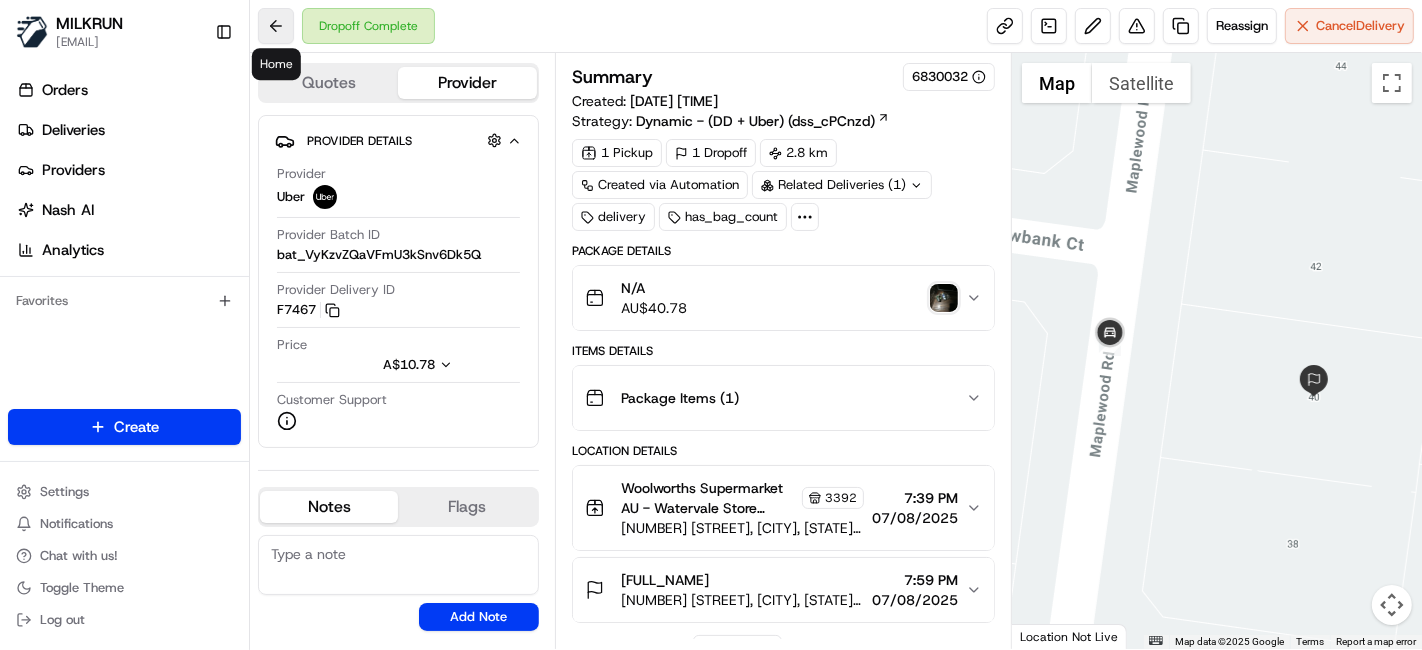 click at bounding box center [276, 26] 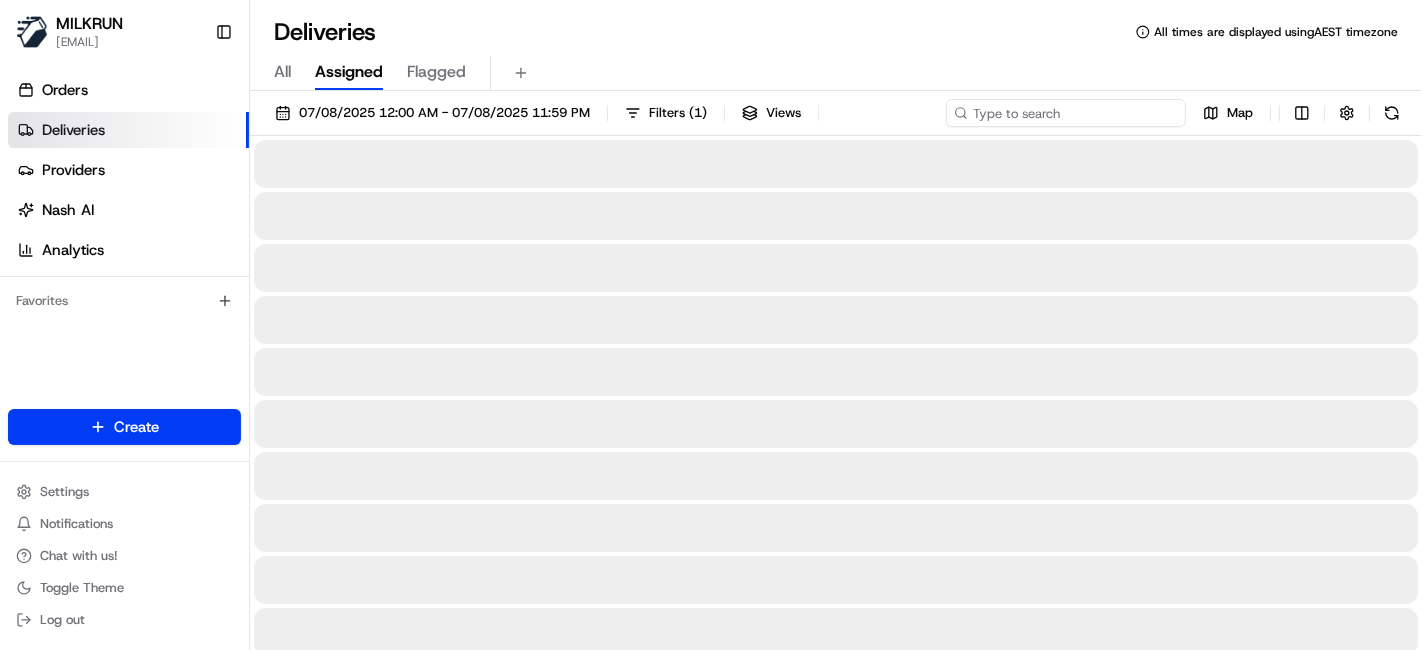 click at bounding box center [1066, 113] 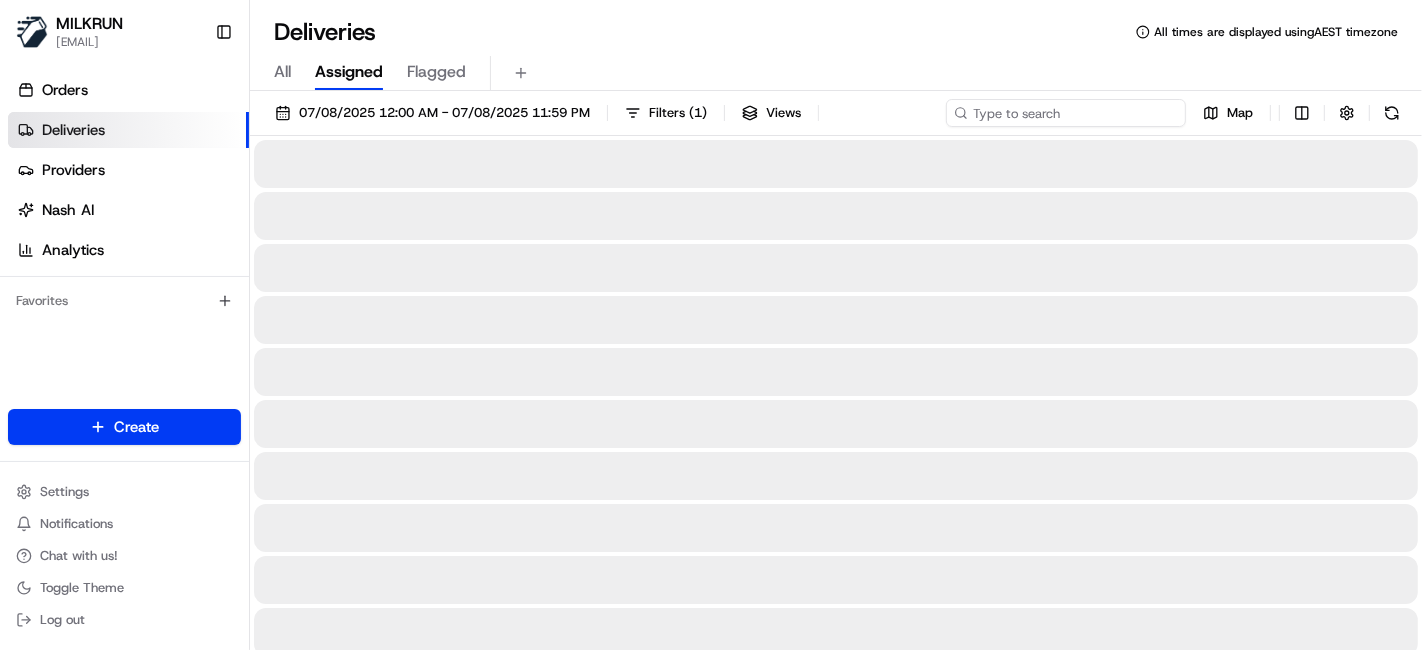 paste on "[FIRST] [LAST]" 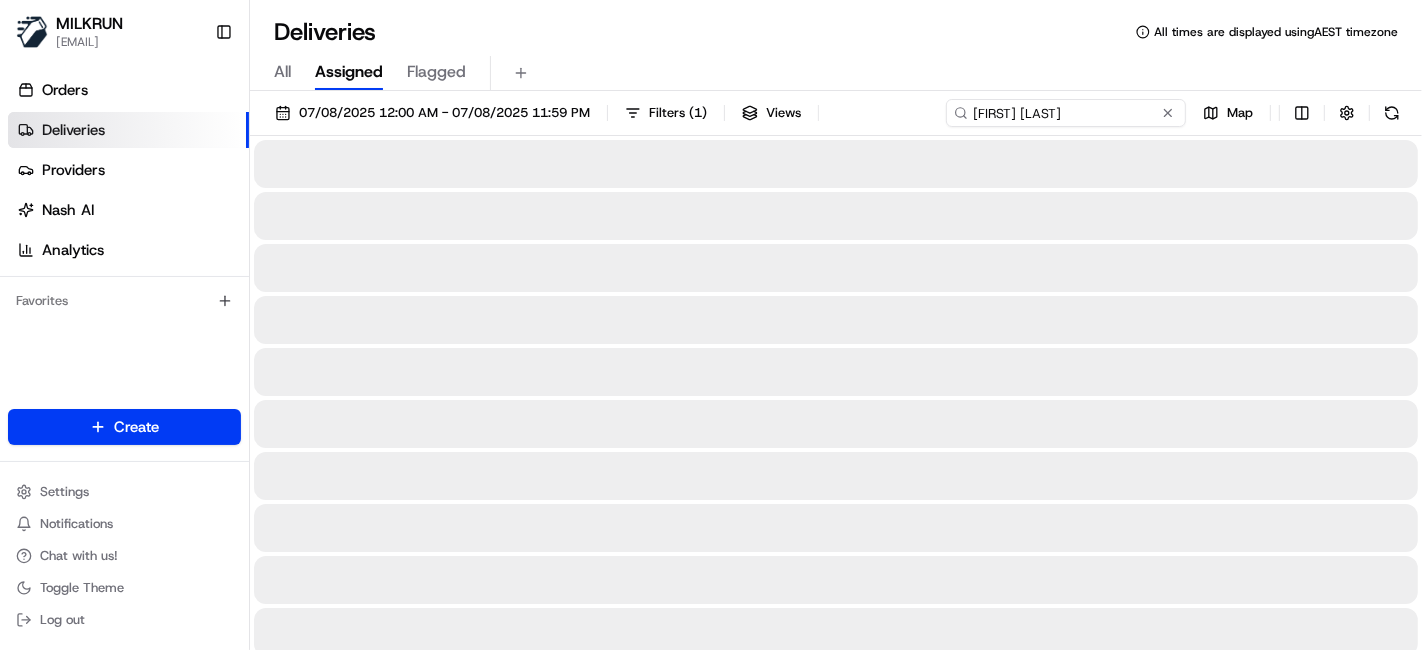 type on "[FIRST] [LAST]" 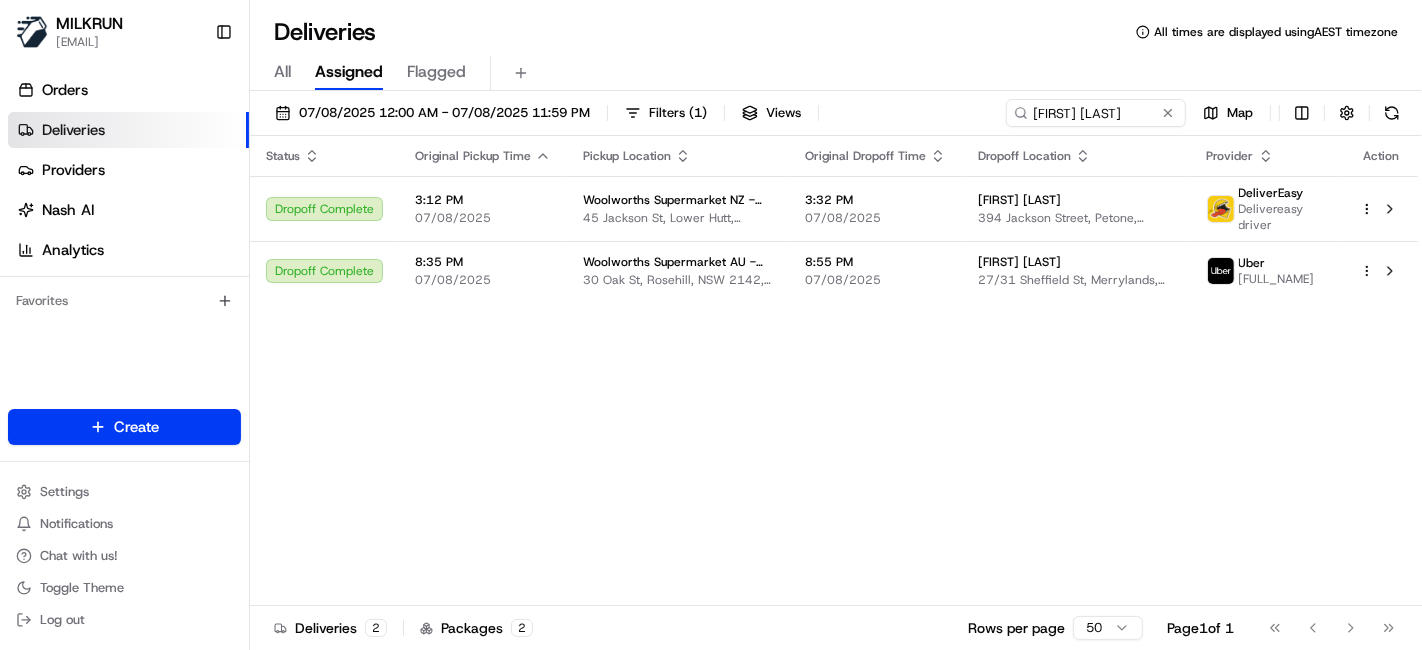 click on "Status Original Pickup Time Pickup Location Original Dropoff Time Dropoff Location Provider Action Dropoff Complete 3:12 PM 07/08/2025 Woolworths Supermarket NZ - Petone 45 Jackson St, Lower Hutt, Wellington 5012, NZ 3:32 PM 07/08/2025 [FIRST] [LAST] 394 Jackson Street, Petone, Wellington 5012, NZ DeliverEasy Delivereasy driver Dropoff Complete 8:35 PM 07/08/2025 Woolworths Supermarket AU - Rosehill 30 Oak St, Rosehill, NSW 2142, AU 8:55 PM 07/08/2025 [FIRST] [LAST] 2 27/31 Sheffield St, Merrylands, NSW 2160, AU Uber [FULL_NAME] G." at bounding box center [834, 371] 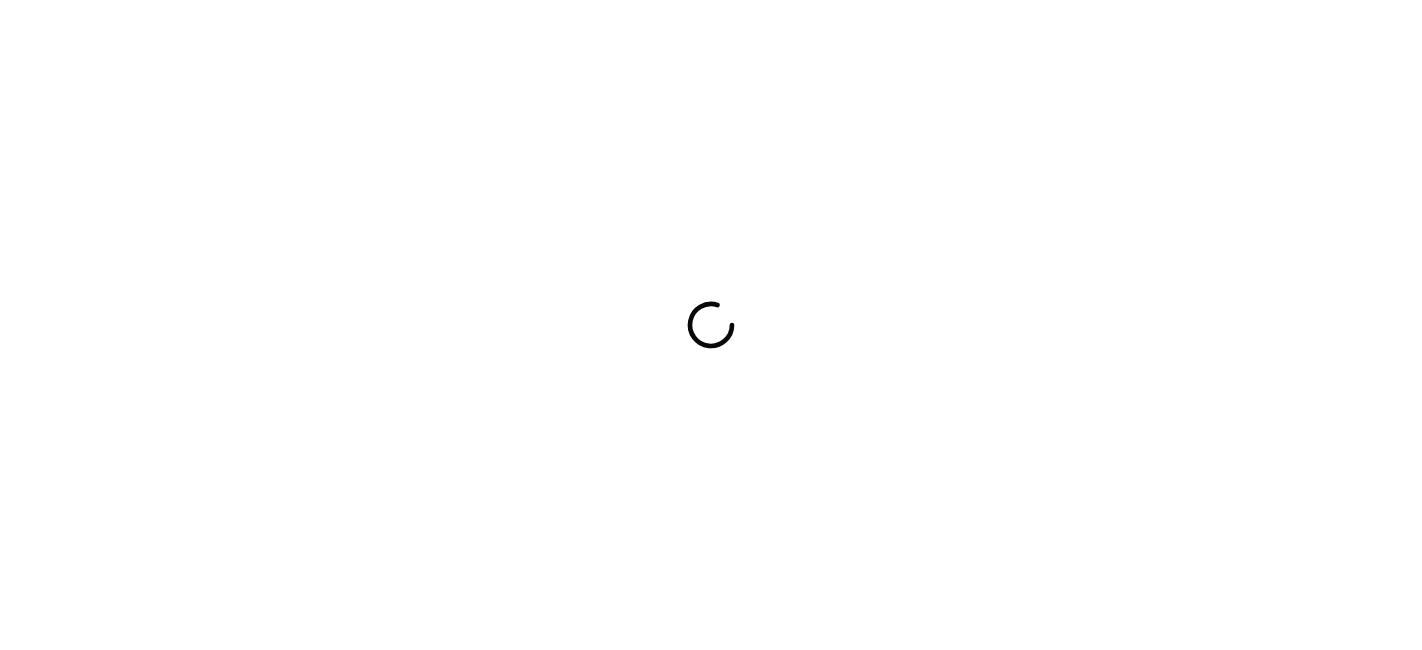 scroll, scrollTop: 0, scrollLeft: 0, axis: both 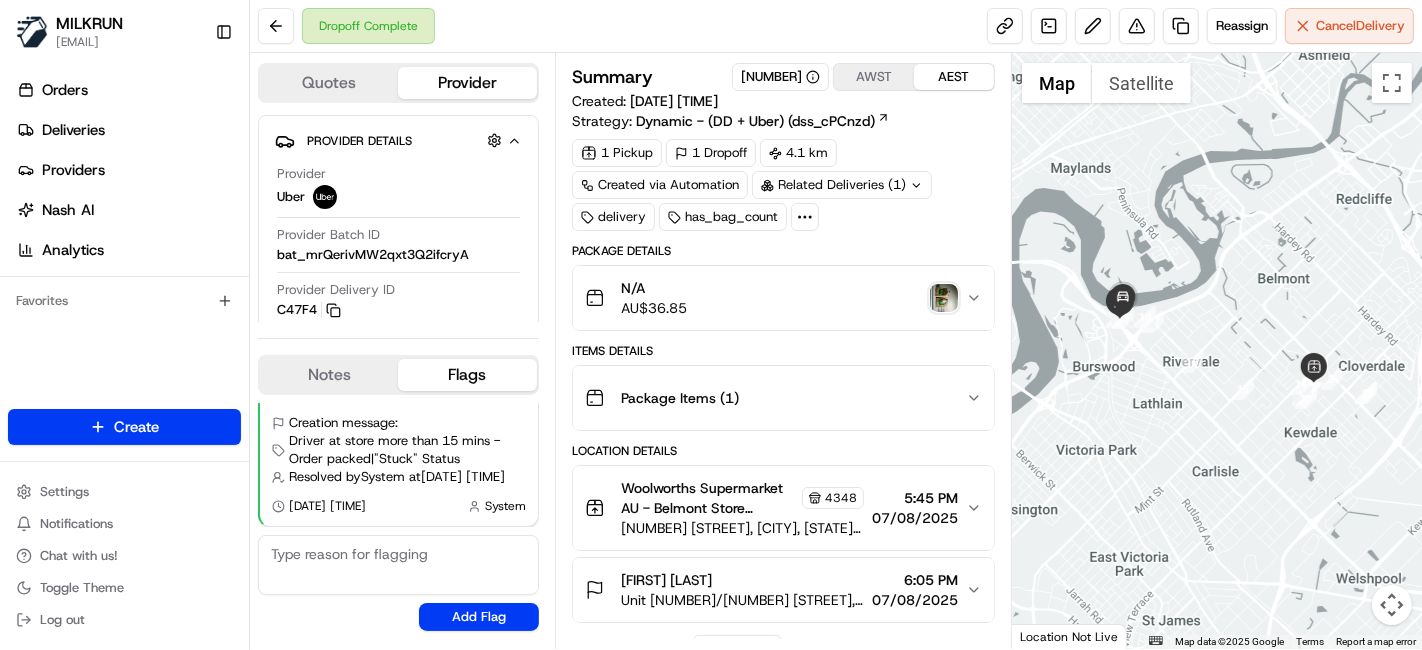 click at bounding box center [944, 298] 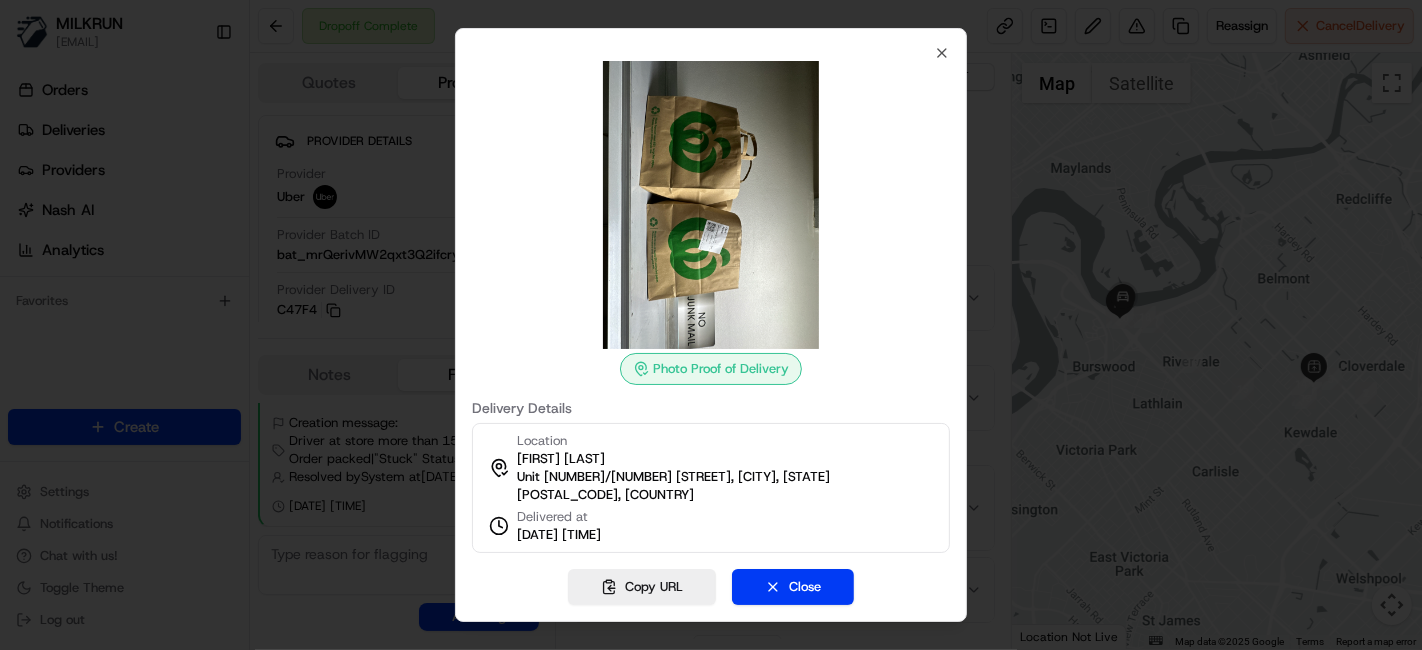 click at bounding box center [711, 205] 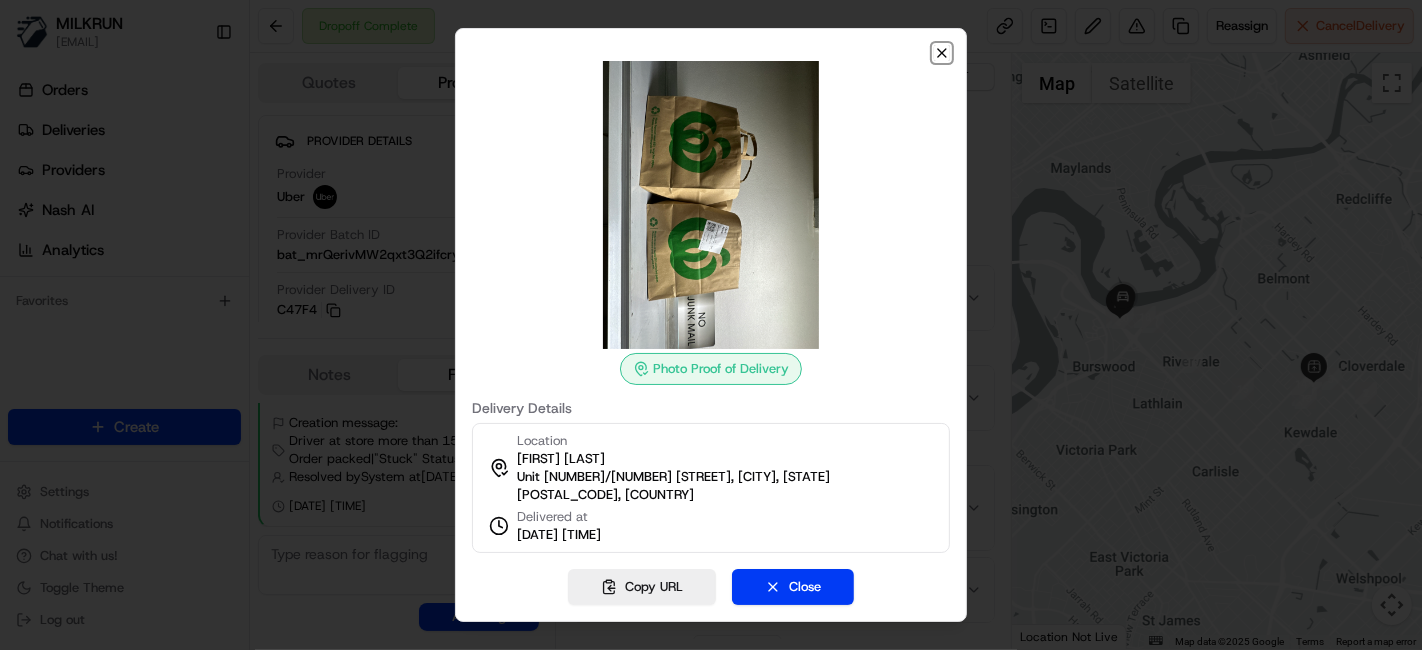 click 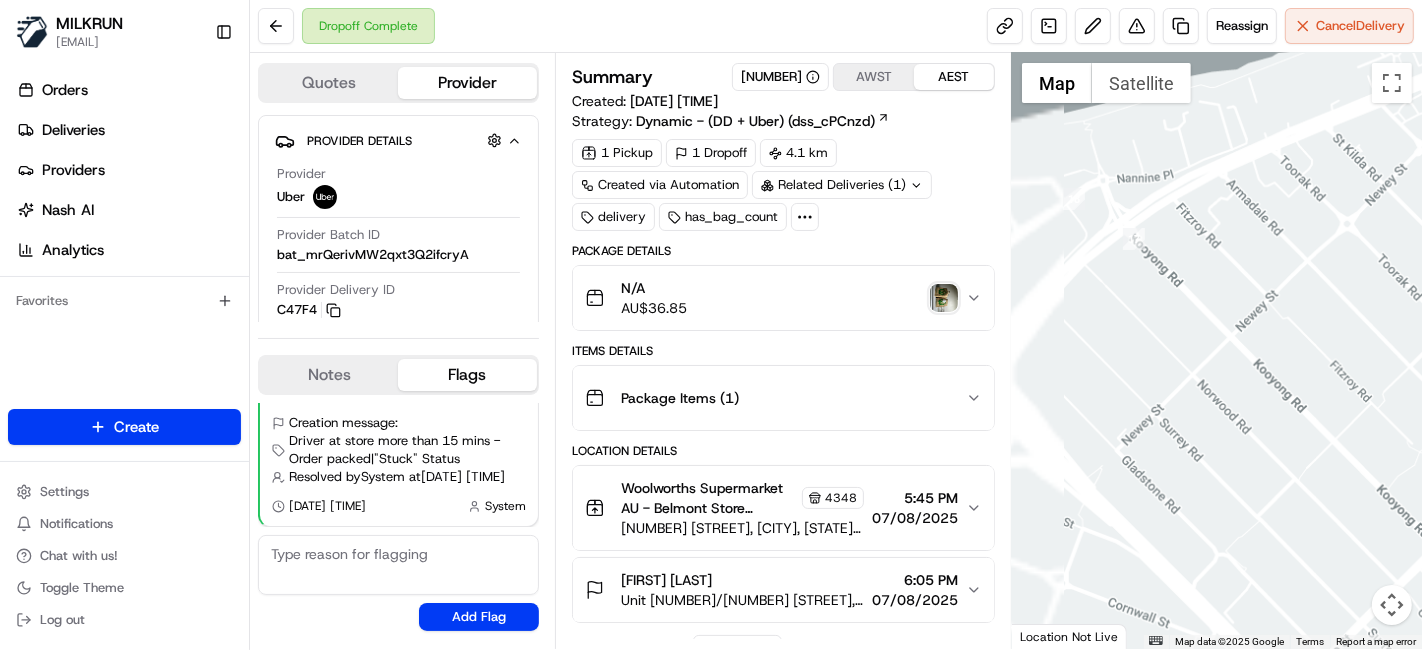 drag, startPoint x: 1152, startPoint y: 357, endPoint x: 1375, endPoint y: 345, distance: 223.32263 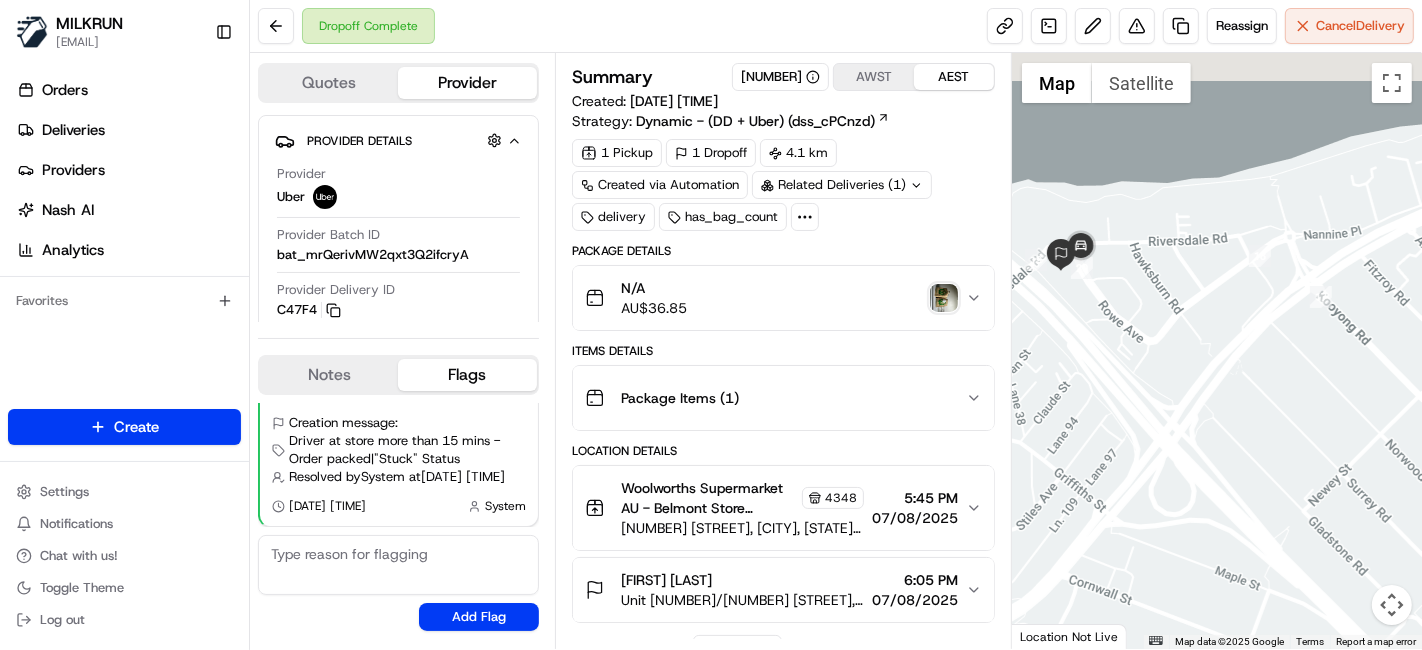 drag, startPoint x: 1077, startPoint y: 284, endPoint x: 1277, endPoint y: 344, distance: 208.80614 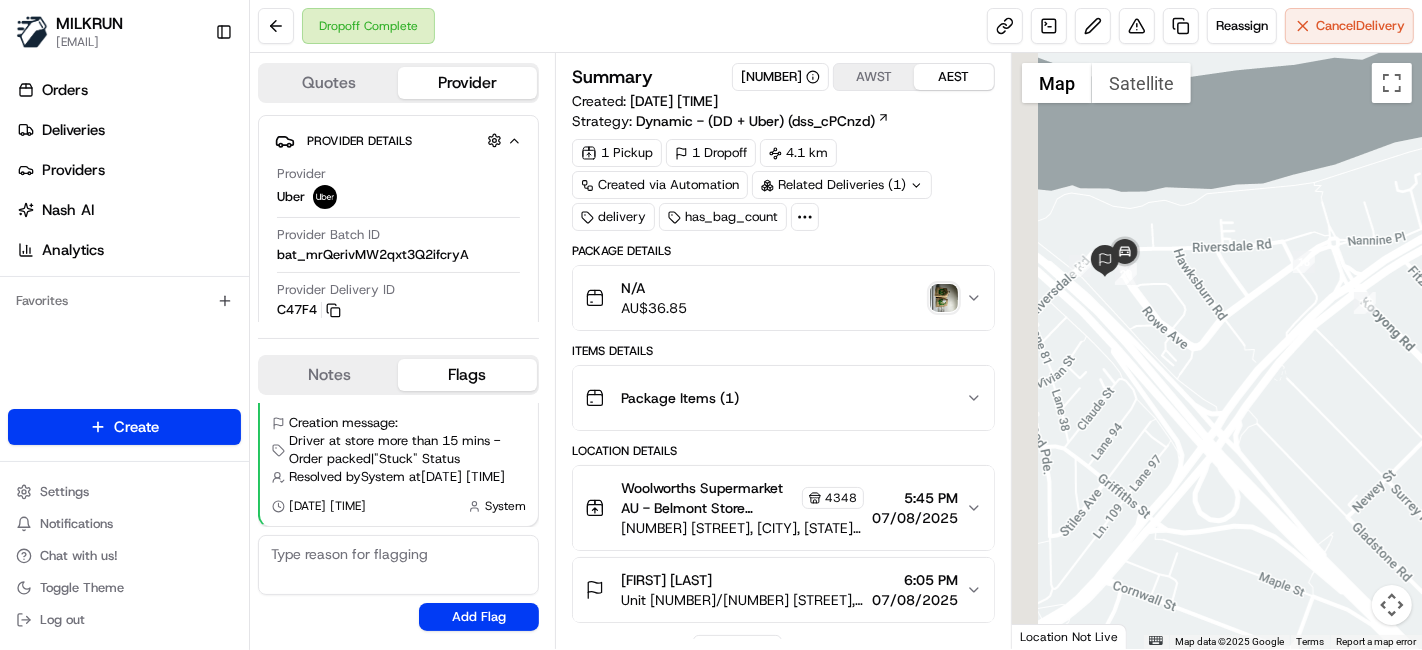 drag, startPoint x: 1093, startPoint y: 286, endPoint x: 1191, endPoint y: 305, distance: 99.824844 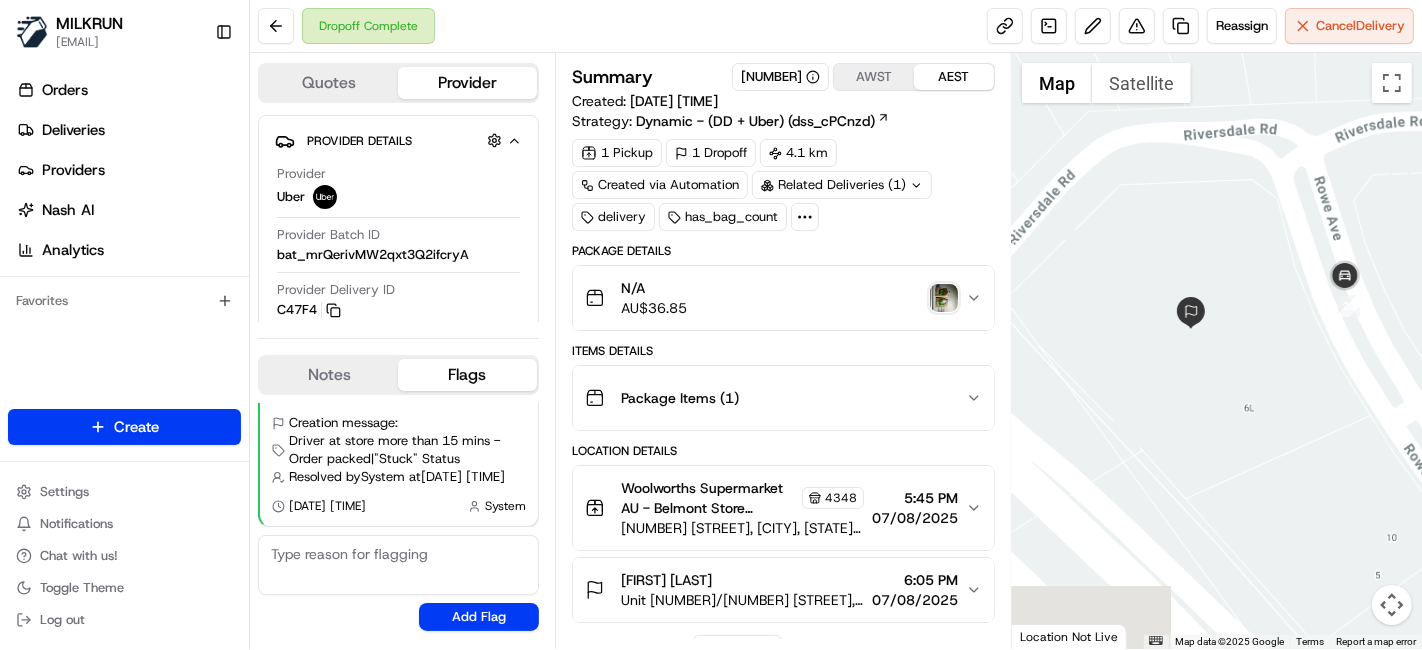 drag, startPoint x: 1071, startPoint y: 233, endPoint x: 1394, endPoint y: 371, distance: 351.24493 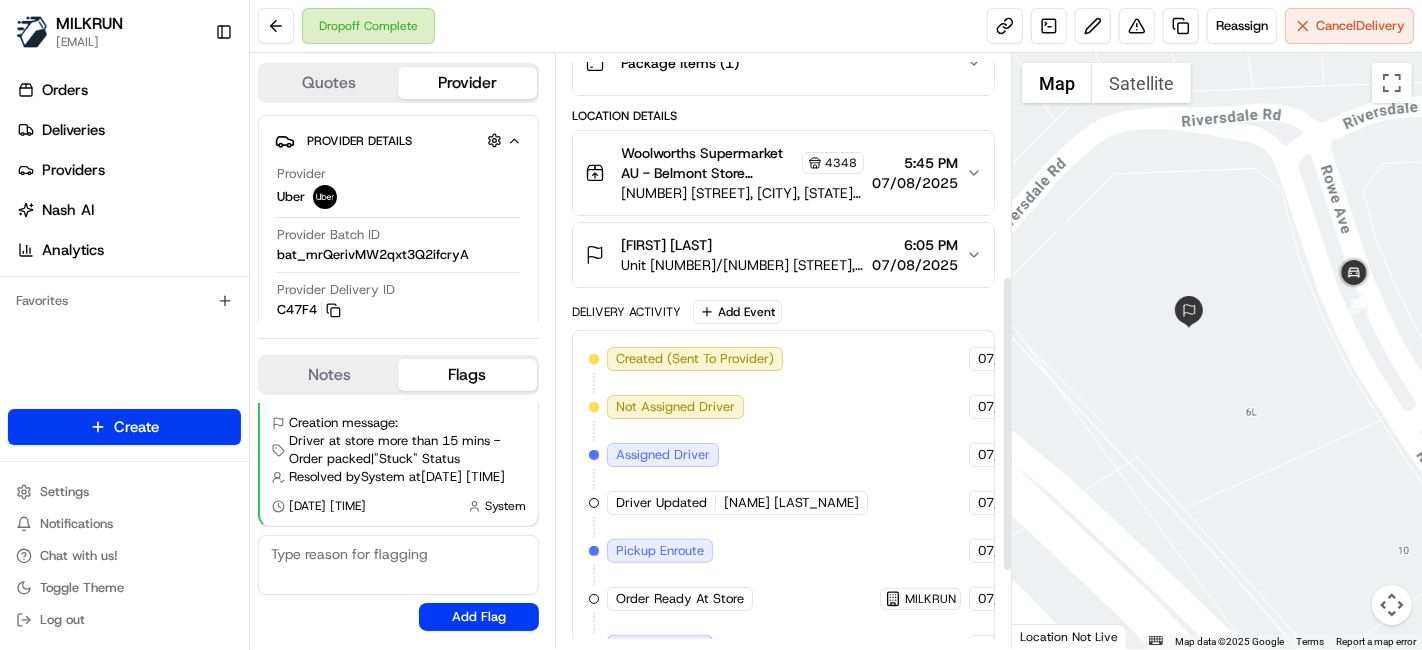 scroll, scrollTop: 444, scrollLeft: 0, axis: vertical 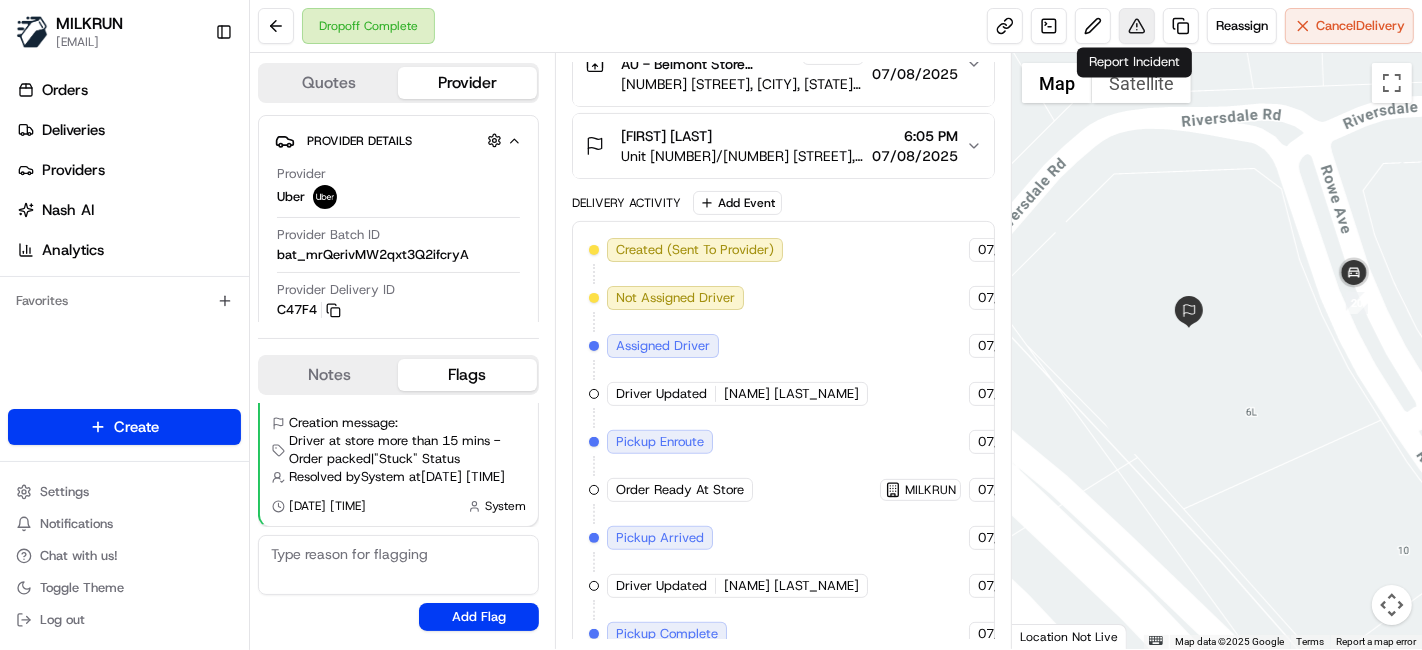 click at bounding box center [1137, 26] 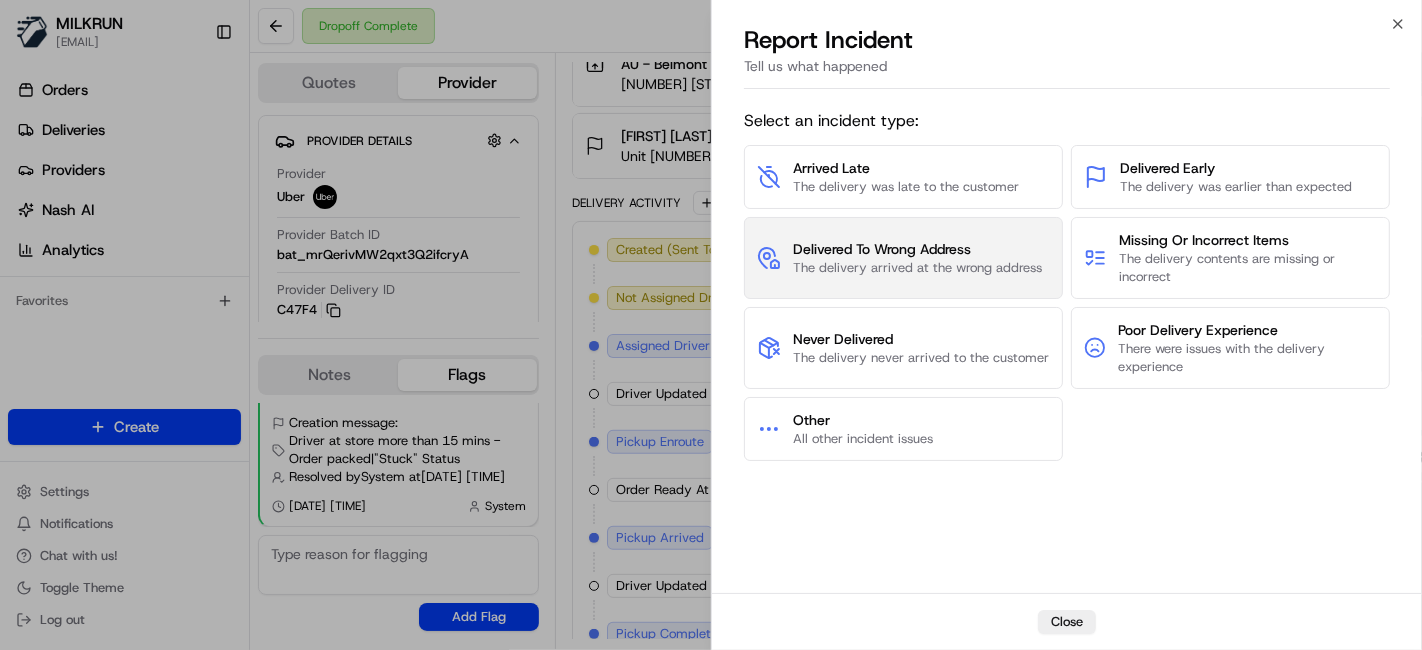 click on "Delivered To Wrong Address" at bounding box center (917, 249) 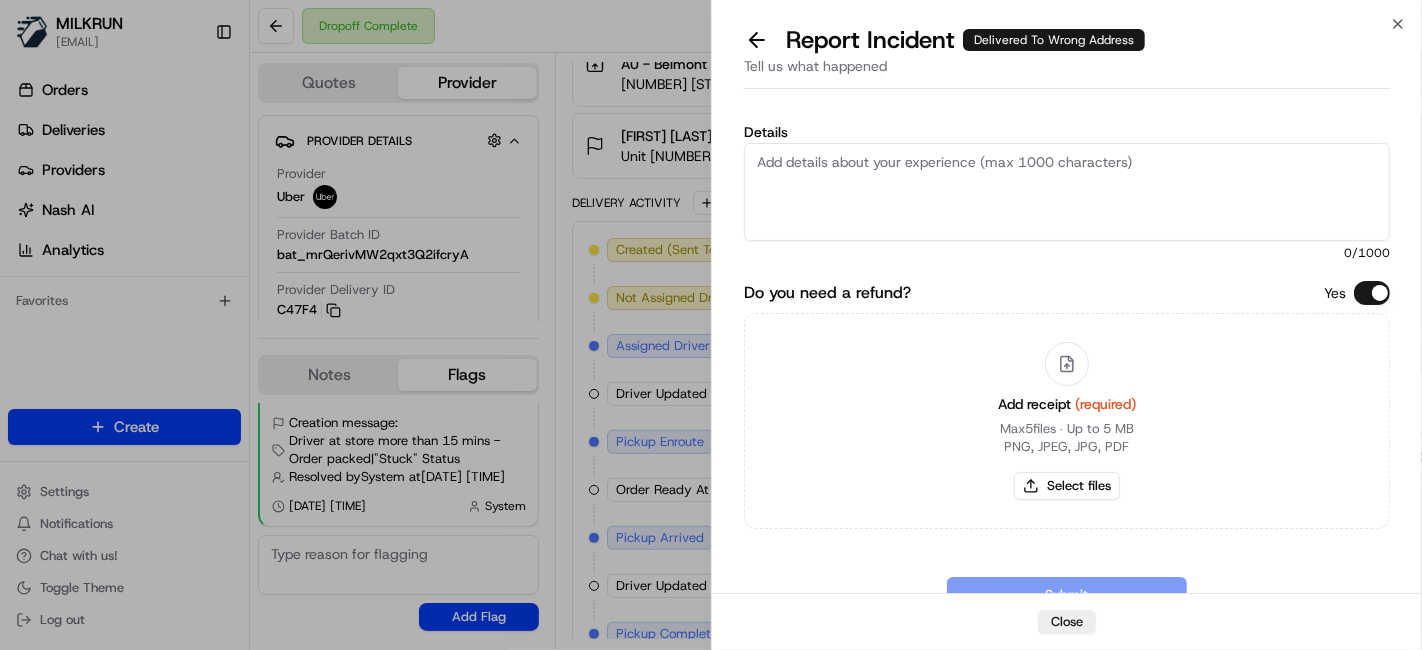 click on "Details" at bounding box center [1067, 192] 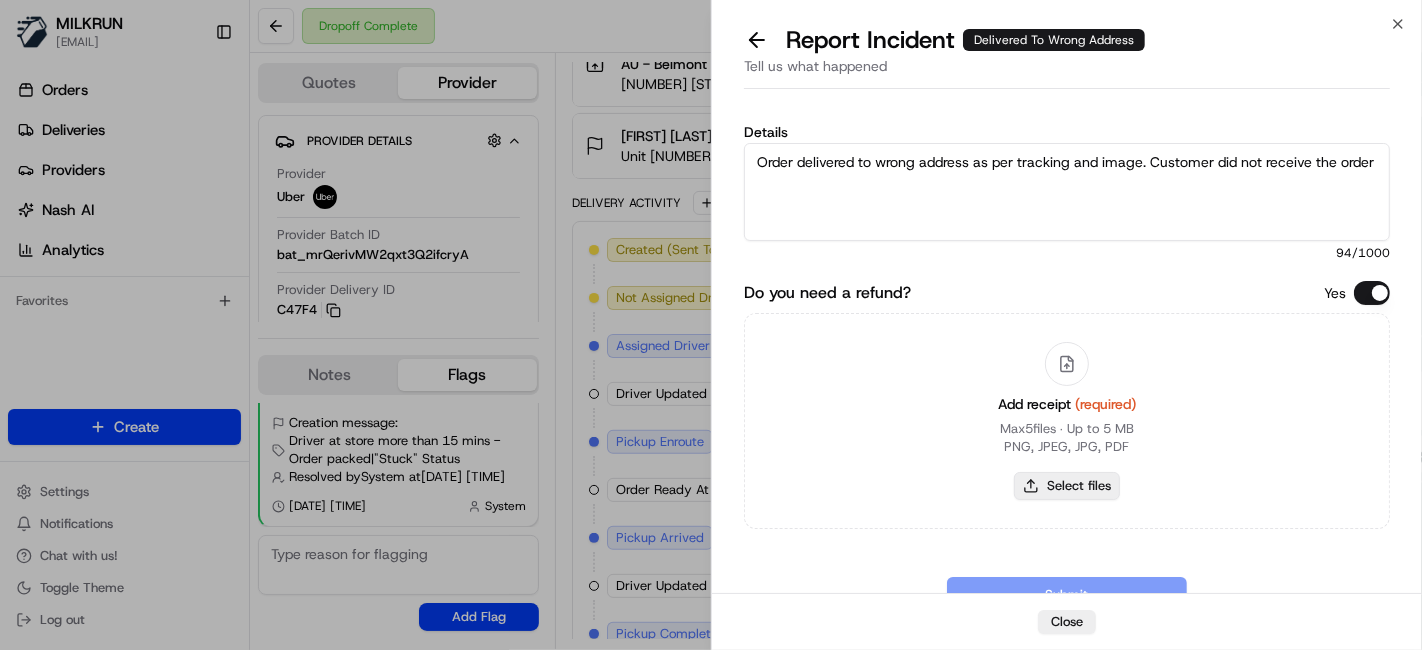 type on "Order delivered to wrong address as per tracking and image. Customer did not receive the order" 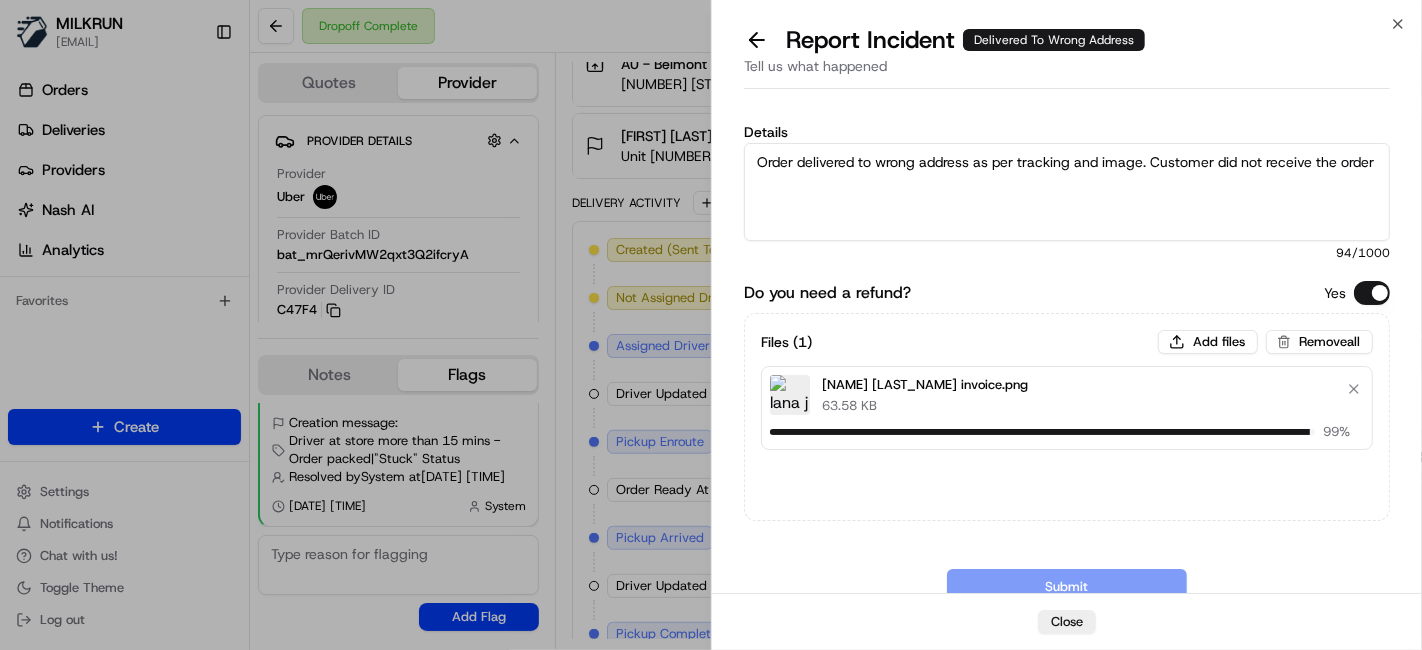type 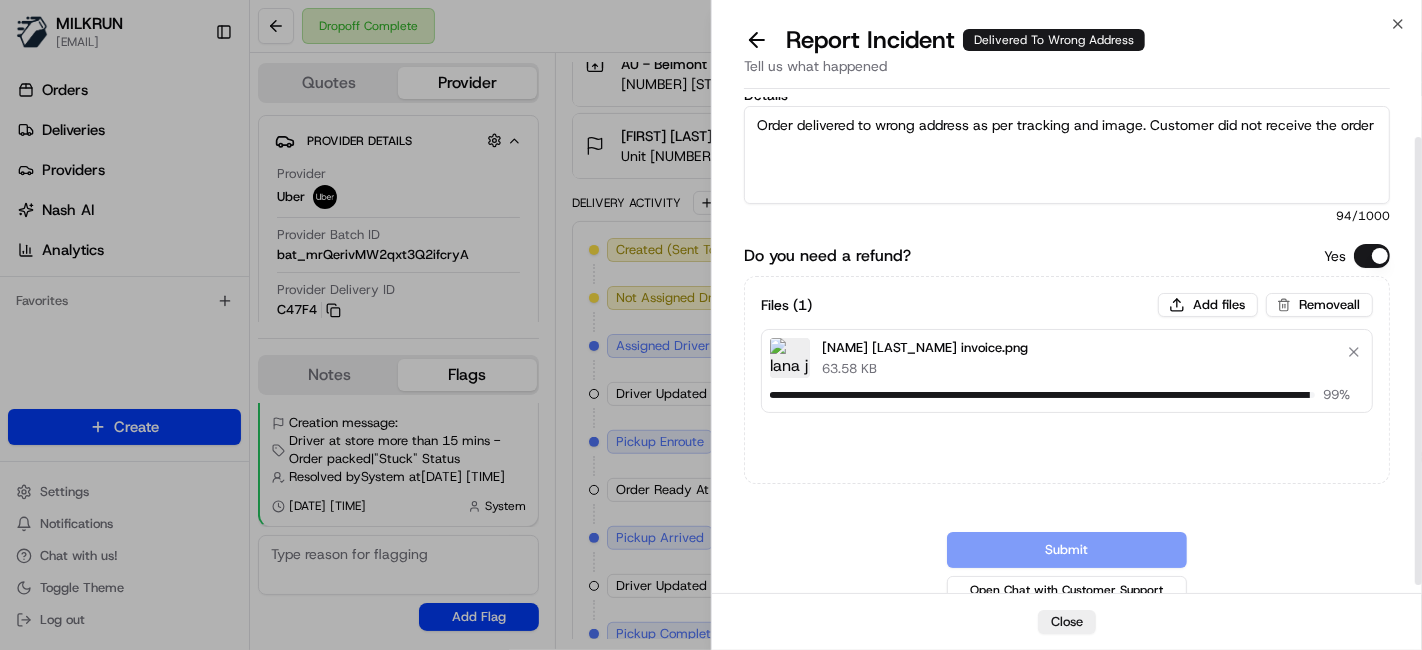 scroll, scrollTop: 54, scrollLeft: 0, axis: vertical 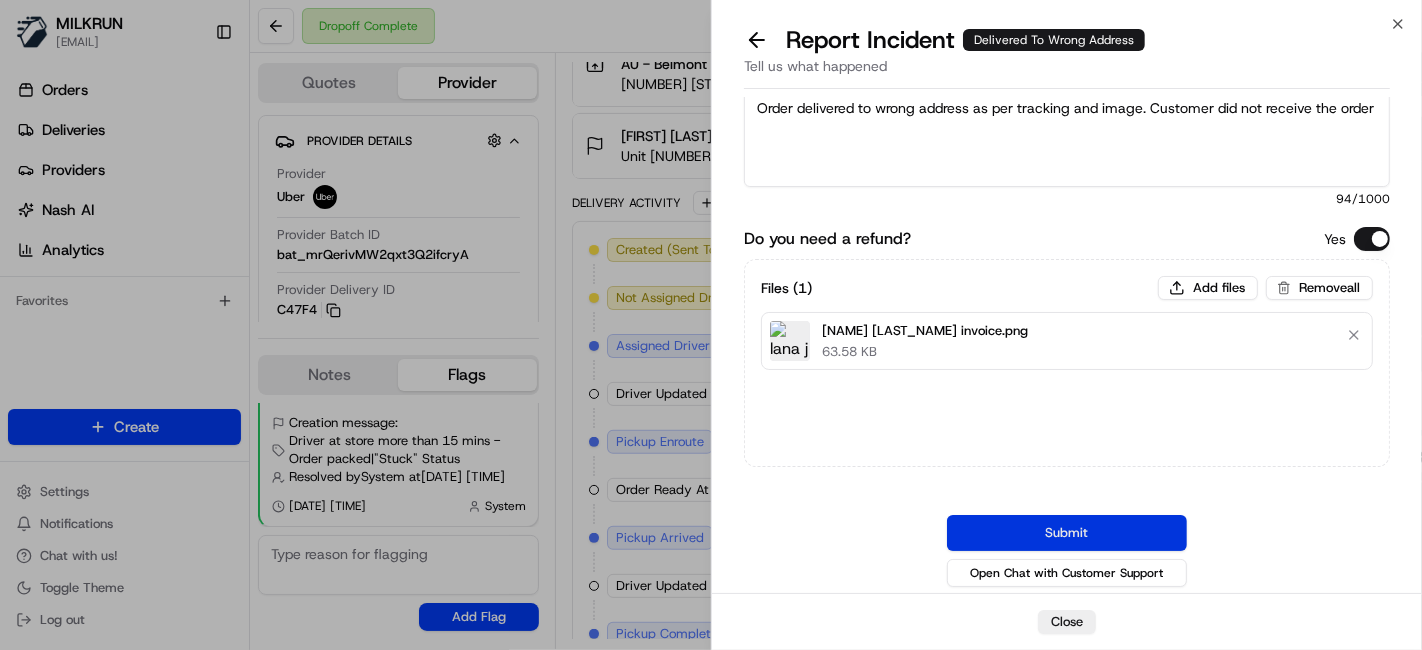 click on "Submit" at bounding box center [1067, 533] 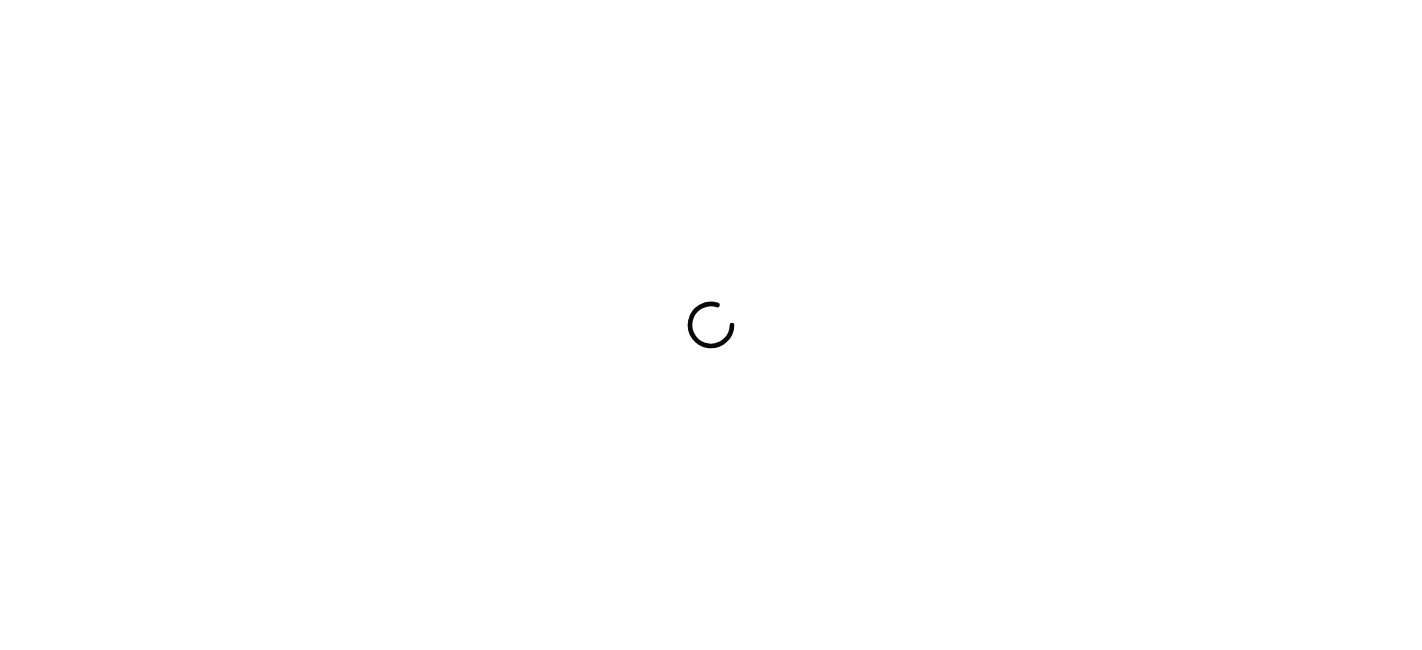 scroll, scrollTop: 0, scrollLeft: 0, axis: both 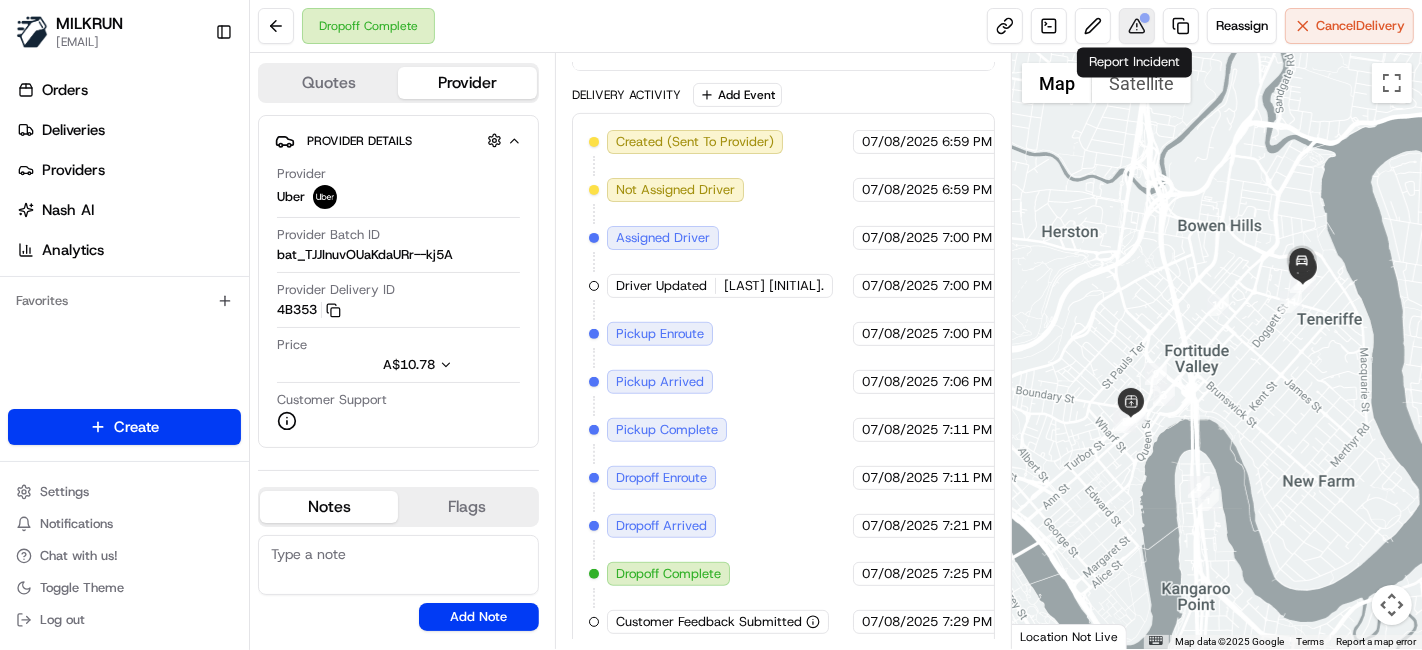 click at bounding box center (1137, 26) 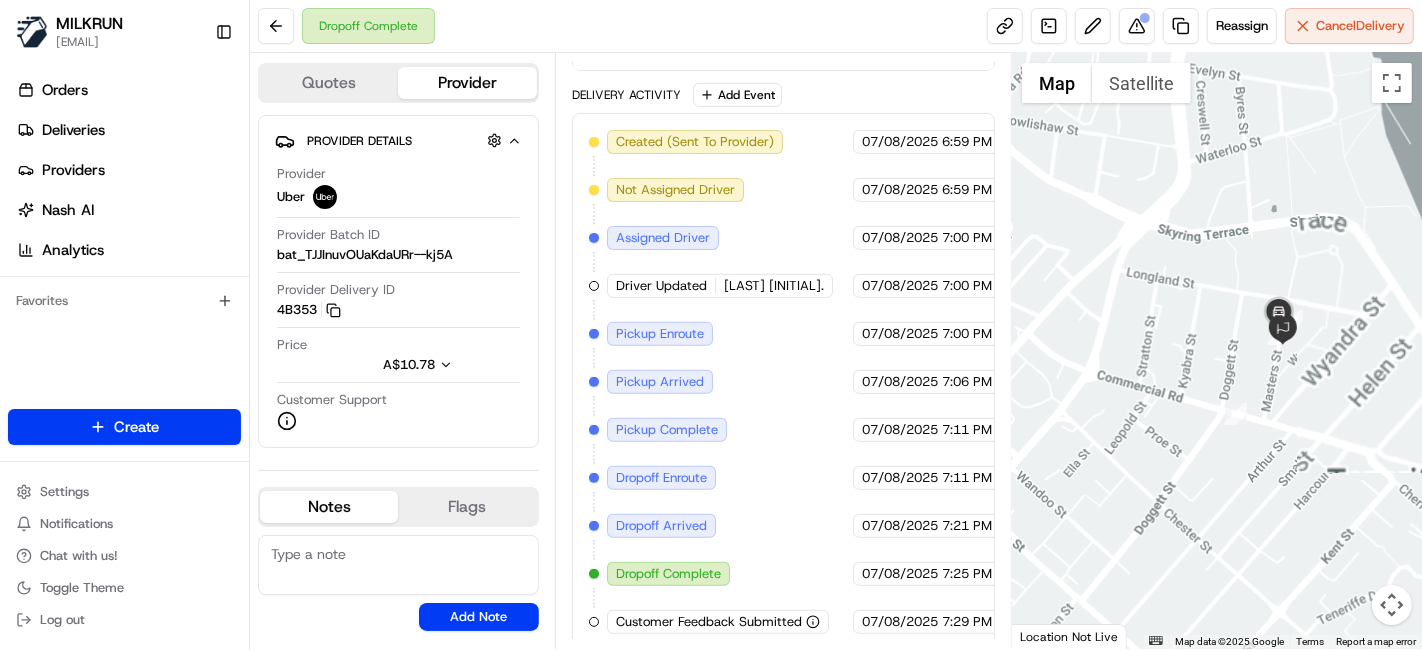 drag, startPoint x: 1382, startPoint y: 270, endPoint x: 1112, endPoint y: 342, distance: 279.43515 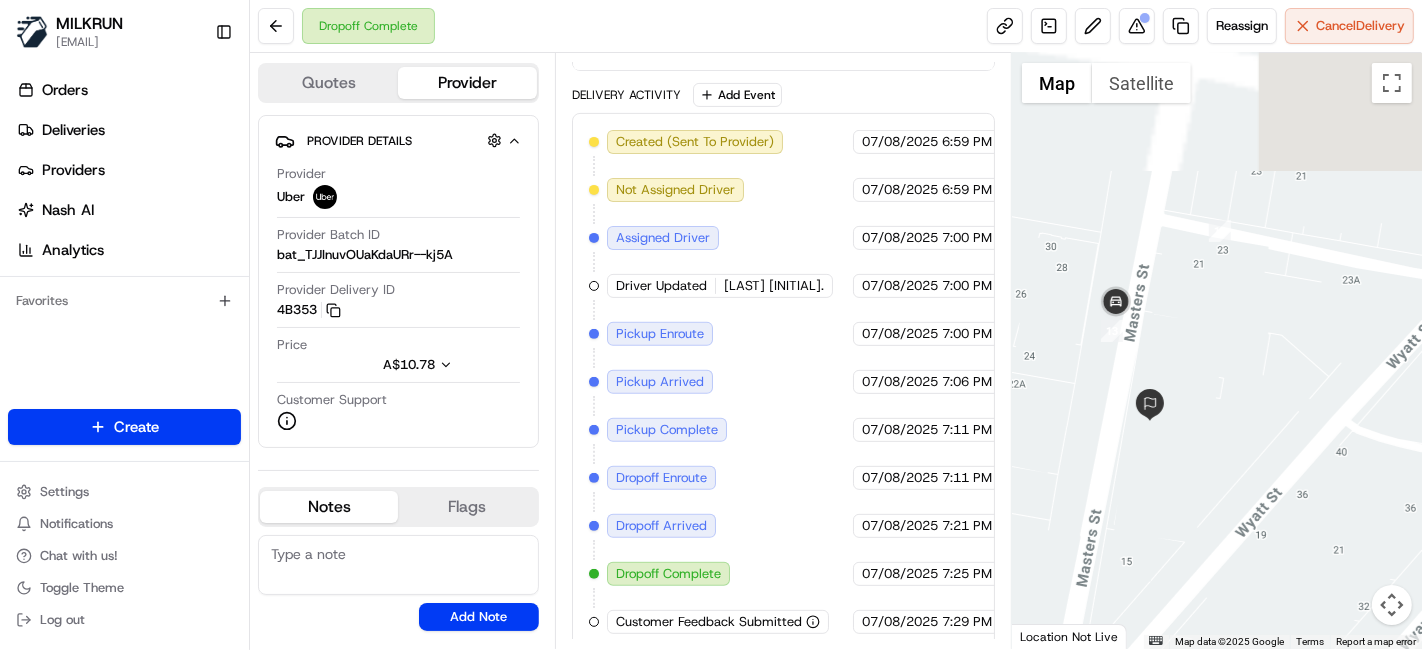 drag, startPoint x: 1280, startPoint y: 291, endPoint x: 1119, endPoint y: 511, distance: 272.61877 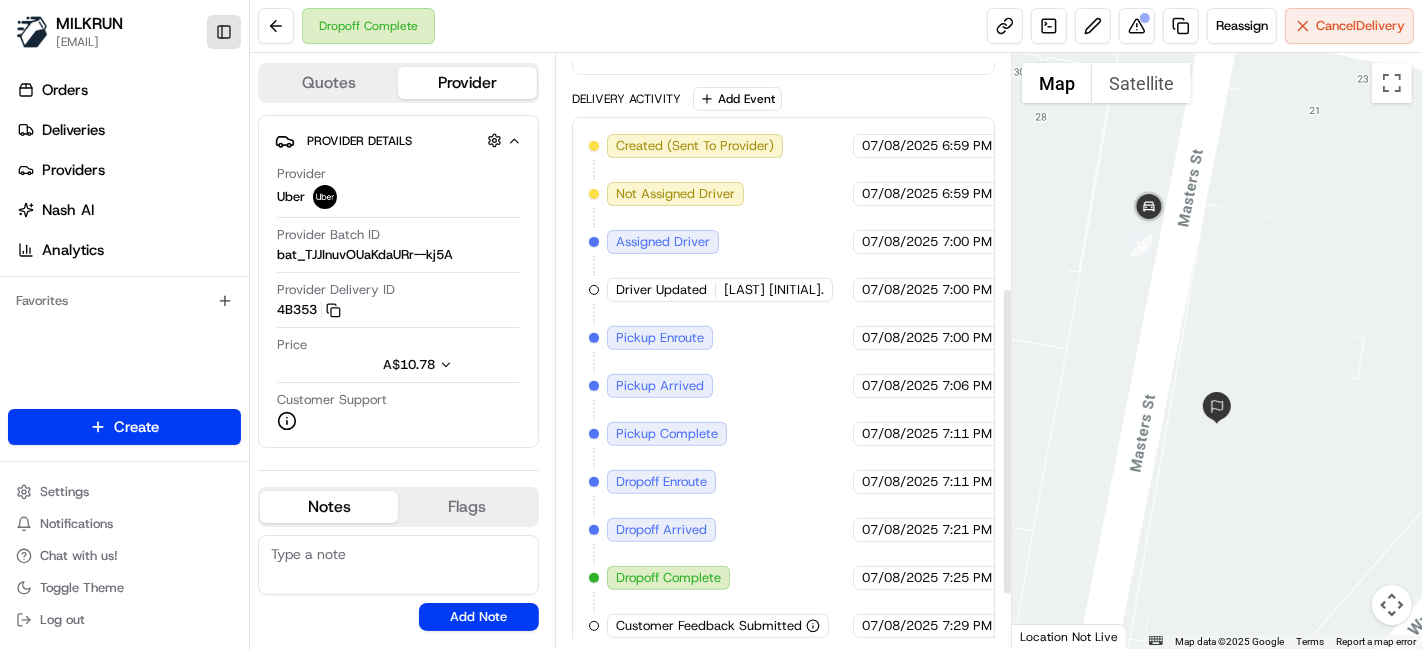 scroll, scrollTop: 552, scrollLeft: 0, axis: vertical 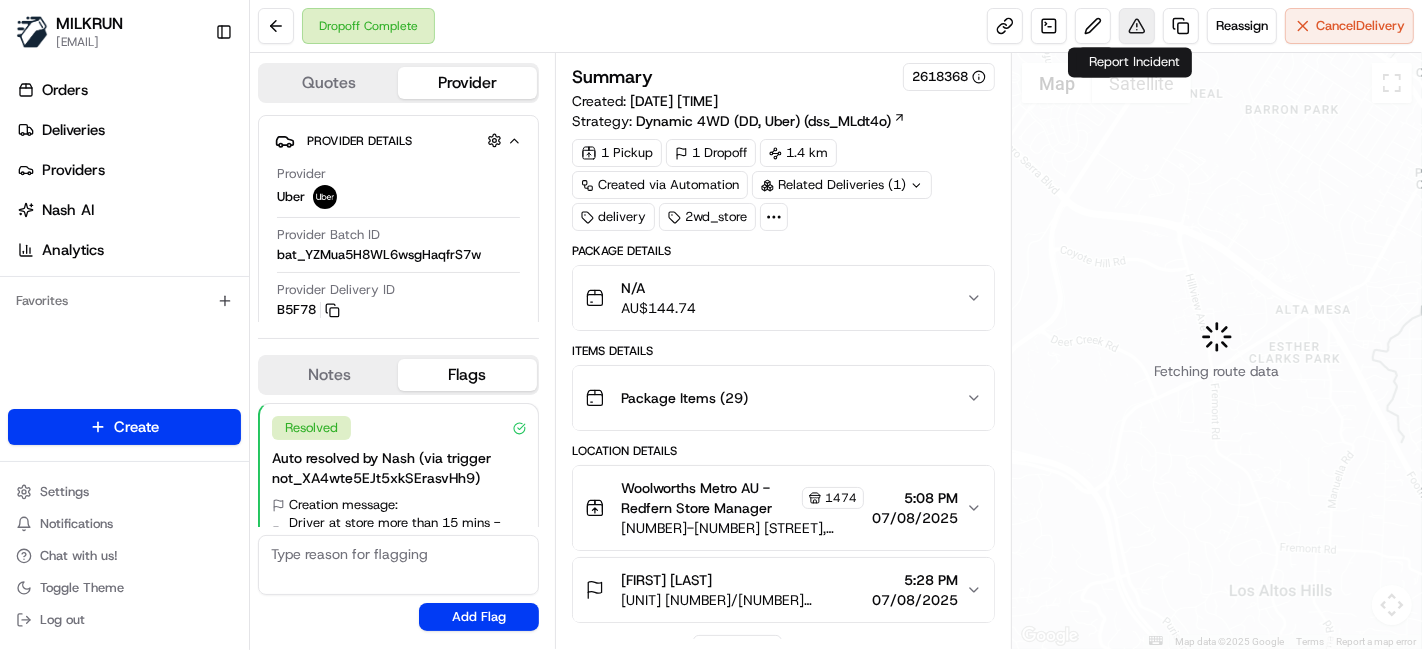 click at bounding box center (1137, 26) 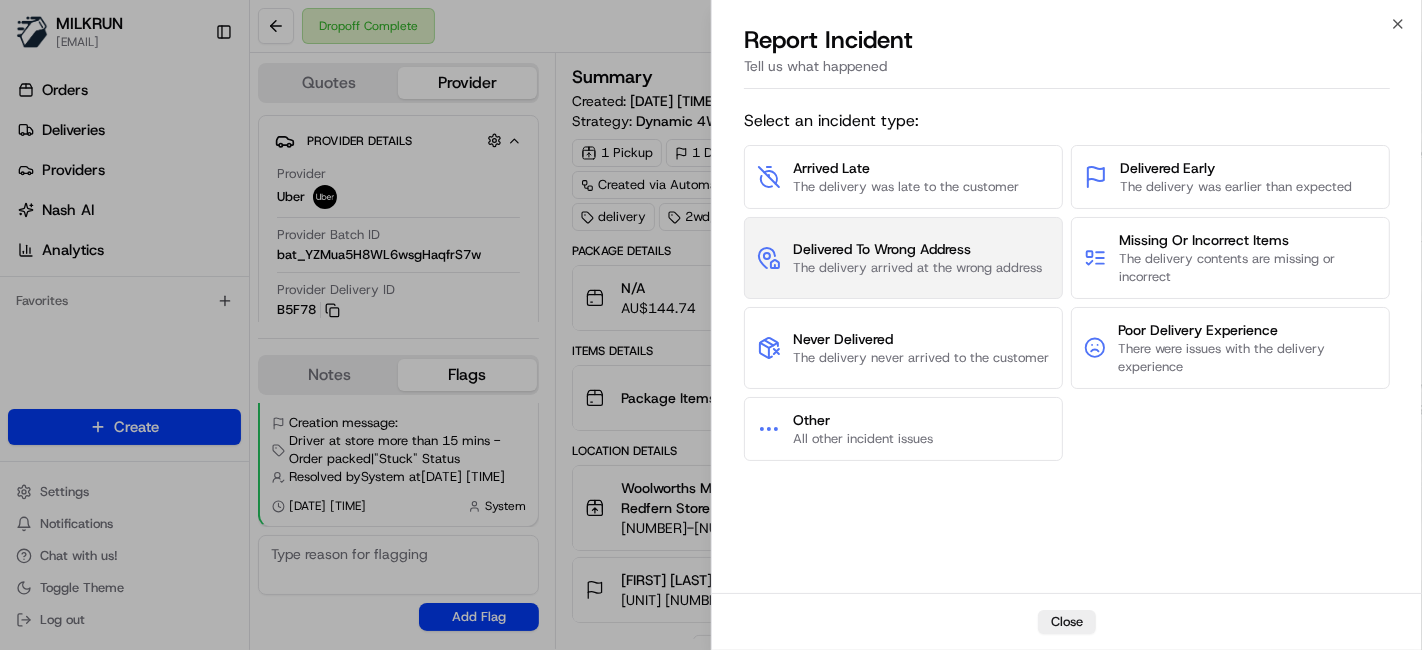 click on "Delivered To Wrong Address" at bounding box center (917, 249) 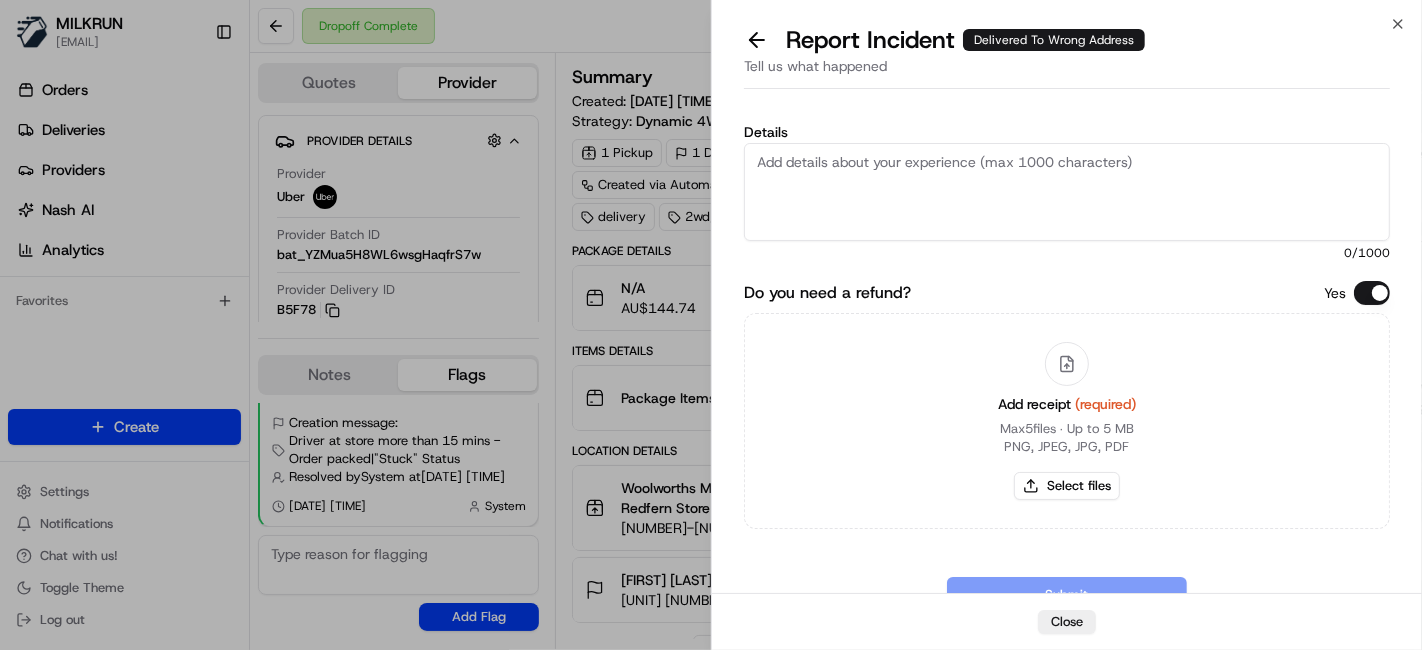 click on "Do you need a refund?" at bounding box center [1372, 293] 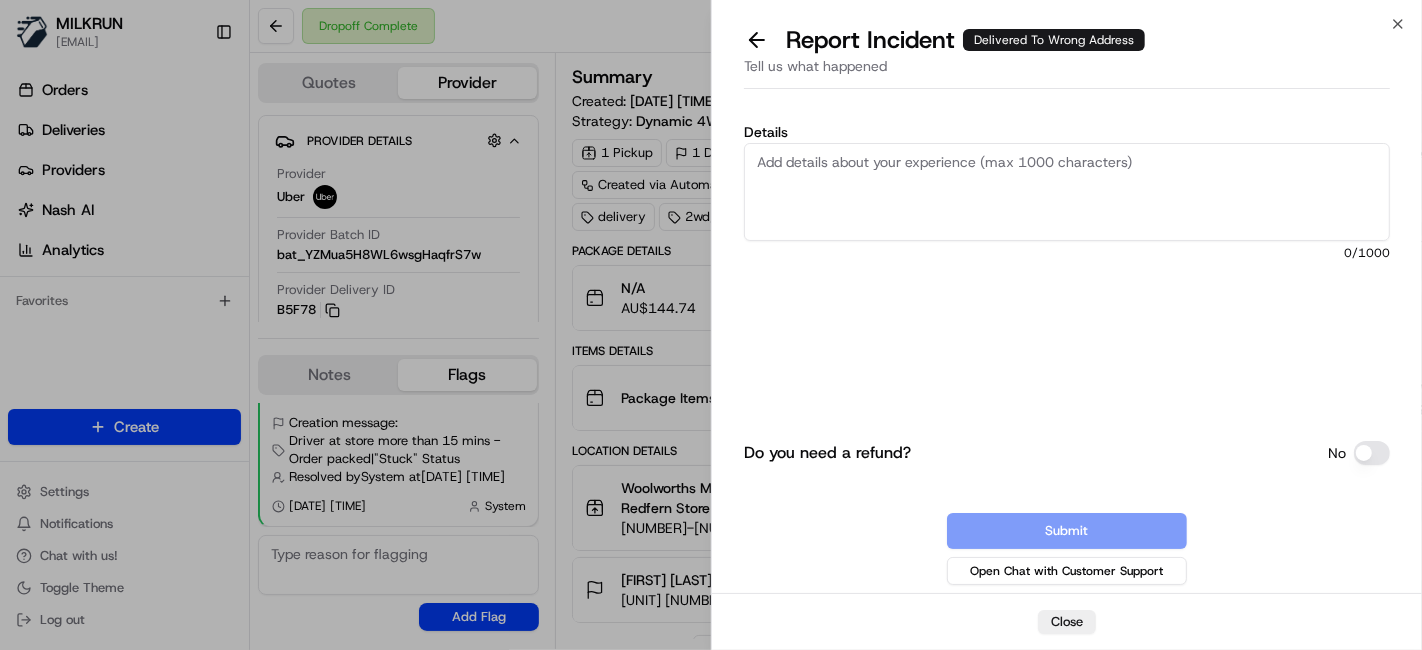 click on "Details" at bounding box center (1067, 192) 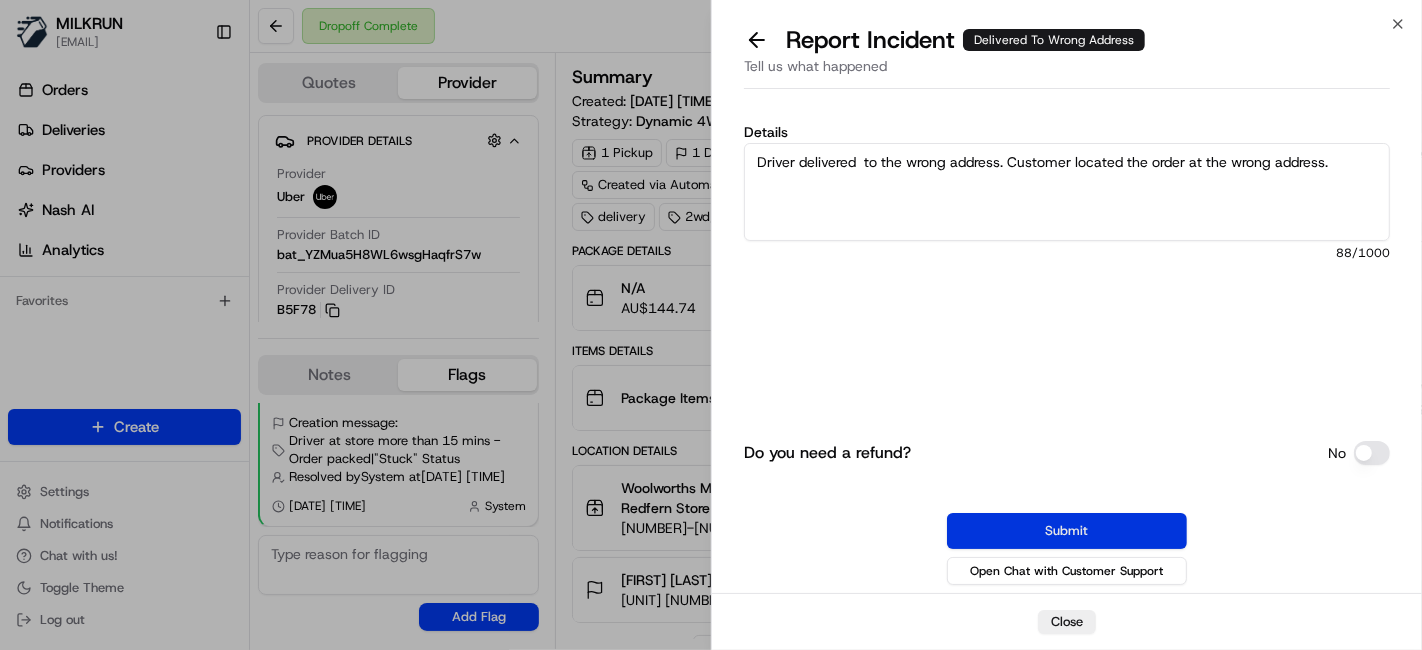 type on "Driver delivered  to the wrong address. Customer located the order at the wrong address." 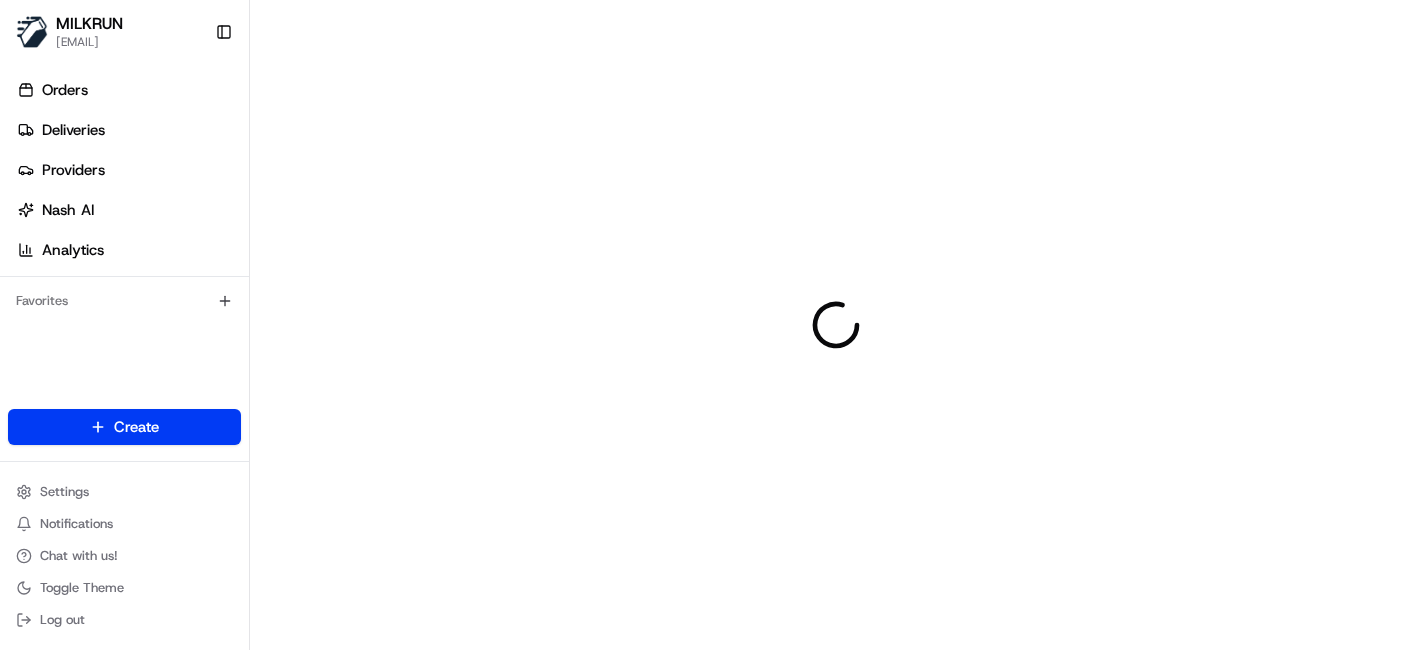 scroll, scrollTop: 0, scrollLeft: 0, axis: both 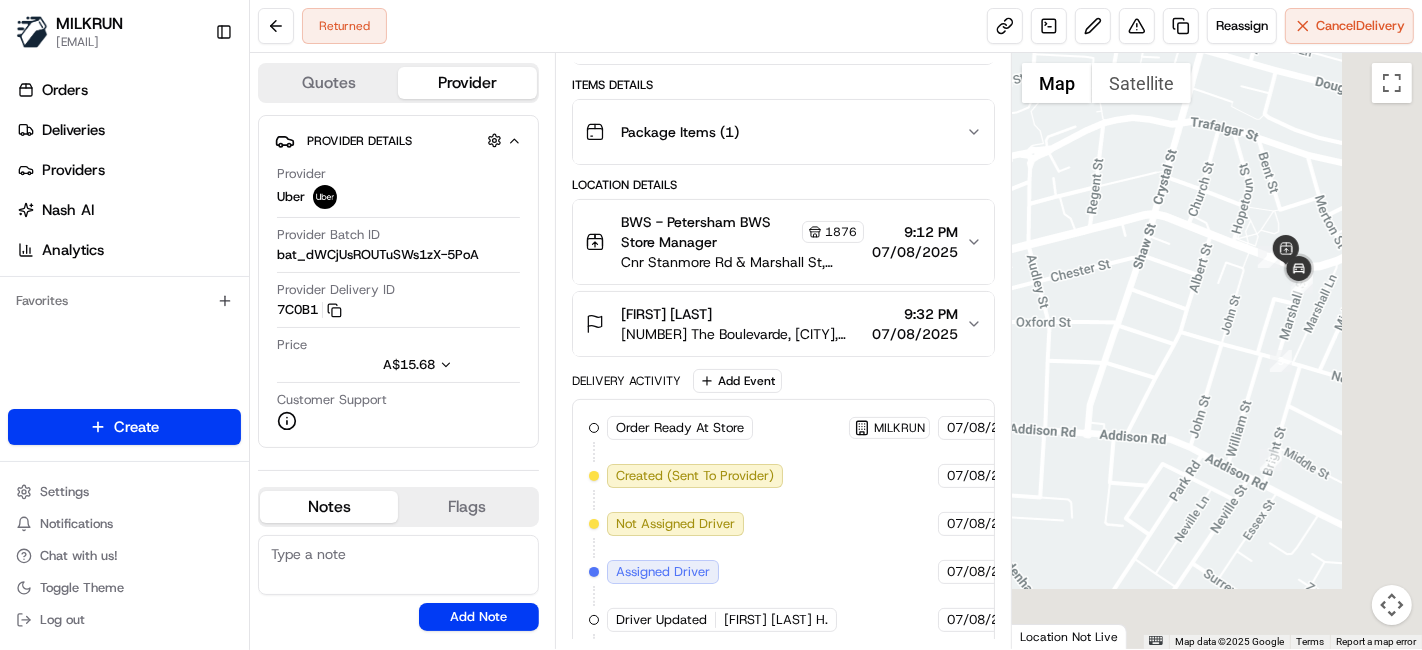 drag, startPoint x: 1320, startPoint y: 291, endPoint x: 1005, endPoint y: 228, distance: 321.23822 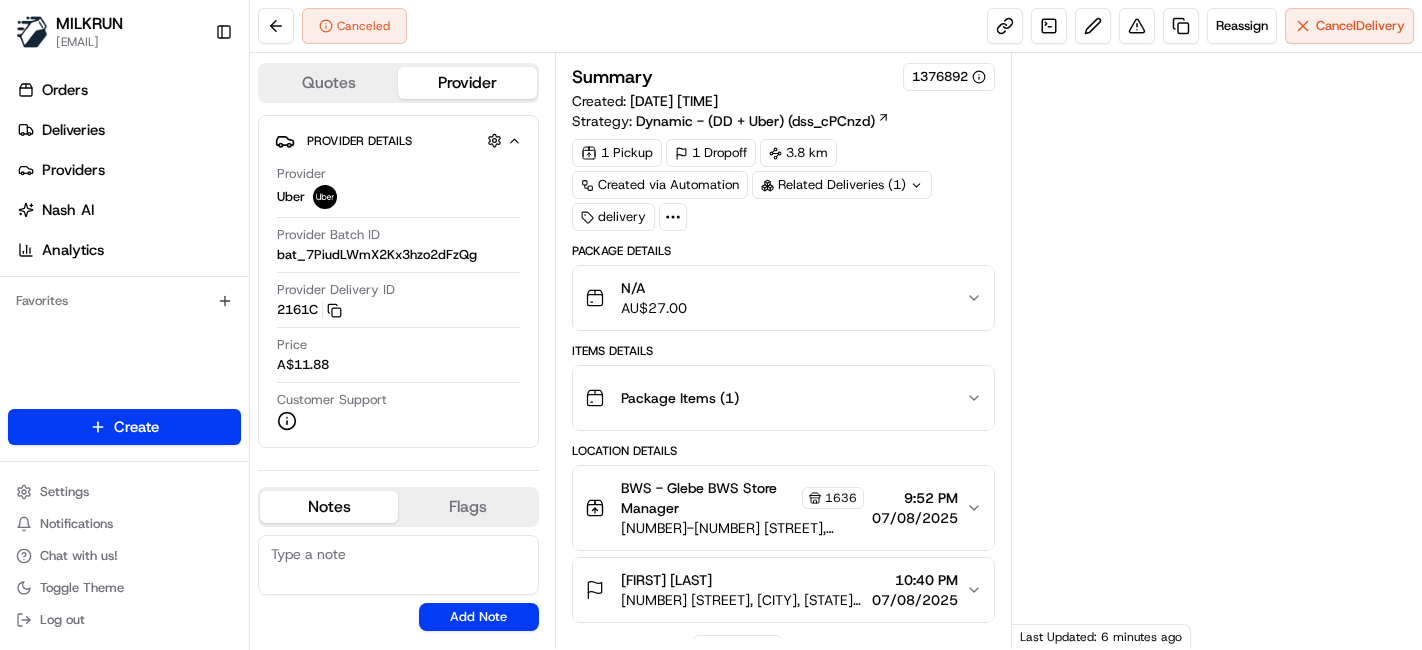 scroll, scrollTop: 0, scrollLeft: 0, axis: both 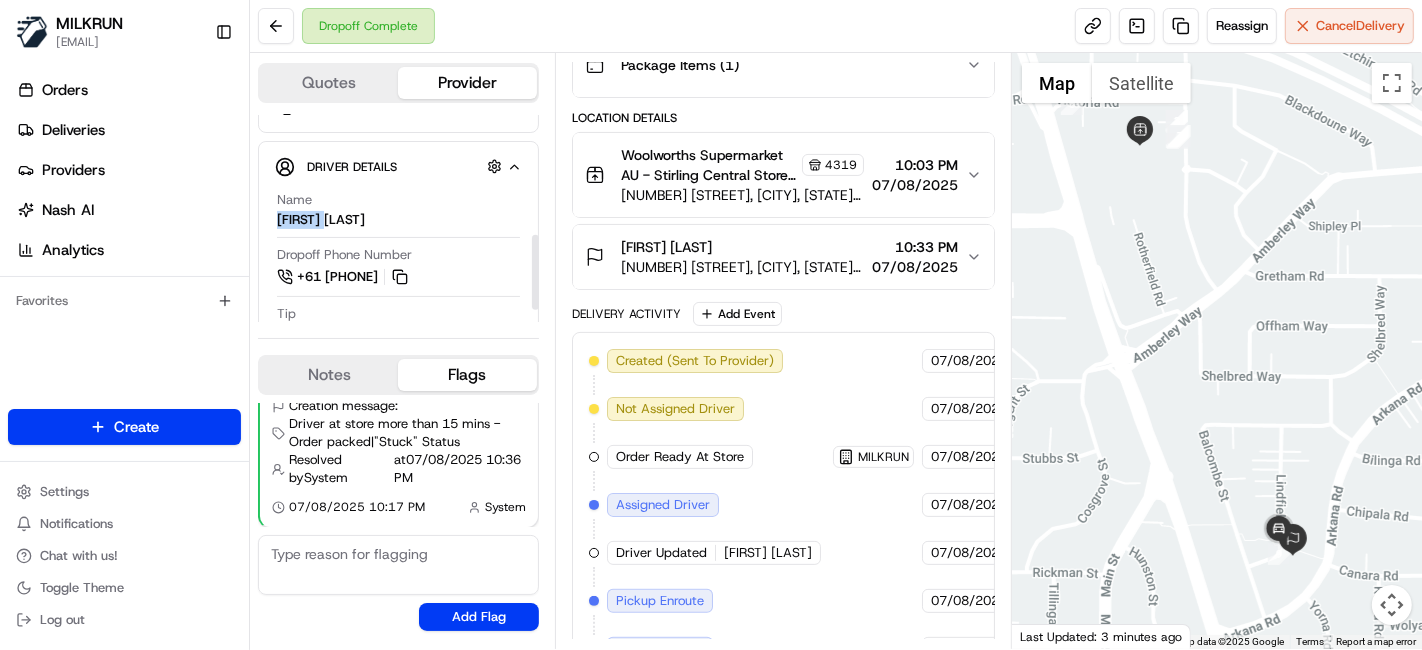 drag, startPoint x: 351, startPoint y: 218, endPoint x: 270, endPoint y: 218, distance: 81 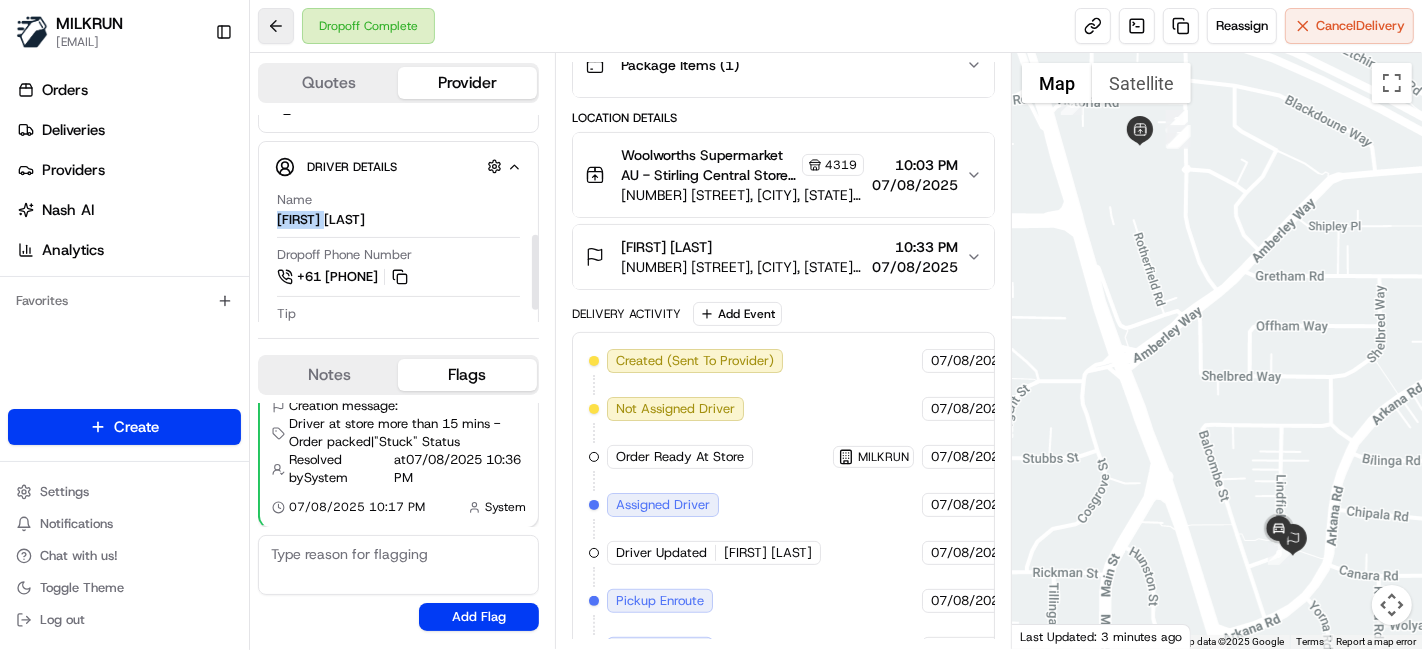 click at bounding box center [276, 26] 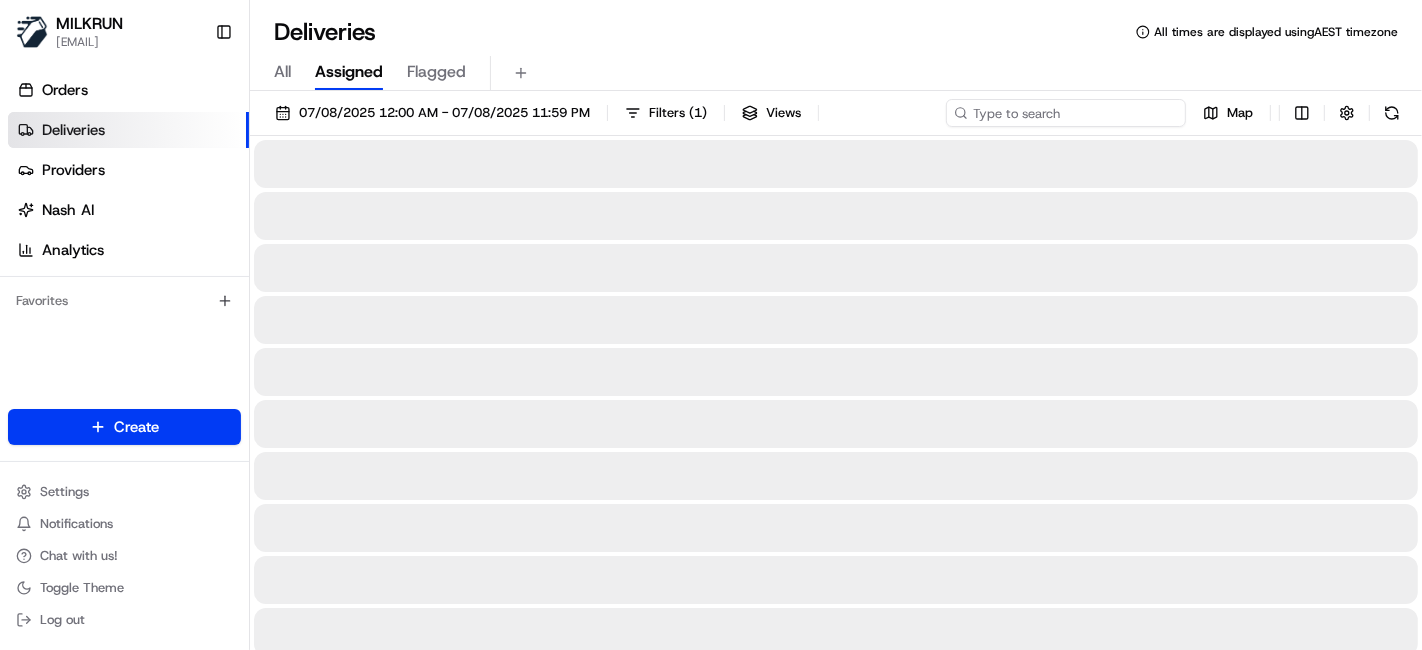 click at bounding box center [1066, 113] 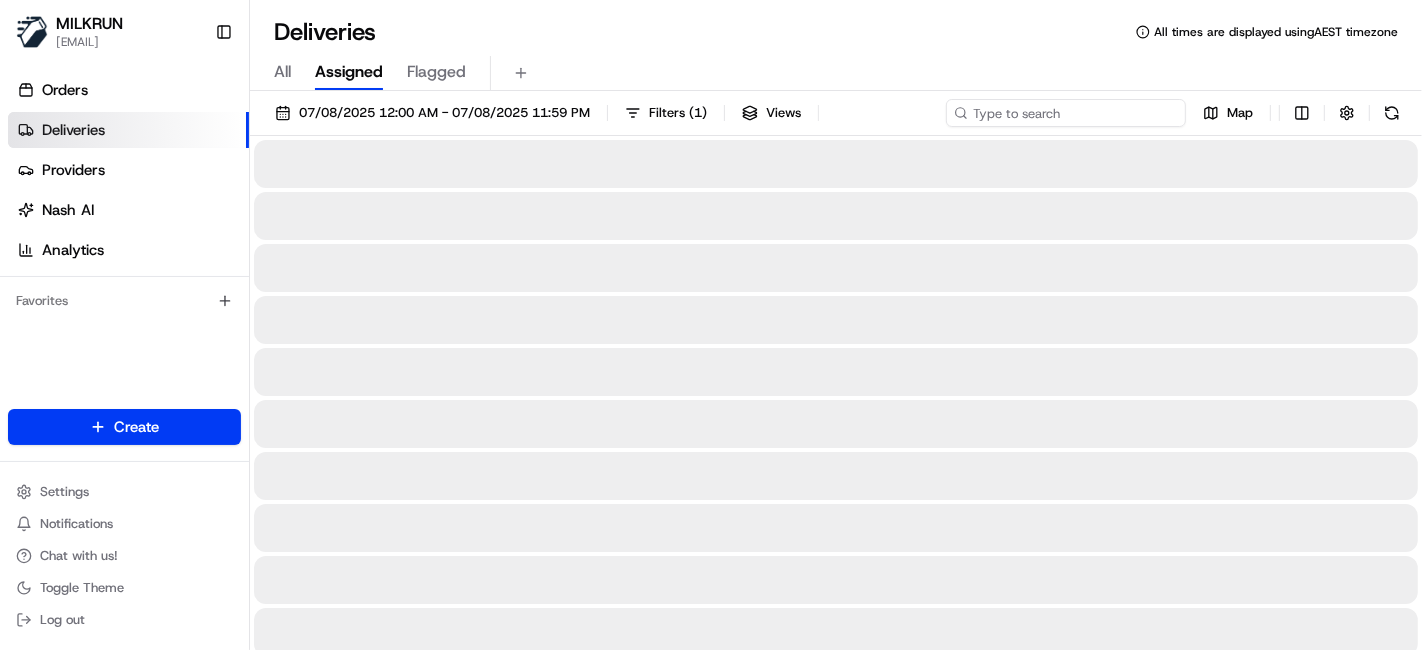 paste on "[FIRST] [LAST]" 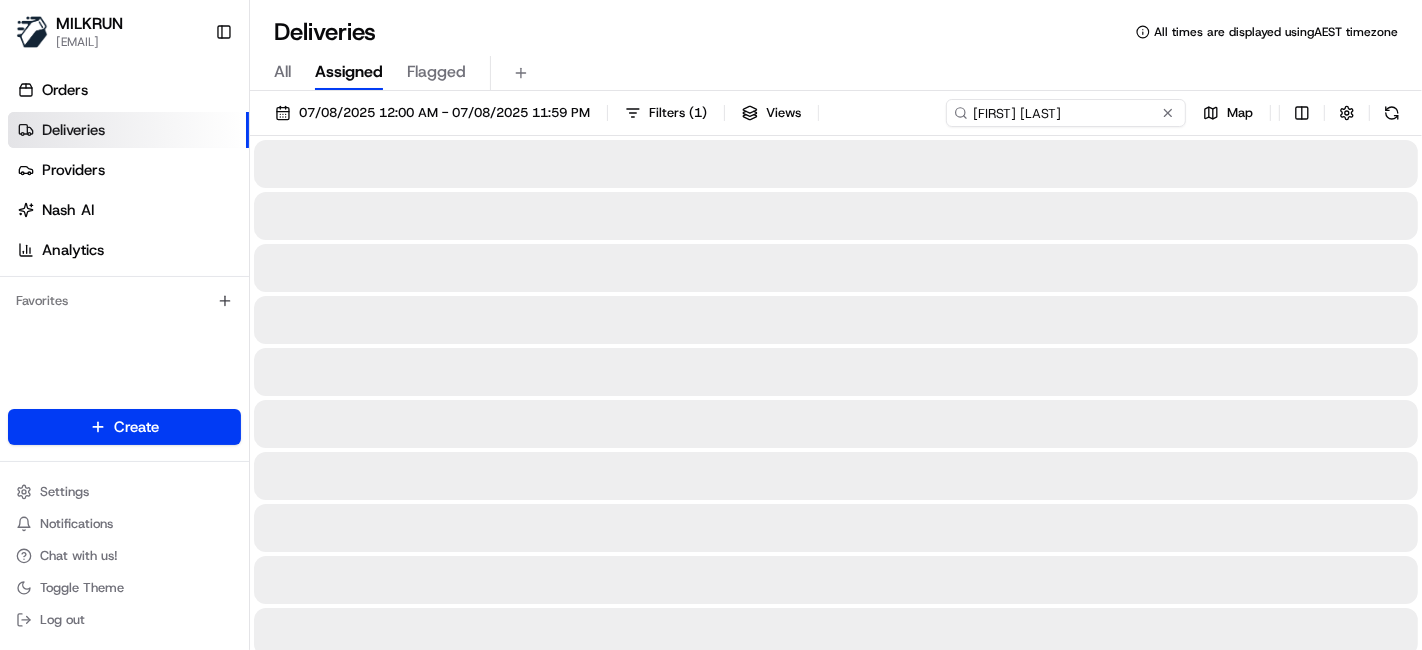 type on "[FIRST] [LAST]" 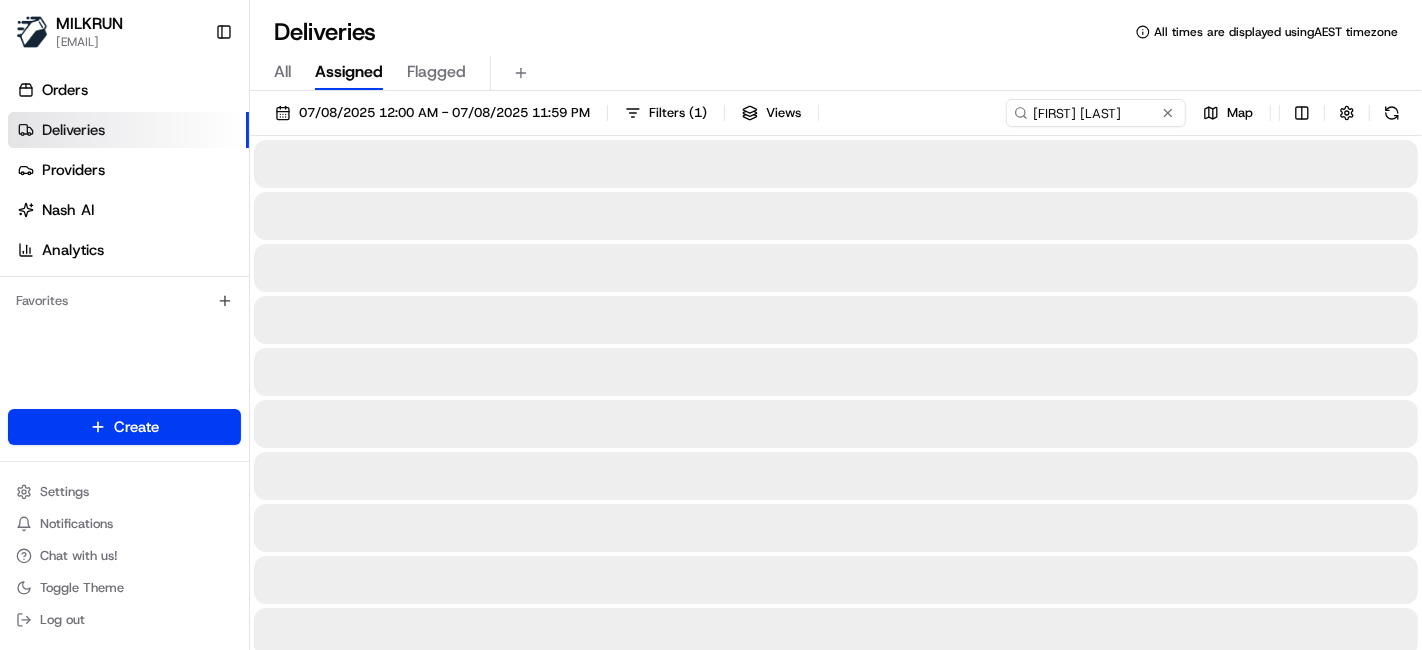 click on "Deliveries All times are displayed using  AEST   timezone" at bounding box center (836, 32) 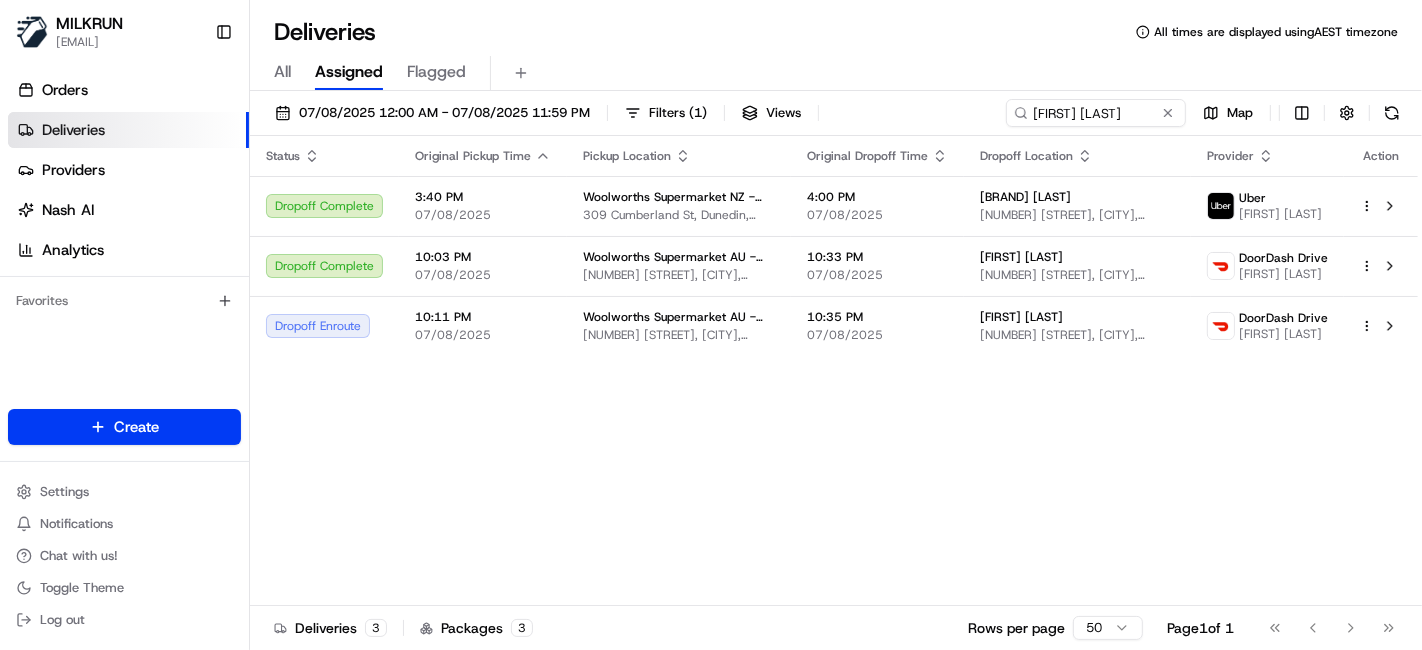 click on "Status Original Pickup Time Pickup Location Original Dropoff Time Dropoff Location Provider Action Dropoff Complete 3:40 PM 07/08/2025 Woolworths Supermarket NZ - DUNEDIN CENTRAL [NUMBER] [STREET], [CITY], [STATE] [POSTCODE], NZ 4:00 PM 07/08/2025 [BRAND] [LAST] [NUMBER] [STREET], [CITY], [STATE] [POSTCODE], NZ Uber [FIRST] [LAST]. Dropoff Complete 10:03 PM 07/08/2025 Woolworths Supermarket AU - Stirling Central [NUMBER] [STREET], [CITY], [STATE] [POSTCODE], AU 10:33 PM 07/08/2025 [FIRST] [LAST] [NUMBER] [STREET], [CITY], [STATE] [POSTCODE], AU DoorDash Drive [FIRST] [LAST]. Dropoff Enroute 10:11 PM 07/08/2025 Woolworths Supermarket AU - Stirling Central [NUMBER] [STREET], [CITY], [STATE] [POSTCODE], AU 10:35 PM 07/08/2025 [FIRST] [LAST] [NUMBER] [STREET], [CITY], [STATE] [POSTCODE], AU DoorDash Drive [FIRST] [LAST]." at bounding box center [834, 371] 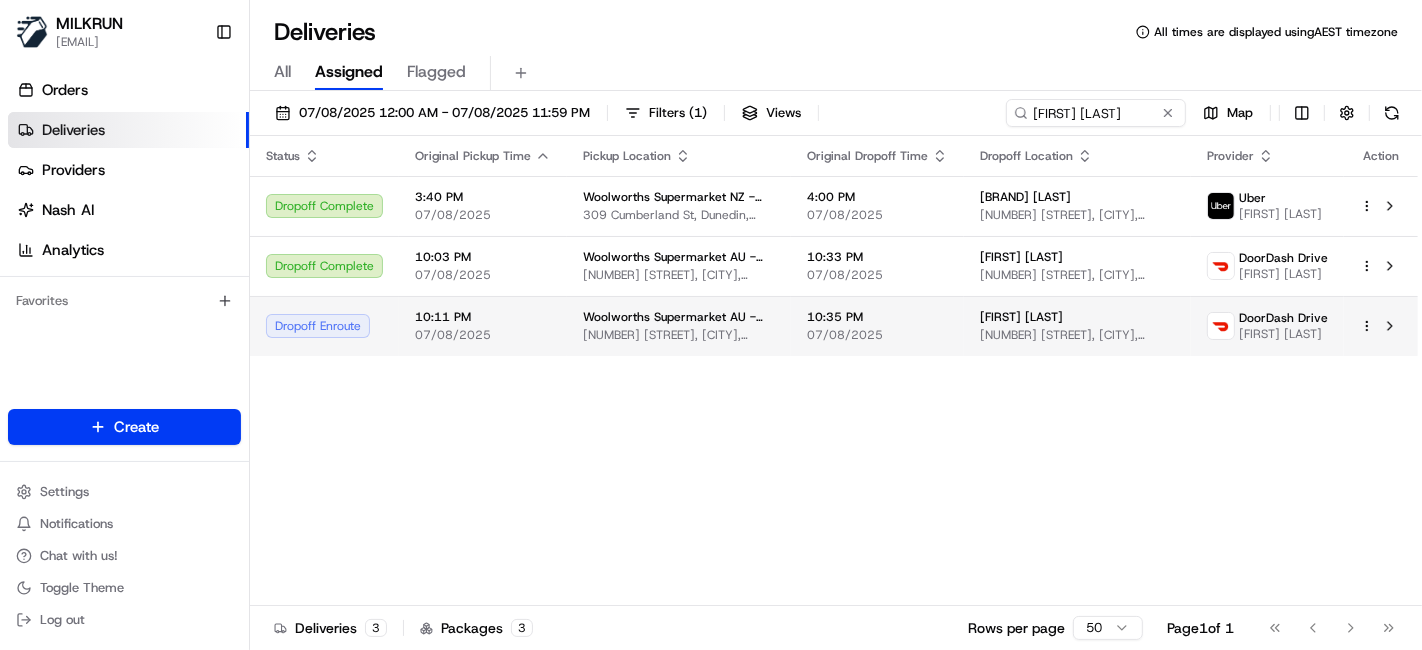 click on "[FIRST] [LAST] [NUMBER] [STREET], [CITY], [STATE] [POSTCODE], AU" at bounding box center (1077, 326) 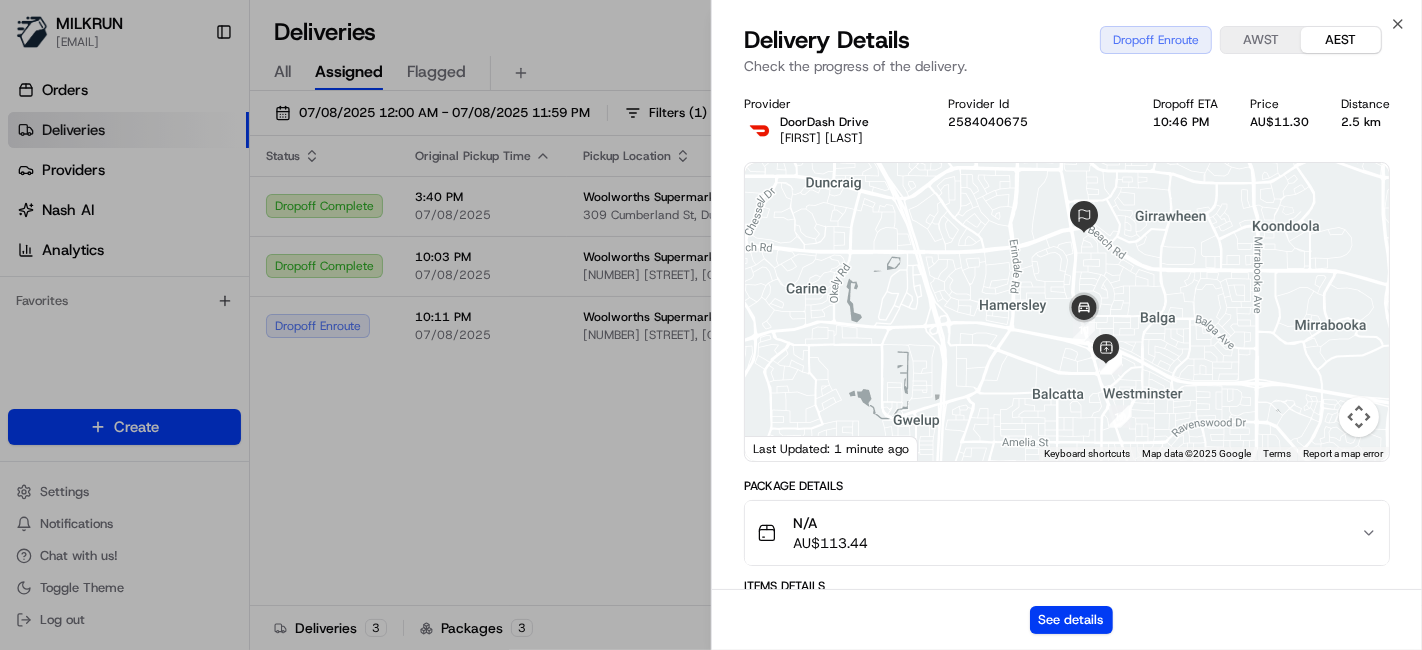 drag, startPoint x: 1122, startPoint y: 292, endPoint x: 1125, endPoint y: 319, distance: 27.166155 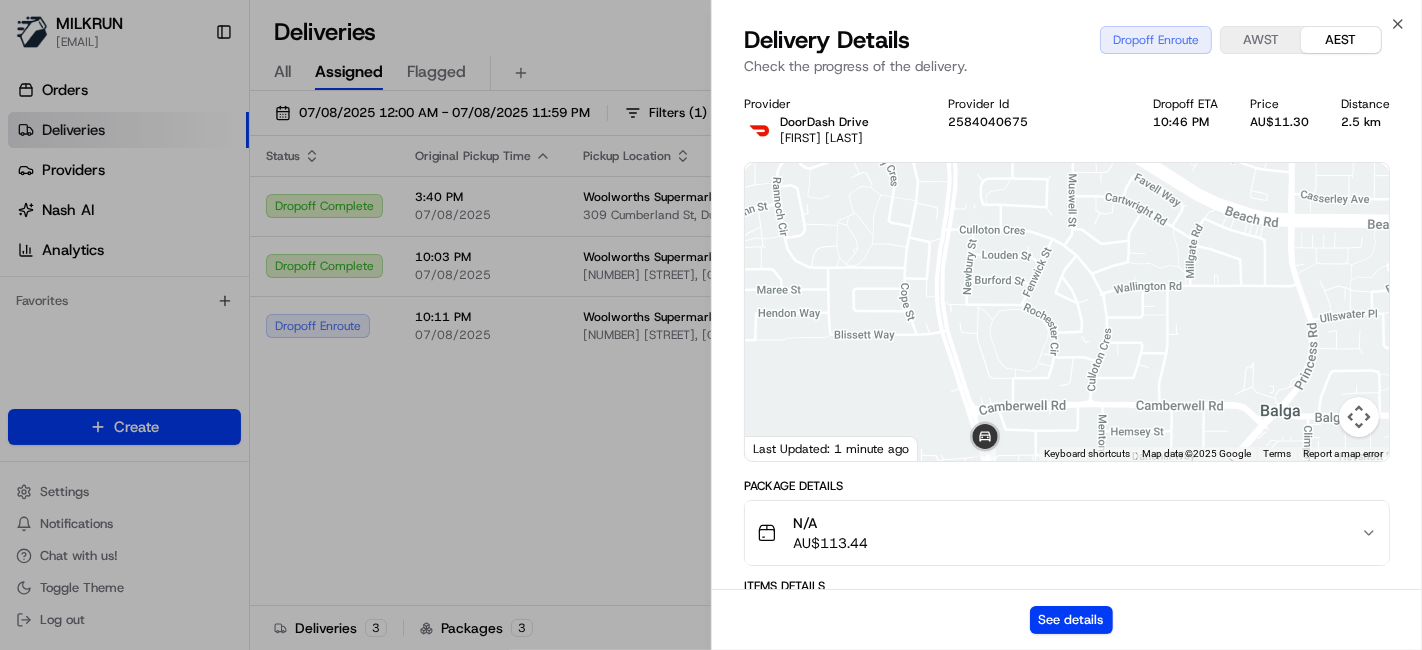 drag, startPoint x: 1118, startPoint y: 324, endPoint x: 1122, endPoint y: 359, distance: 35.22783 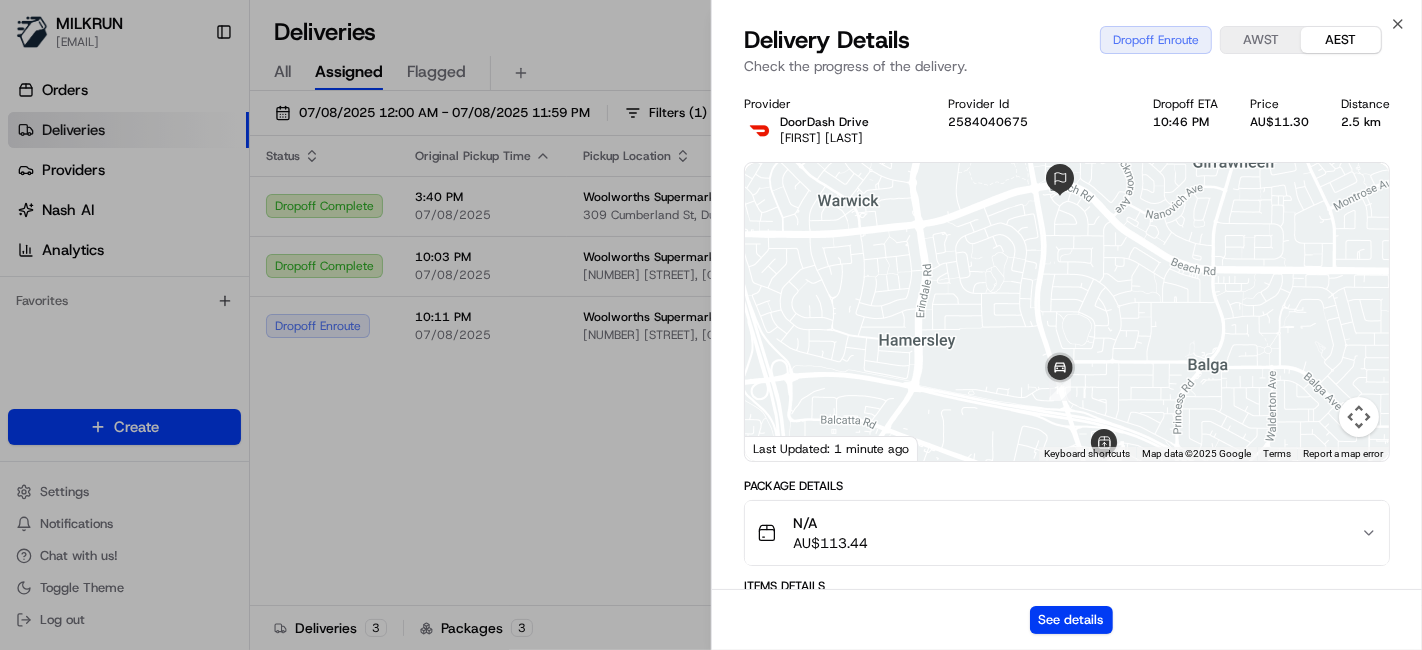 drag, startPoint x: 1122, startPoint y: 359, endPoint x: 1129, endPoint y: 320, distance: 39.623226 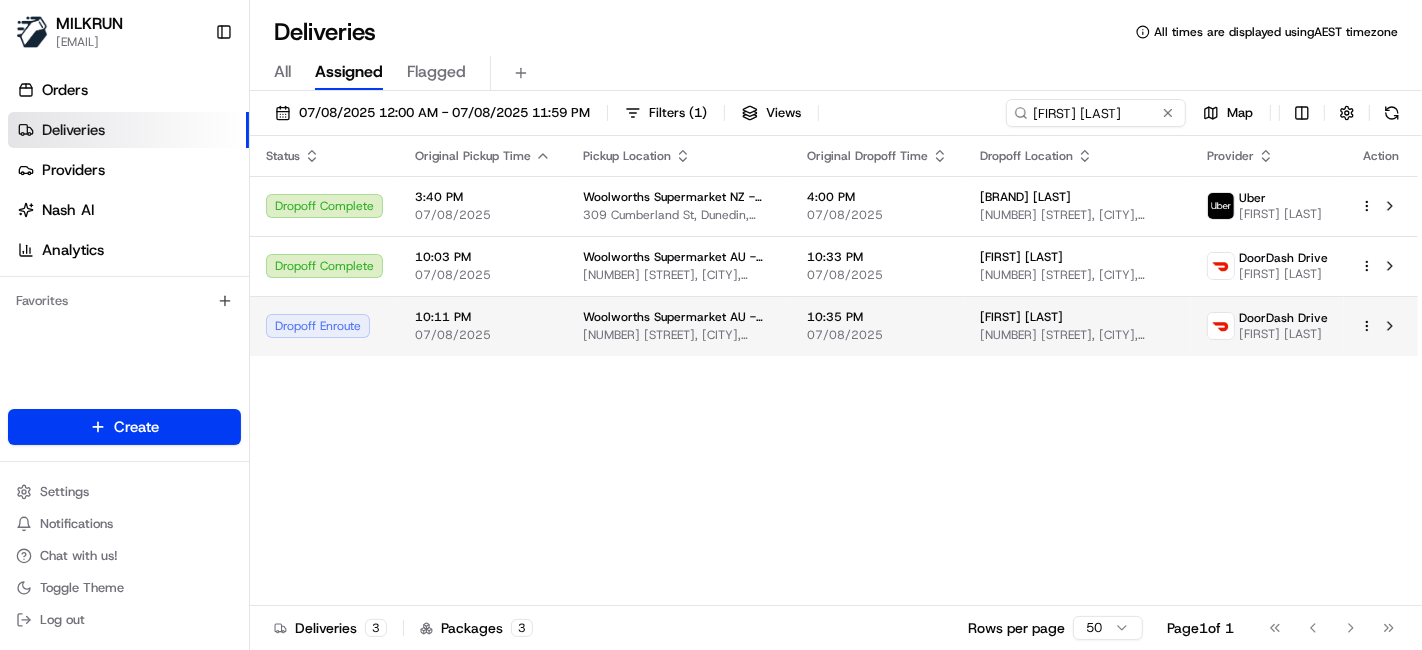 click on "[NUMBER] [STREET], [CITY], [STATE] [POSTCODE], AU" at bounding box center (679, 335) 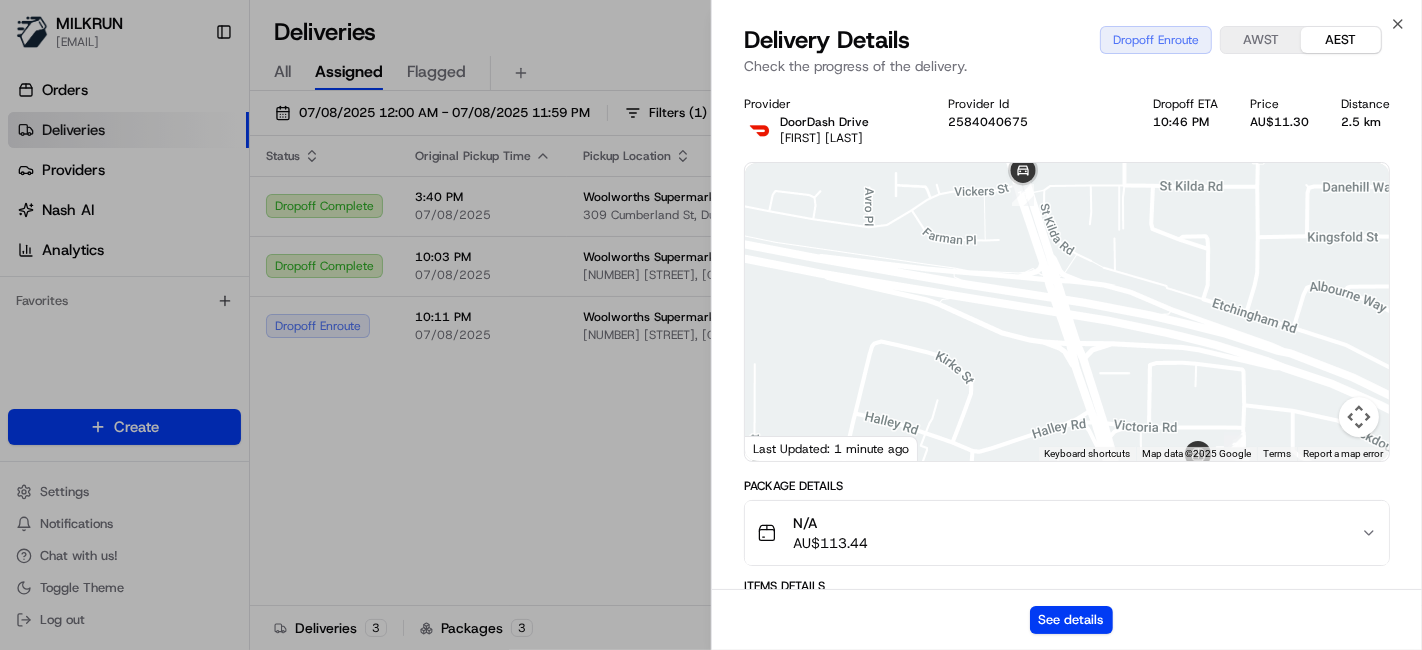 drag, startPoint x: 1132, startPoint y: 328, endPoint x: 1167, endPoint y: 417, distance: 95.63472 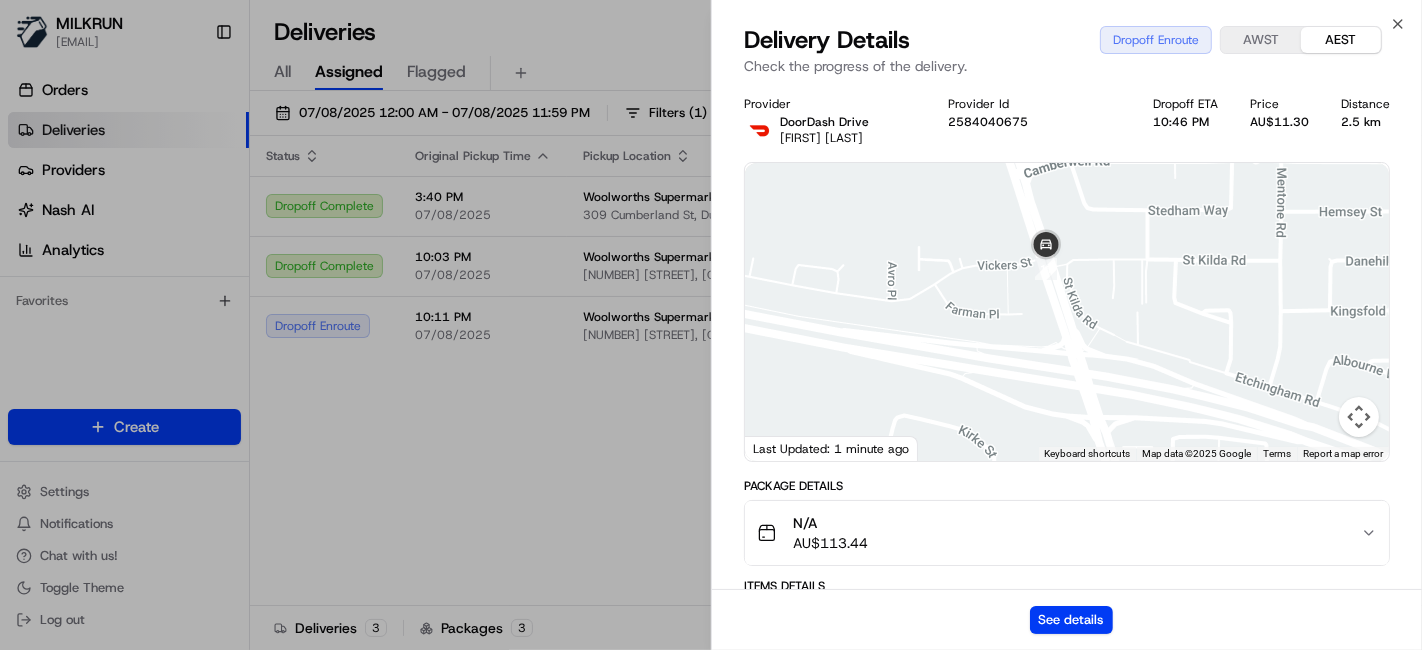 drag, startPoint x: 1055, startPoint y: 258, endPoint x: 1055, endPoint y: 339, distance: 81 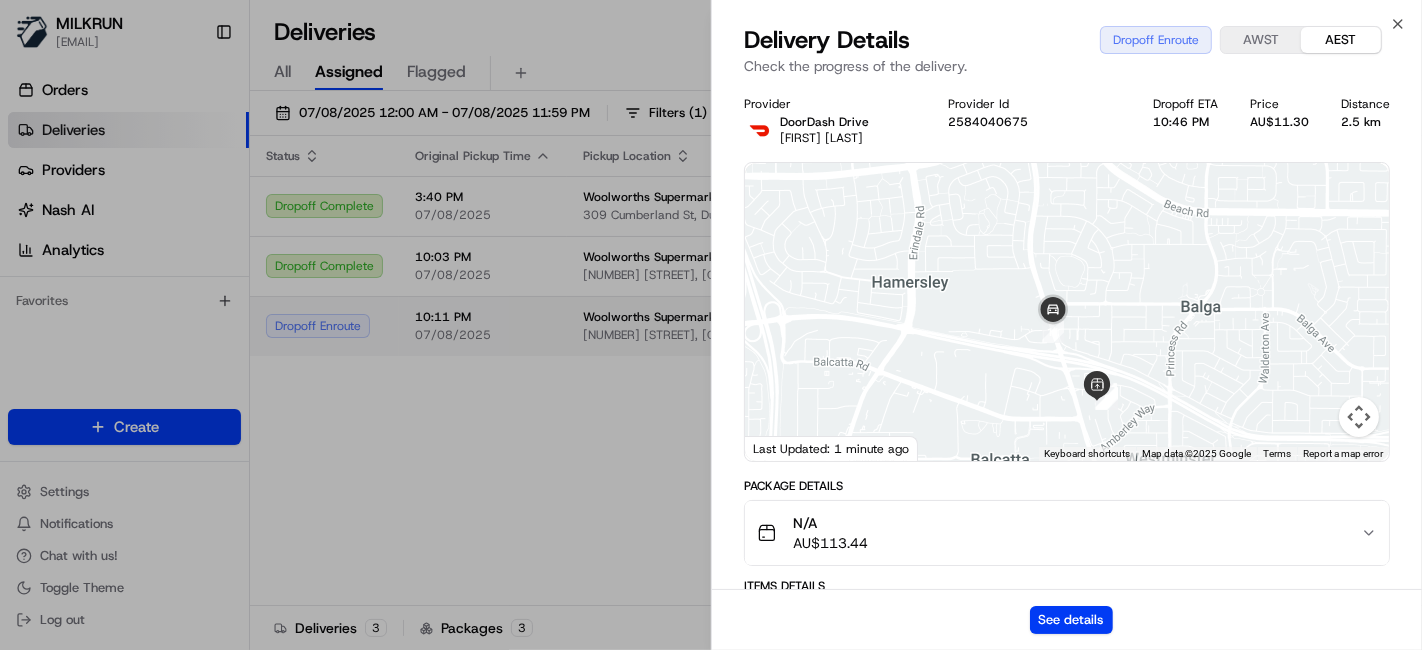 drag, startPoint x: 420, startPoint y: 367, endPoint x: 405, endPoint y: 302, distance: 66.70832 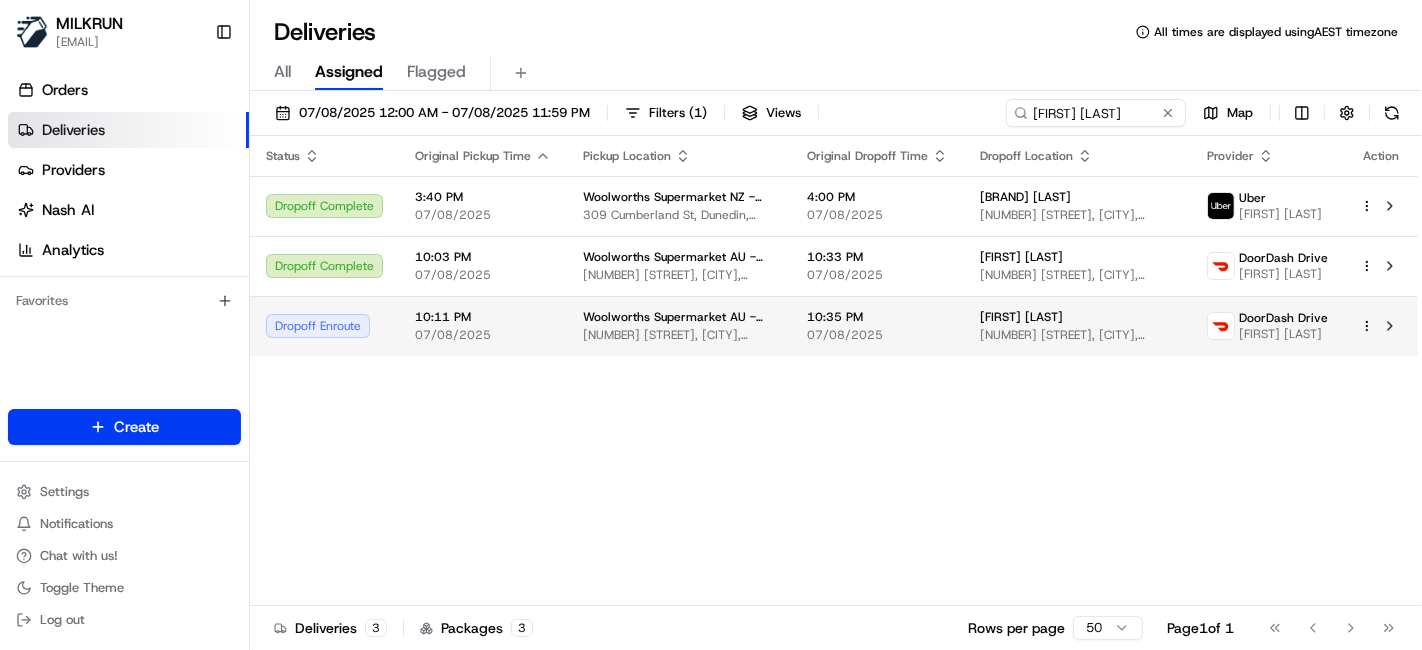 click on "10:11 PM 07/08/2025" at bounding box center (483, 326) 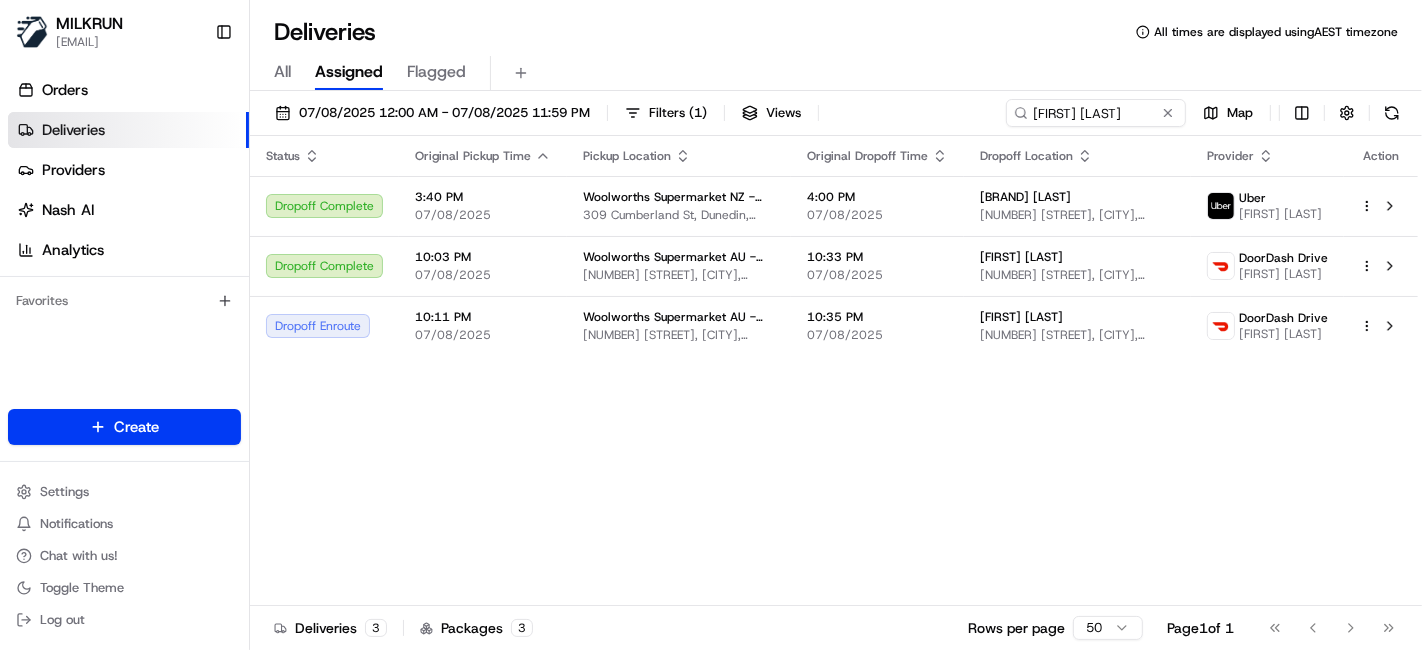click on "Status Original Pickup Time Pickup Location Original Dropoff Time Dropoff Location Provider Action Dropoff Complete 3:40 PM 07/08/2025 Woolworths Supermarket NZ - DUNEDIN CENTRAL [NUMBER] [STREET], [CITY], [STATE] [POSTCODE], NZ 4:00 PM 07/08/2025 [BRAND] [LAST] [NUMBER] [STREET], [CITY], [STATE] [POSTCODE], NZ Uber [FIRST] [LAST]. Dropoff Complete 10:03 PM 07/08/2025 Woolworths Supermarket AU - Stirling Central [NUMBER] [STREET], [CITY], [STATE] [POSTCODE], AU 10:33 PM 07/08/2025 [FIRST] [LAST] [NUMBER] [STREET], [CITY], [STATE] [POSTCODE], AU DoorDash Drive [FIRST] [LAST]. Dropoff Enroute 10:11 PM 07/08/2025 Woolworths Supermarket AU - Stirling Central [NUMBER] [STREET], [CITY], [STATE] [POSTCODE], AU 10:35 PM 07/08/2025 [FIRST] [LAST] [NUMBER] [STREET], [CITY], [STATE] [POSTCODE], AU DoorDash Drive [FIRST] [LAST]." at bounding box center [834, 371] 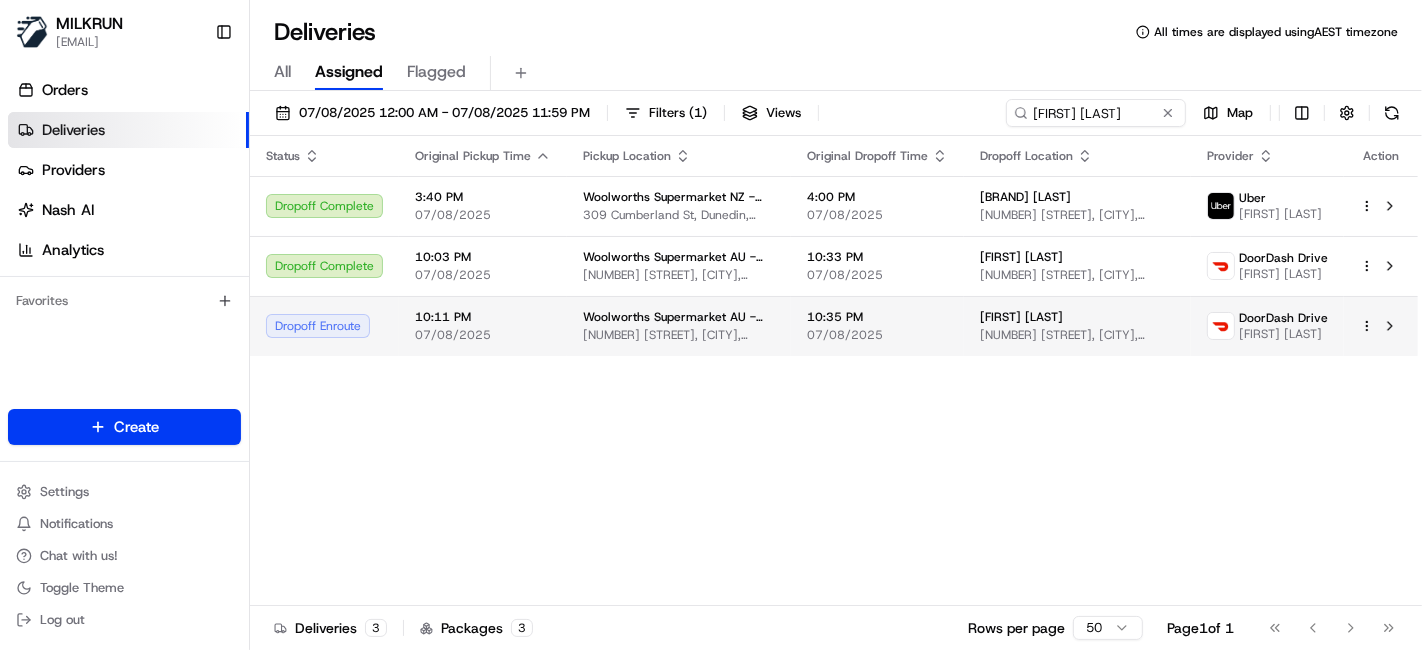 click on "10:35 PM 07/08/2025" at bounding box center [877, 326] 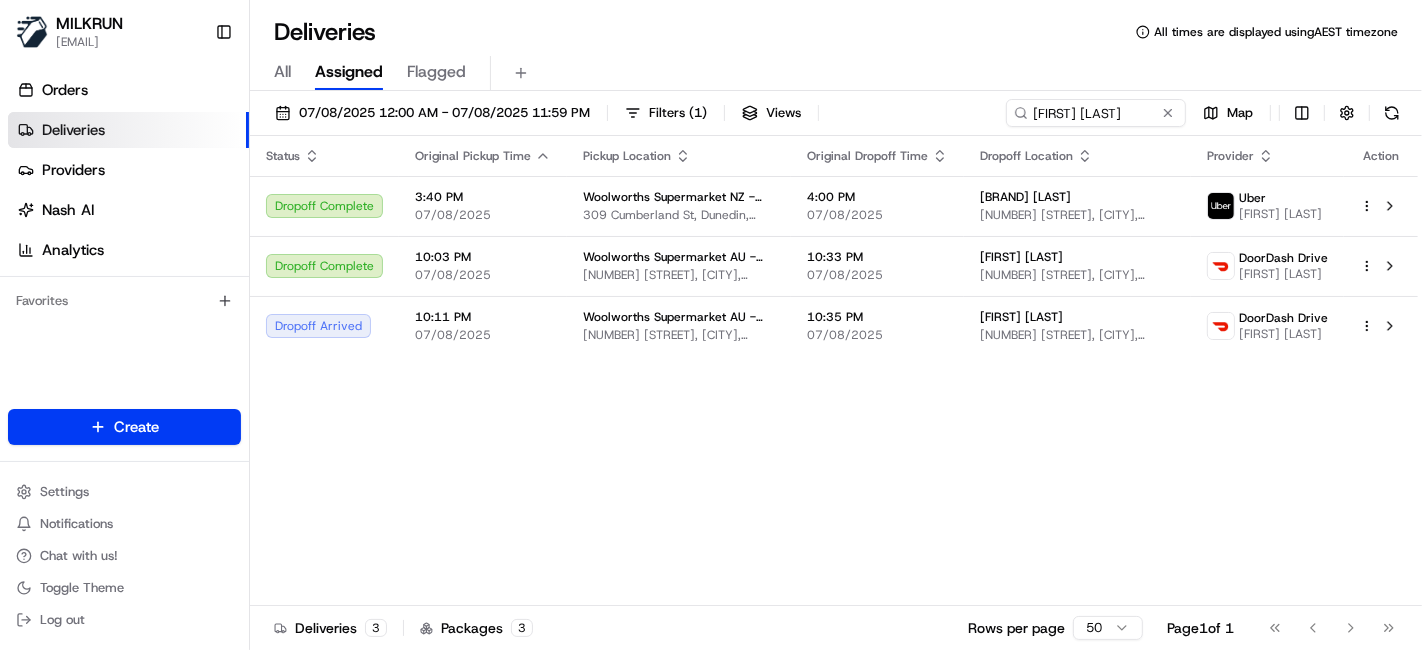 click on "Status Original Pickup Time Pickup Location Original Dropoff Time Dropoff Location Provider Action Dropoff Complete 3:40 PM 07/08/2025 Woolworths Supermarket NZ - DUNEDIN CENTRAL [NUMBER] [STREET], [CITY], [STATE] [POSTCODE], NZ 4:00 PM 07/08/2025 [BRAND] [LAST] [NUMBER] [STREET], [CITY], [STATE] [POSTCODE], NZ Uber [FIRST] [LAST]. Dropoff Complete 10:03 PM 07/08/2025 Woolworths Supermarket AU - Stirling Central [NUMBER] [STREET], [CITY], [STATE] [POSTCODE], AU 10:33 PM 07/08/2025 [FIRST] [LAST] [NUMBER] [STREET], [CITY], [STATE] [POSTCODE], AU DoorDash Drive [FIRST] [LAST]. Dropoff Complete 10:11 PM 07/08/2025 Woolworths Supermarket AU - Stirling Central [NUMBER] [STREET], [CITY], [STATE] [POSTCODE], AU 10:35 PM 07/08/2025 [FIRST] [LAST] [NUMBER] [STREET], [CITY], [STATE] [POSTCODE], AU DoorDash Drive [FIRST] [LAST]." at bounding box center (834, 371) 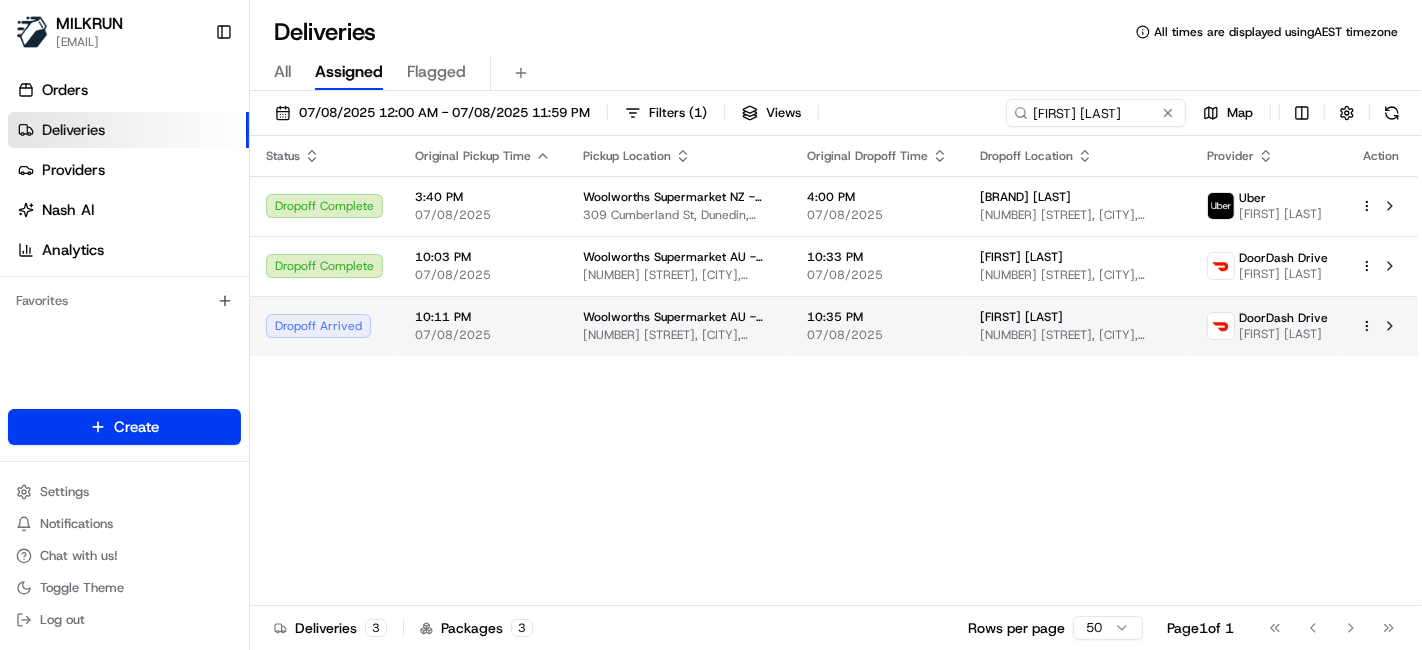 click on "07/08/2025" at bounding box center [877, 335] 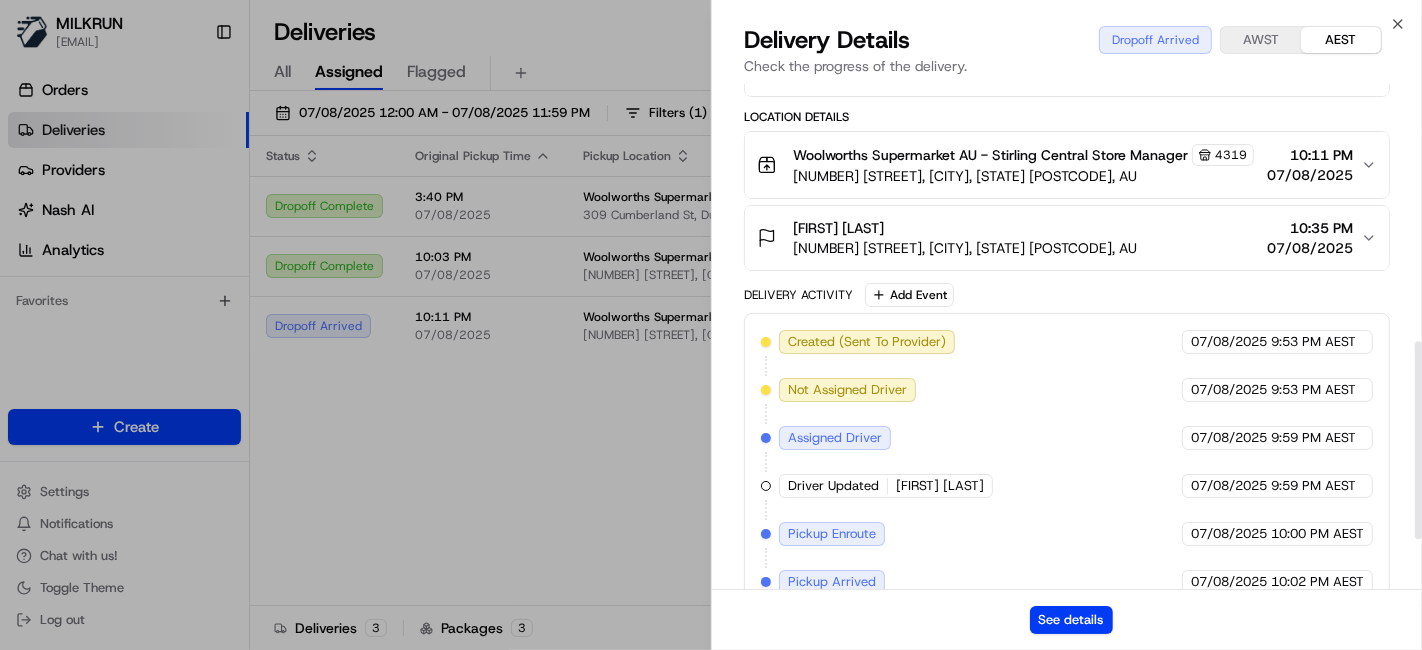 scroll, scrollTop: 333, scrollLeft: 0, axis: vertical 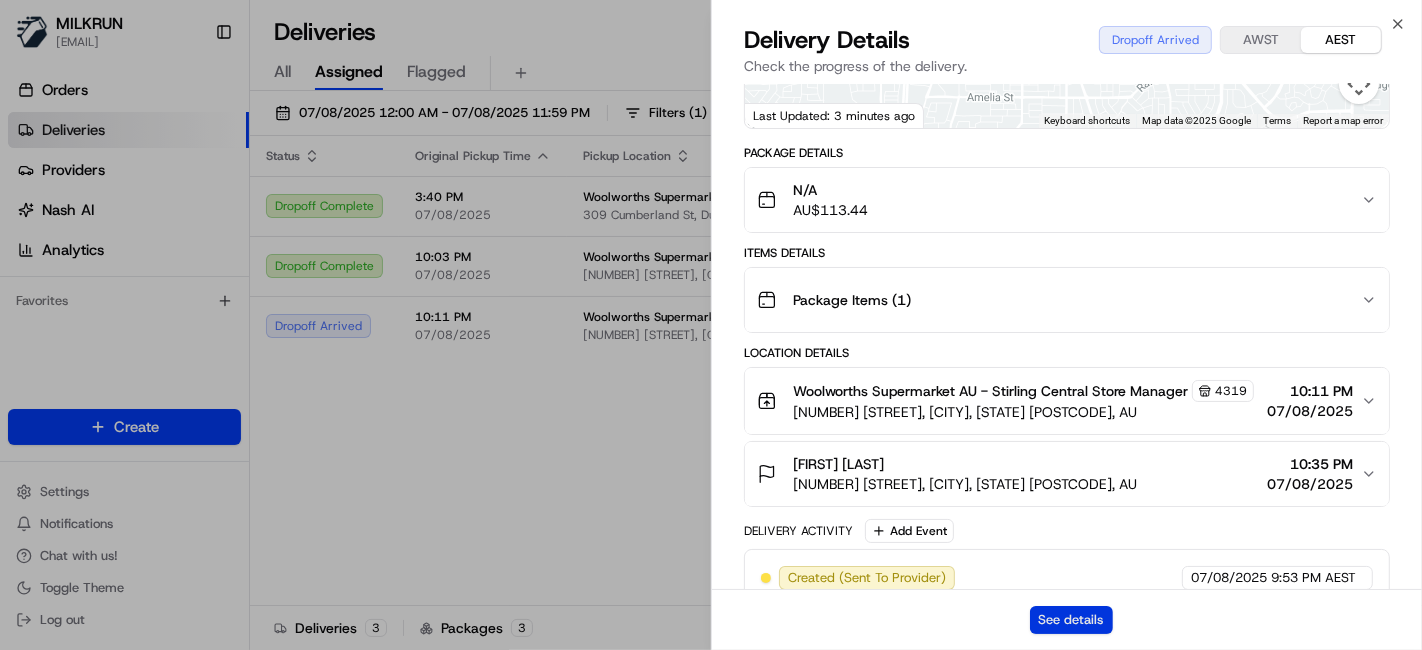 click on "See details" at bounding box center [1071, 620] 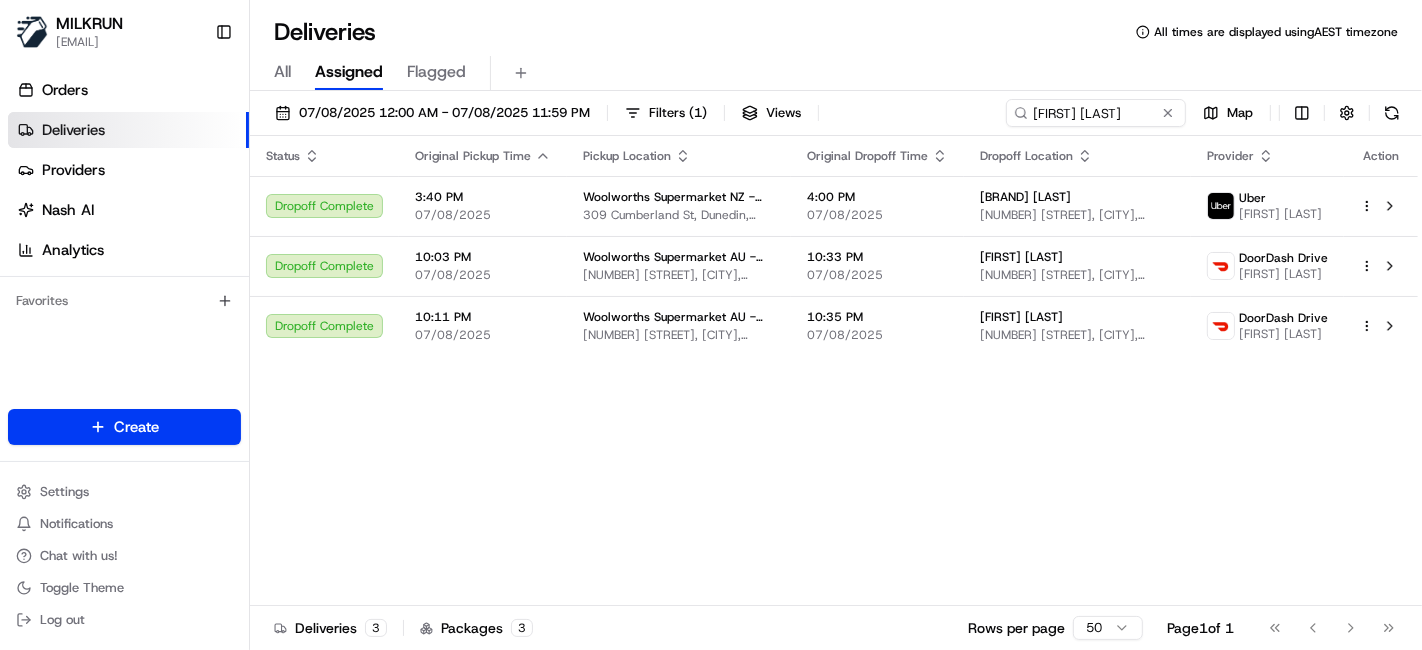 click on "Status Original Pickup Time Pickup Location Original Dropoff Time Dropoff Location Provider Action Dropoff Complete 3:40 PM 07/08/2025 Woolworths Supermarket NZ - DUNEDIN CENTRAL [NUMBER] [STREET], [CITY], [STATE] [POSTCODE], NZ 4:00 PM 07/08/2025 [BRAND] [LAST] [NUMBER] [STREET], [CITY], [STATE] [POSTCODE], NZ Uber [FIRST] [LAST]. Dropoff Complete 10:03 PM 07/08/2025 Woolworths Supermarket AU - Stirling Central [NUMBER] [STREET], [STATE] [POSTCODE], AU 10:33 PM 07/08/2025 [FIRST] [LAST] [NUMBER] [STREET], [CITY], [STATE] [POSTCODE], AU DoorDash Drive [FIRST] [LAST]. Dropoff Complete 10:11 PM 07/08/2025 Woolworths Supermarket AU - Stirling Central [NUMBER] [STREET], [CITY], [STATE] [POSTCODE], AU 10:35 PM 07/08/2025 [FIRST] [LAST] [NUMBER] [STREET], [CITY], [STATE] [POSTCODE], AU DoorDash Drive [FIRST] [LAST]." at bounding box center (834, 371) 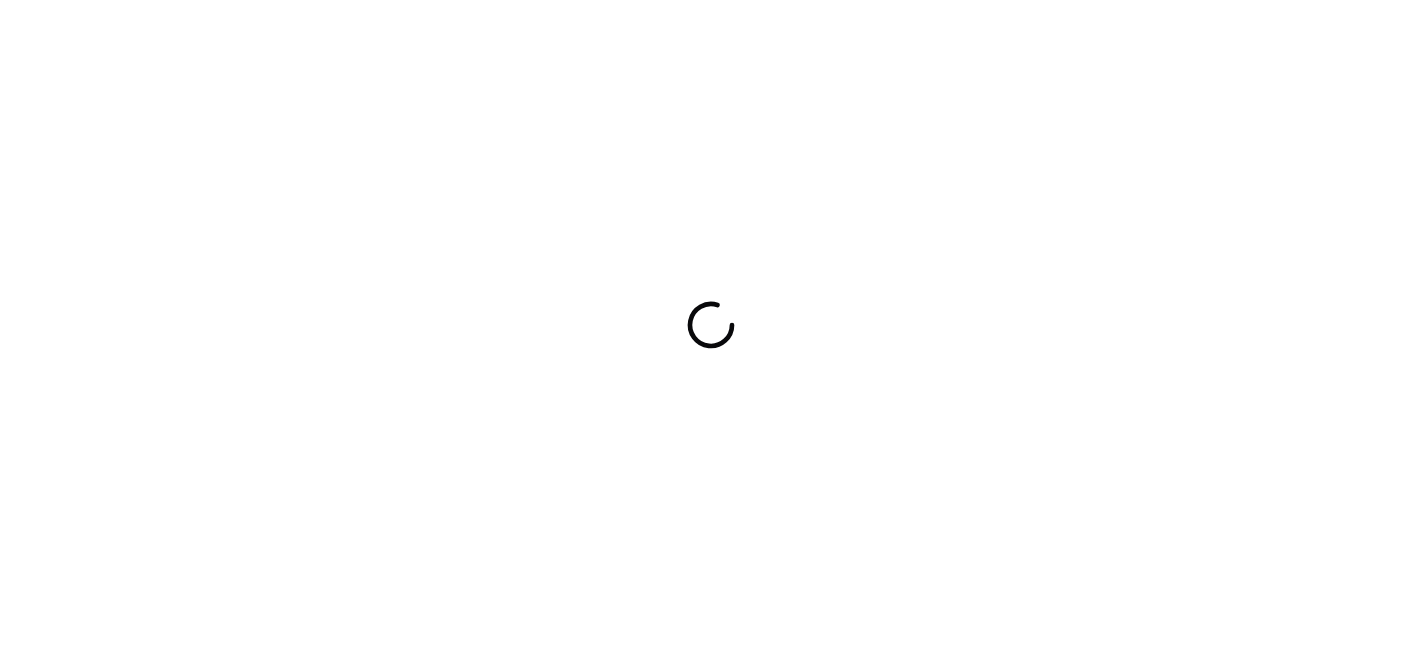 scroll, scrollTop: 0, scrollLeft: 0, axis: both 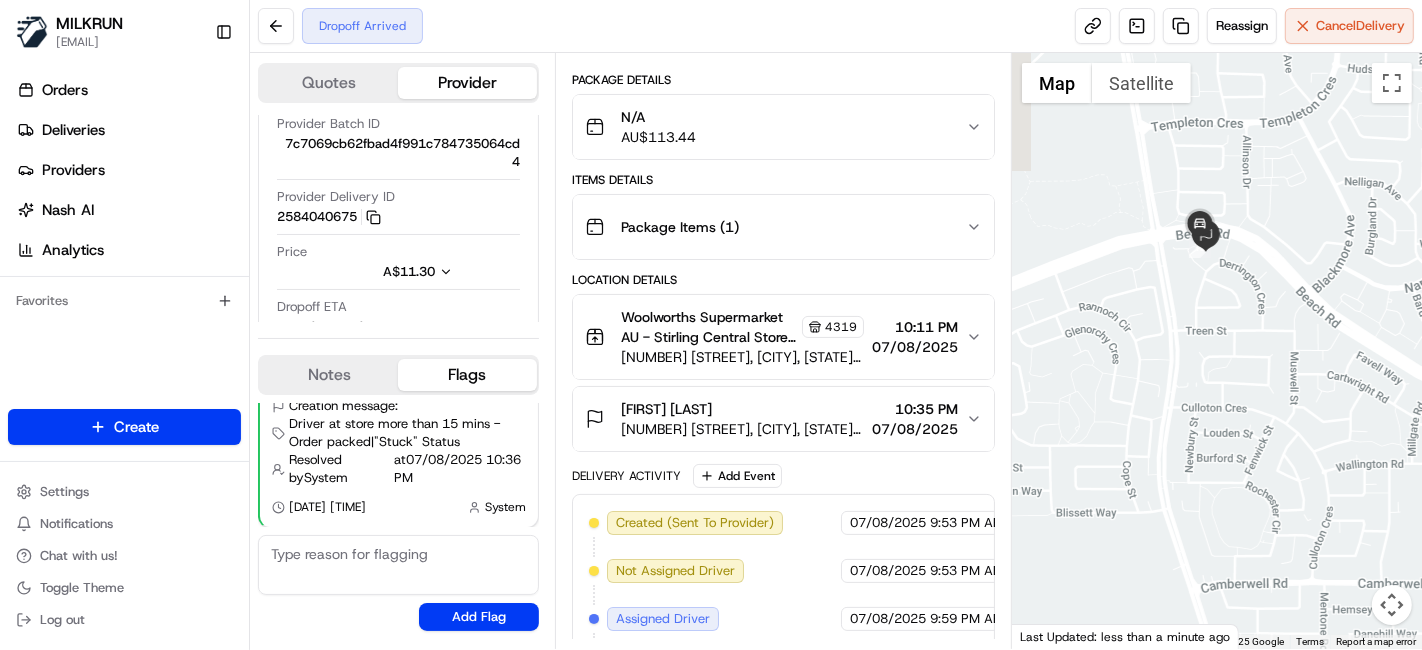 drag, startPoint x: 1094, startPoint y: 344, endPoint x: 1146, endPoint y: 352, distance: 52.611786 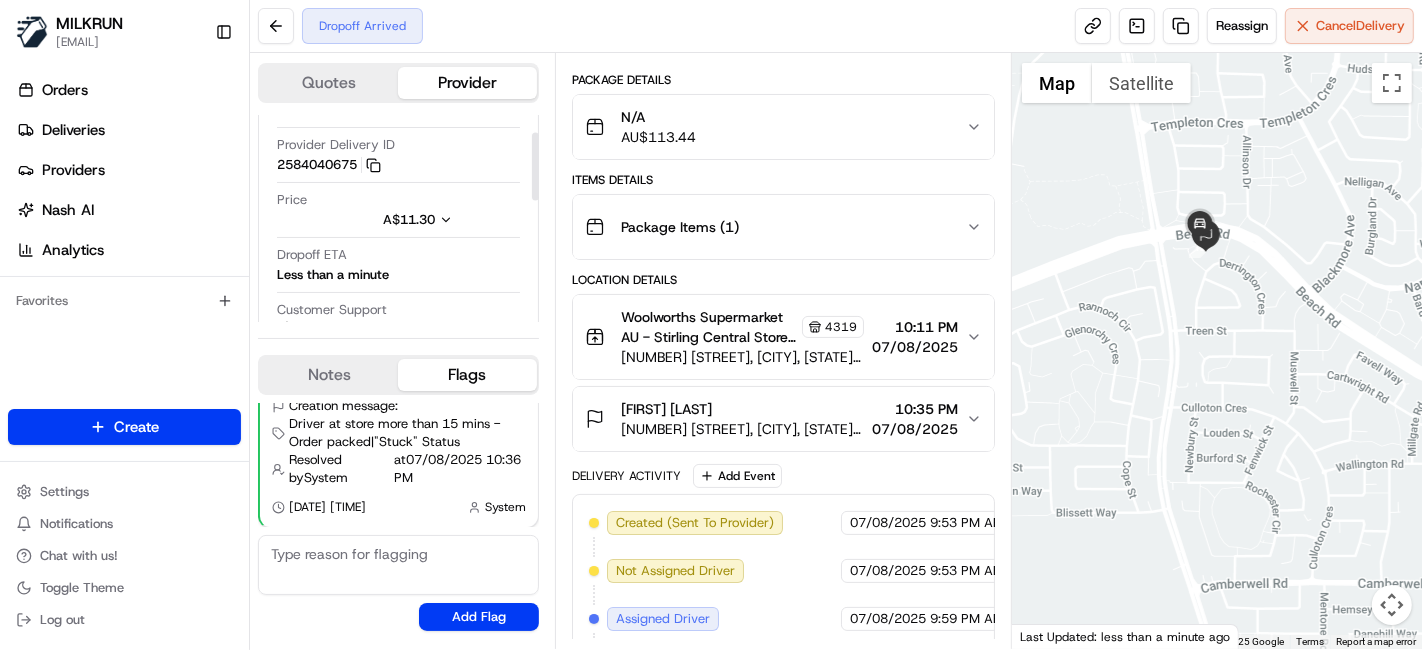 scroll, scrollTop: 0, scrollLeft: 0, axis: both 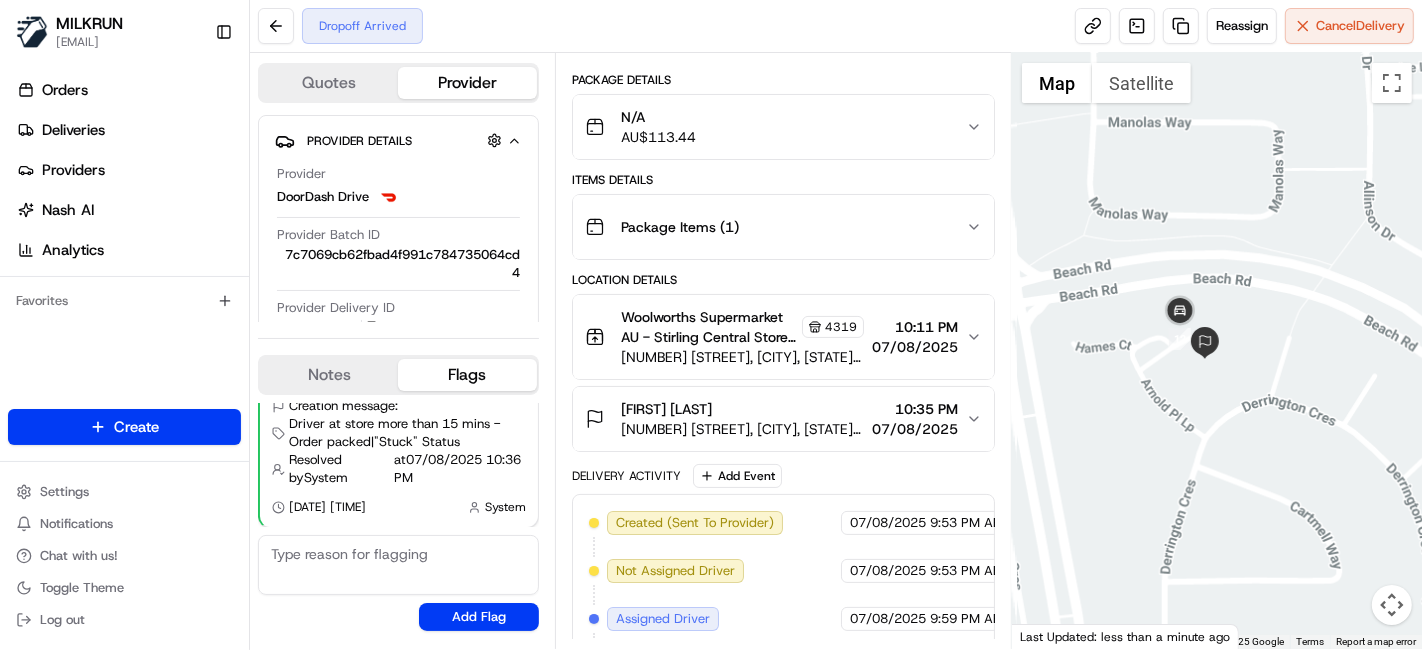 drag, startPoint x: 1187, startPoint y: 203, endPoint x: 1247, endPoint y: 352, distance: 160.62689 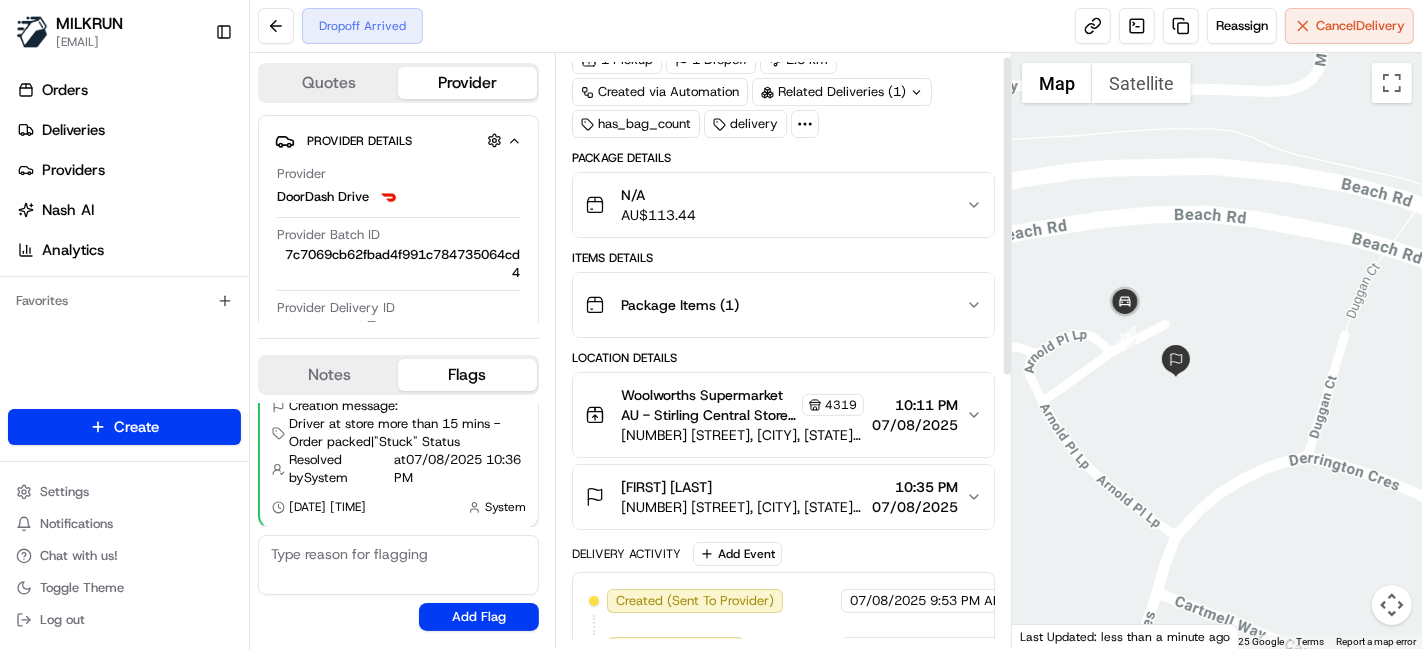 scroll, scrollTop: 0, scrollLeft: 0, axis: both 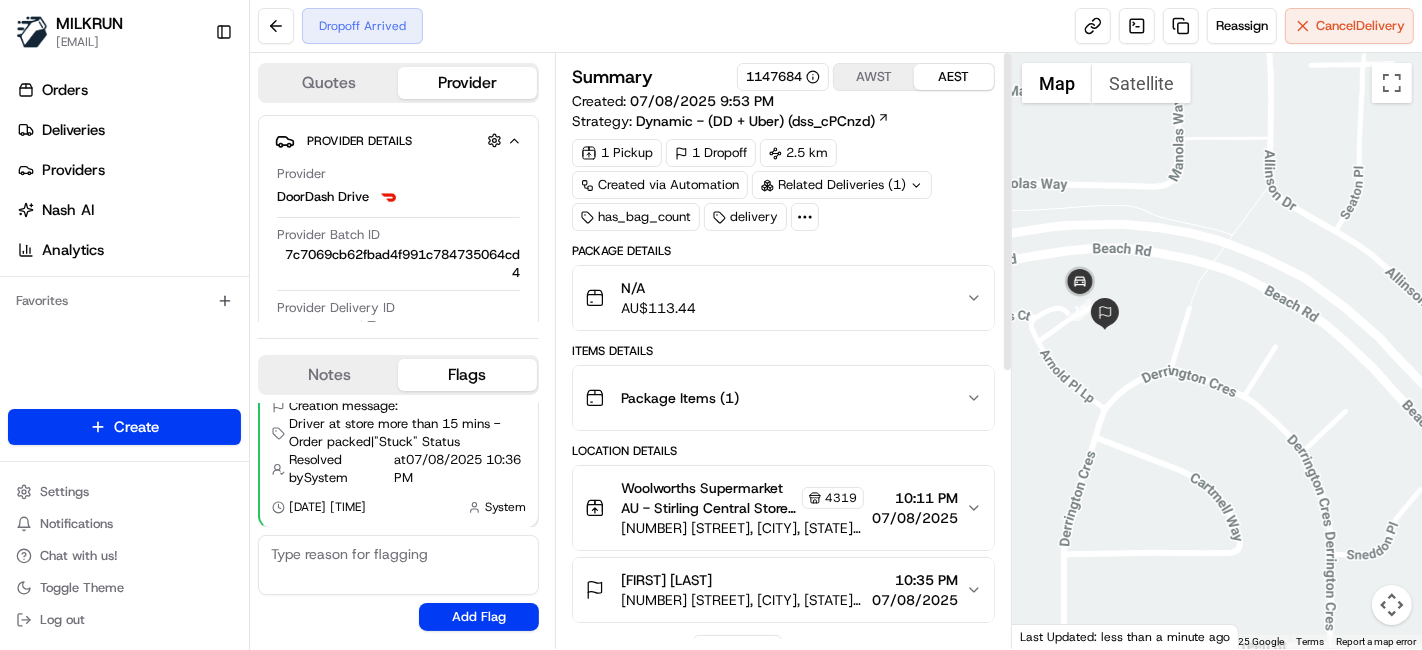 drag, startPoint x: 1209, startPoint y: 291, endPoint x: 1421, endPoint y: 279, distance: 212.33936 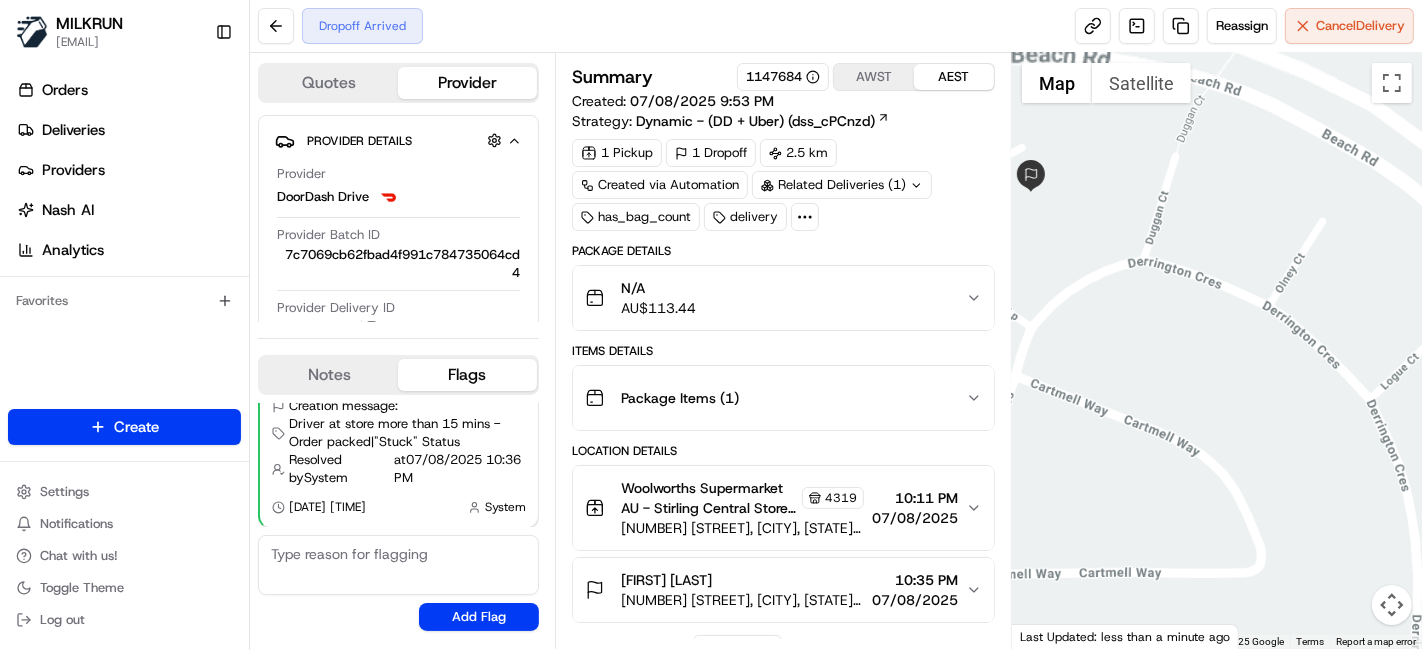 drag, startPoint x: 1262, startPoint y: 315, endPoint x: 1381, endPoint y: 306, distance: 119.33985 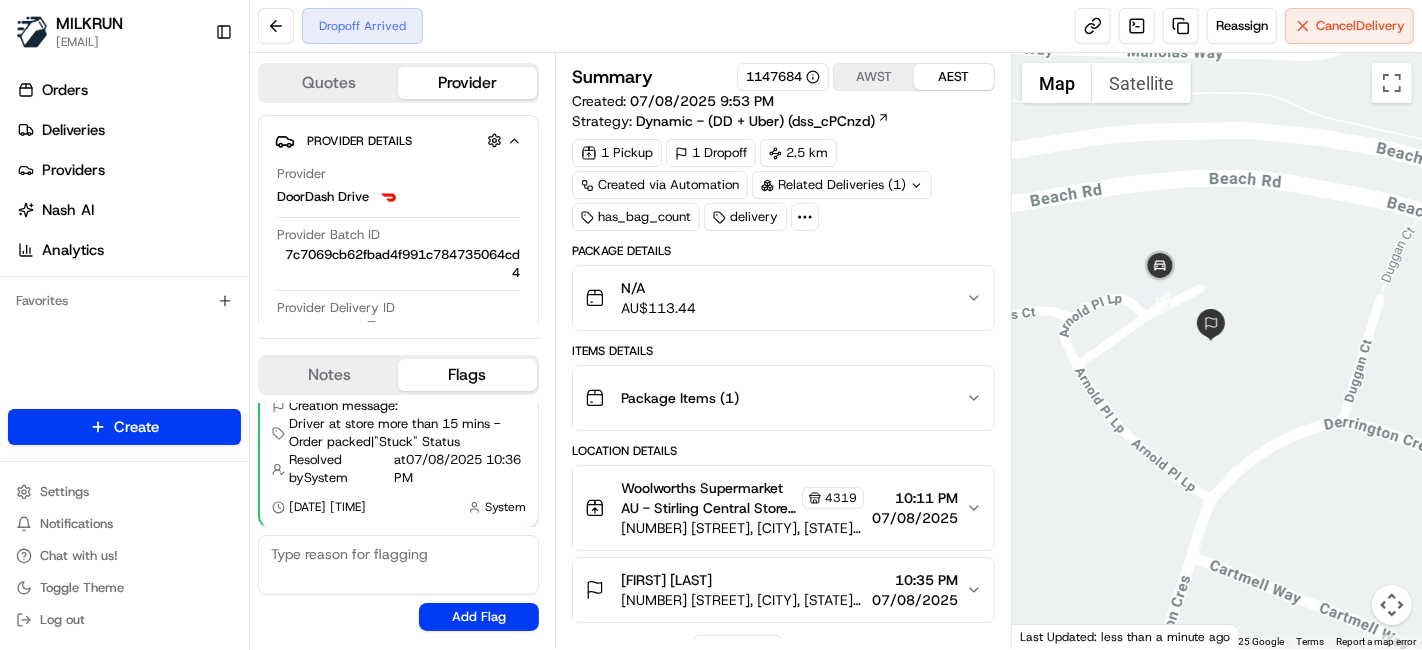 drag, startPoint x: 1132, startPoint y: 204, endPoint x: 1192, endPoint y: 381, distance: 186.89302 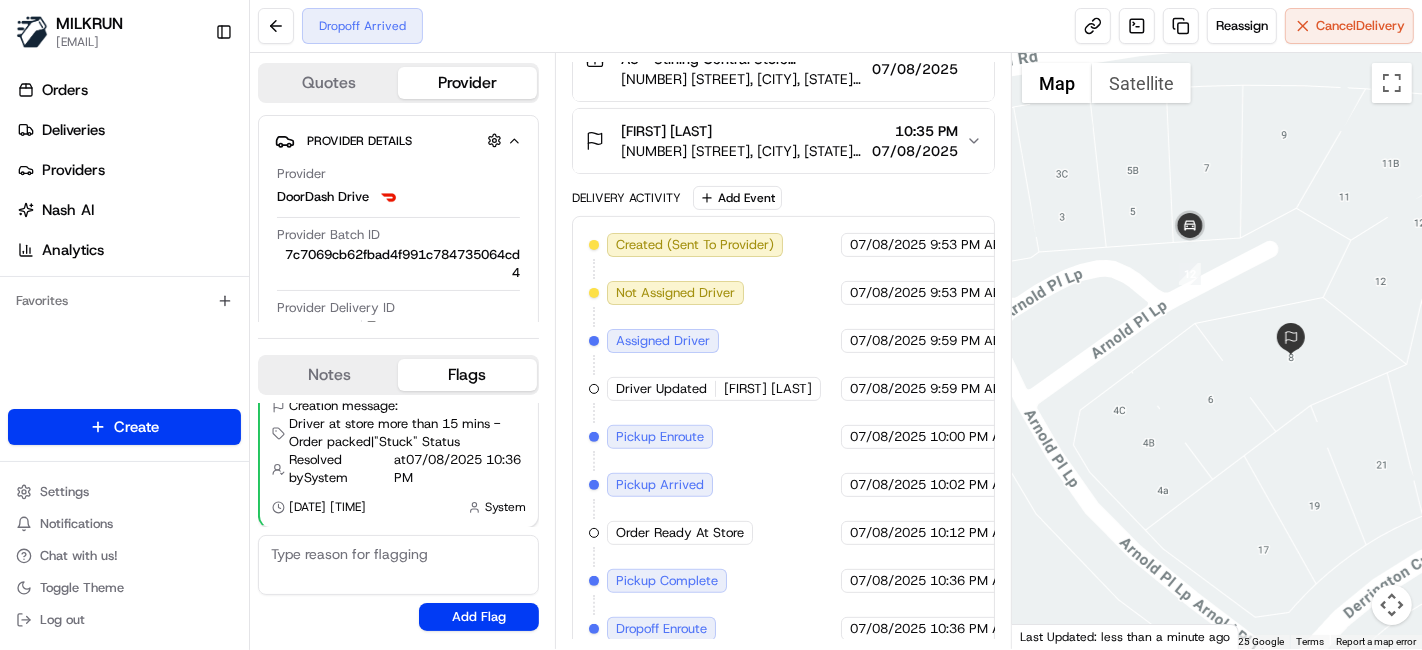 scroll, scrollTop: 505, scrollLeft: 0, axis: vertical 